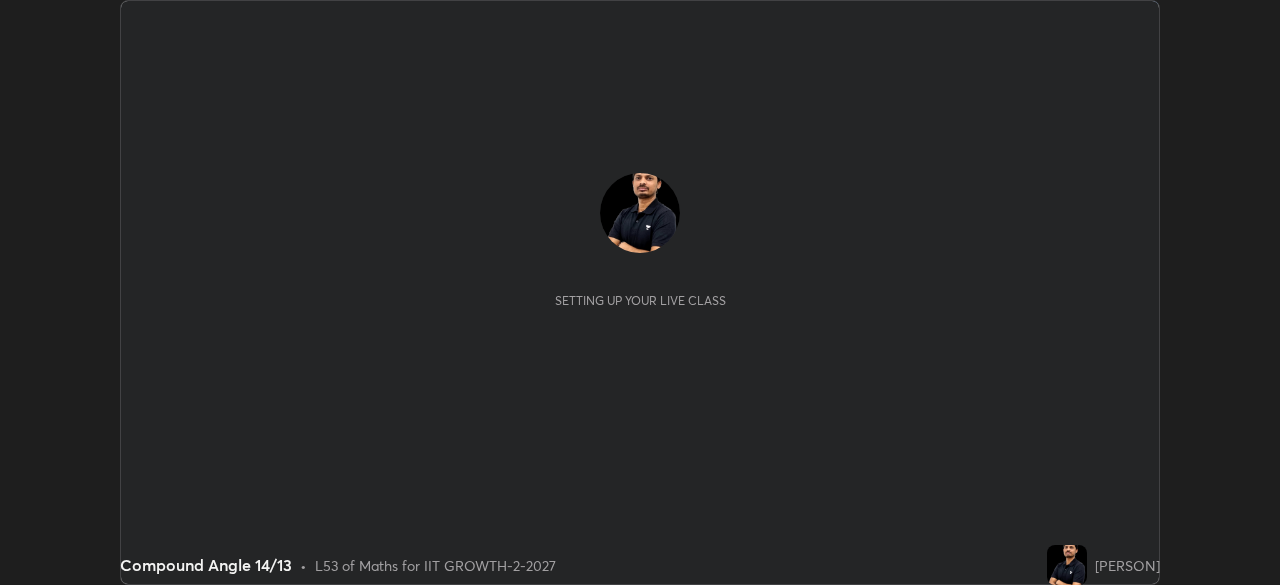 scroll, scrollTop: 0, scrollLeft: 0, axis: both 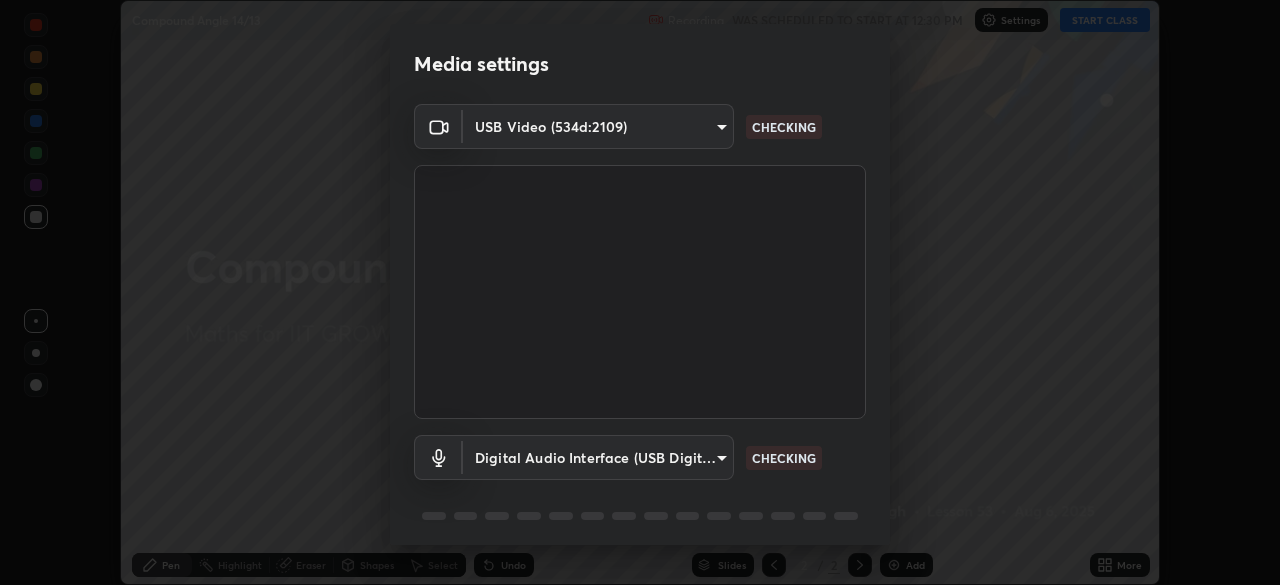 type on "548a44a52523d2997e35a3c13491b16d14ec2e678e88aab68fdaa9d4bfa060c5" 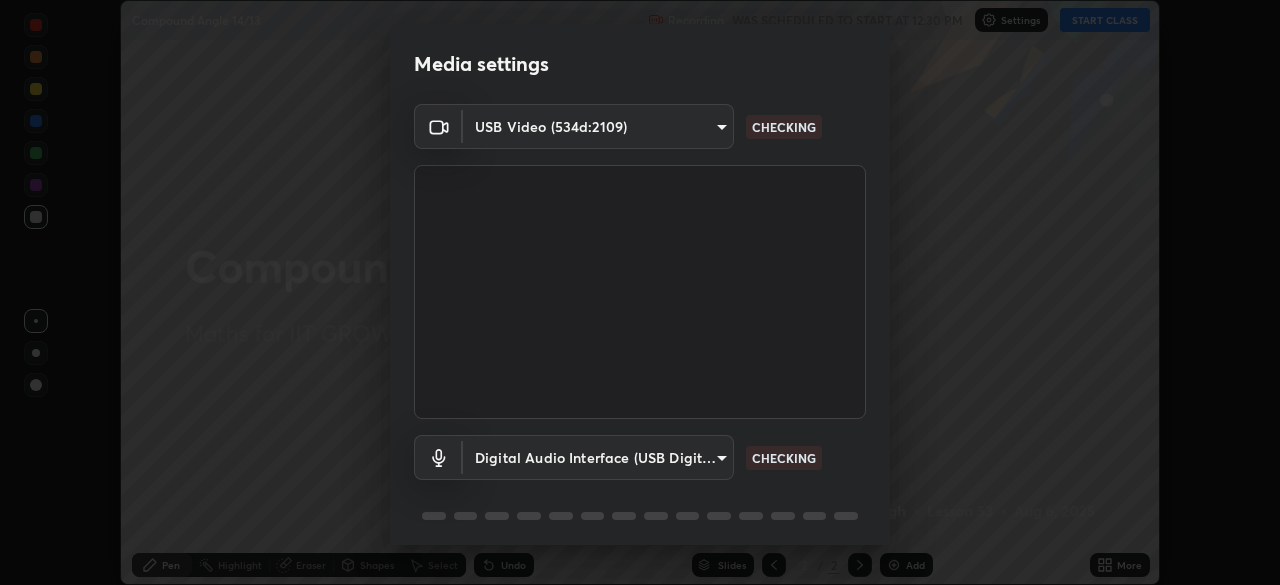 click on "Erase all Compound Angle 14/13 Recording WAS SCHEDULED TO START AT  12:30 PM Settings START CLASS Setting up your live class Compound Angle 14/13 • L53 of Maths for IIT GROWTH-2-2027 [PERSON] Pen Highlight Eraser Shapes Select Undo Slides 2 / 2 Add More No doubts shared Encourage your learners to ask a doubt for better clarity Report an issue Reason for reporting Buffering Chat not working Audio - Video sync issue Educator video quality low ​ Attach an image Report Media settings USB Video (534d:2109) 548a44a52523d2997e35a3c13491b16d14ec2e678e88aab68fdaa9d4bfa060c5 CHECKING Digital Audio Interface (USB Digital Audio) 1a482e2a7e5303865ef37f24d5e99ace939289909c61621f04eb07660dd6fac9 CHECKING 1 / 5 Next" at bounding box center (640, 292) 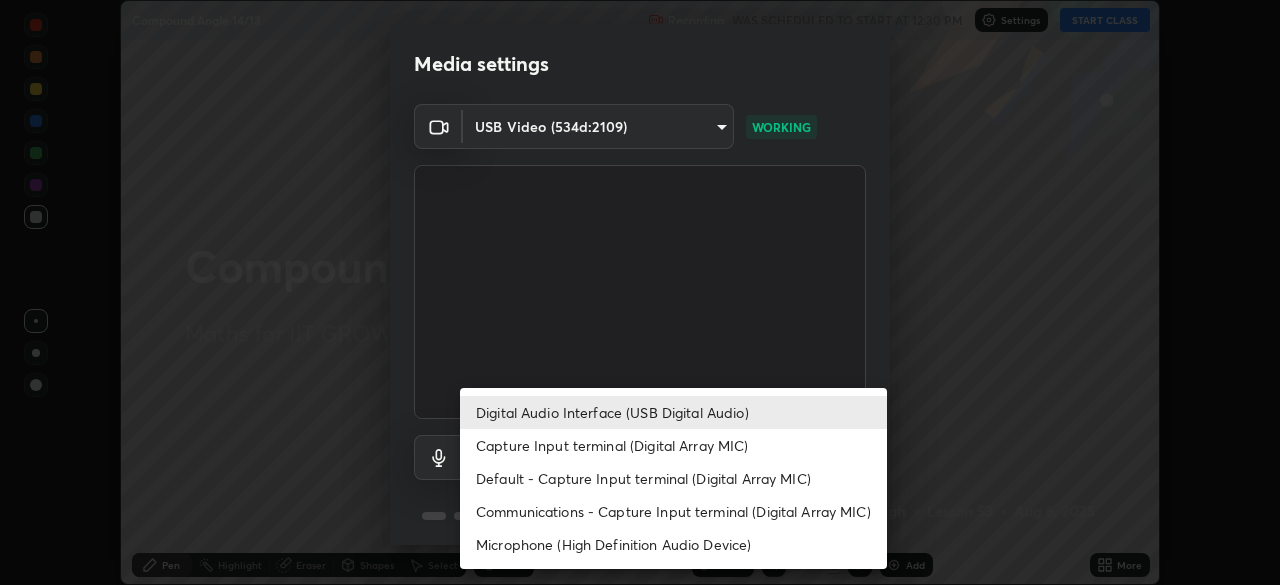 click on "Default - Capture Input terminal (Digital Array MIC)" at bounding box center [673, 478] 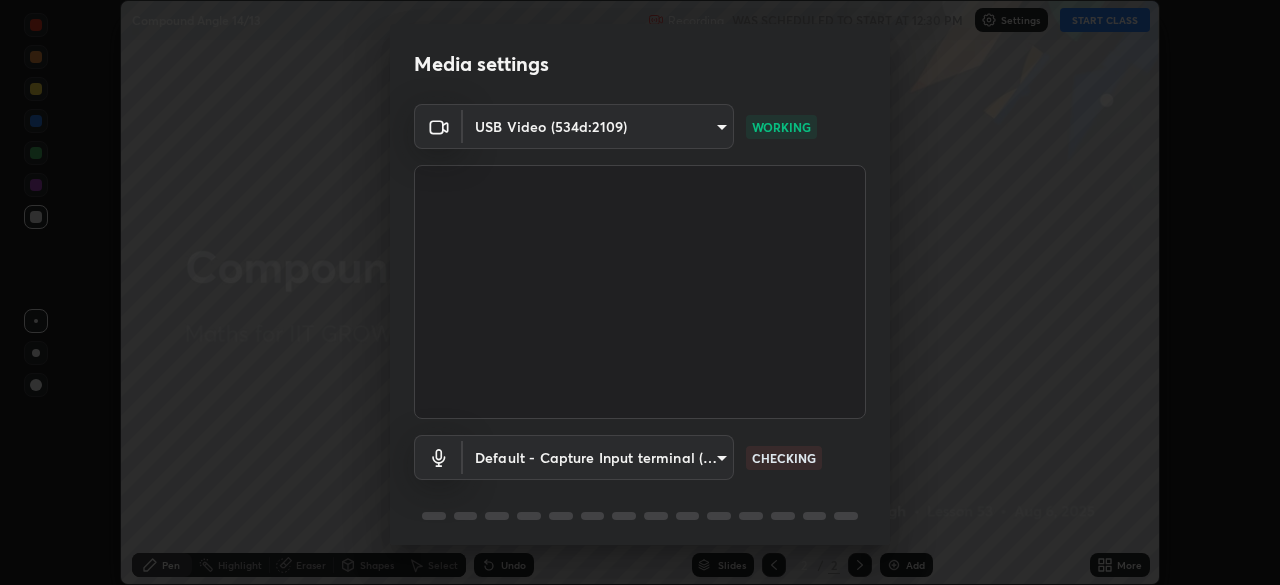 click on "Erase all Compound Angle 14/13 Recording WAS SCHEDULED TO START AT  12:30 PM Settings START CLASS Setting up your live class Compound Angle 14/13 • L53 of Maths for IIT GROWTH-2-2027 [PERSON] Pen Highlight Eraser Shapes Select Undo Slides 2 / 2 Add More No doubts shared Encourage your learners to ask a doubt for better clarity Report an issue Reason for reporting Buffering Chat not working Audio - Video sync issue Educator video quality low ​ Attach an image Report Media settings USB Video (534d:2109) 548a44a52523d2997e35a3c13491b16d14ec2e678e88aab68fdaa9d4bfa060c5 WORKING Default - Capture Input terminal (Digital Array MIC) default CHECKING 1 / 5 Next" at bounding box center (640, 292) 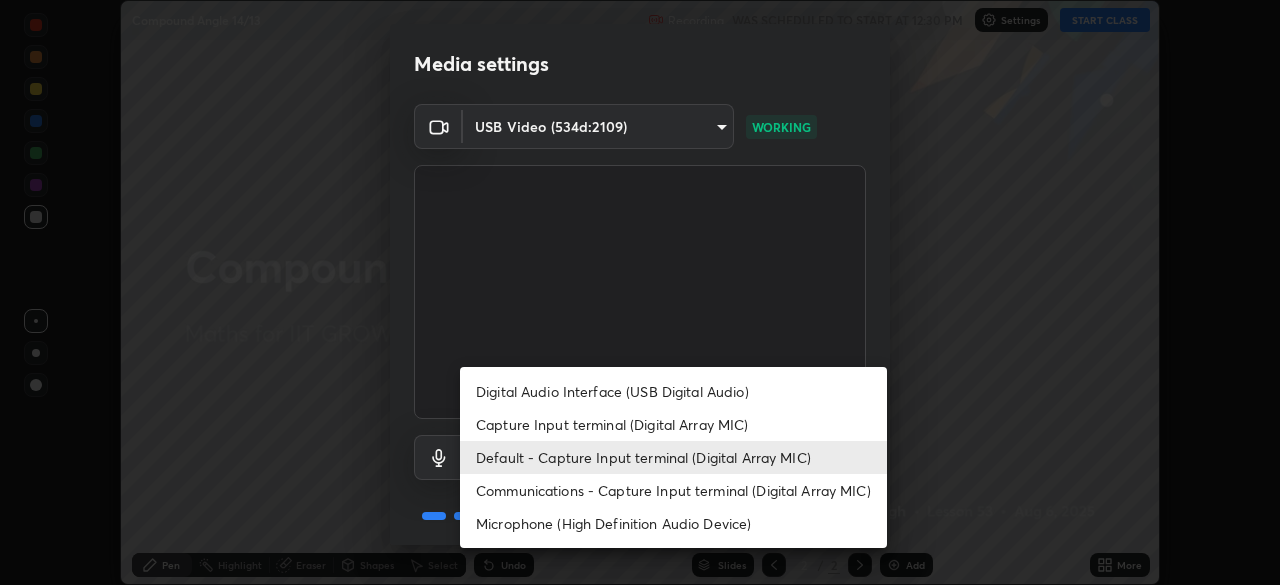 click on "Digital Audio Interface (USB Digital Audio)" at bounding box center [673, 391] 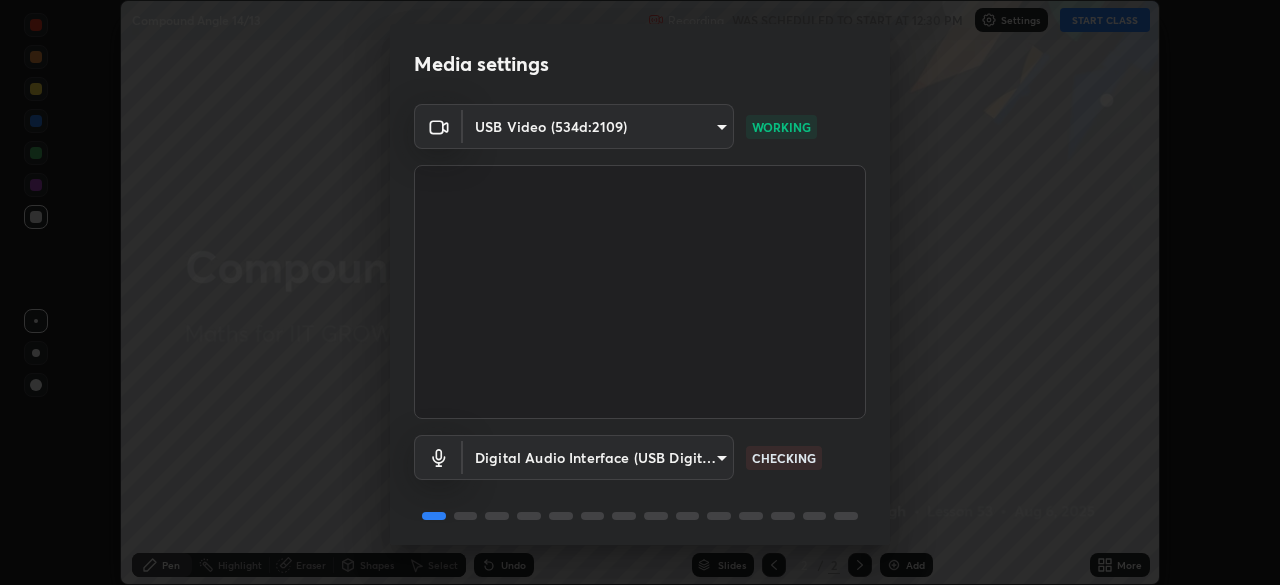 scroll, scrollTop: 71, scrollLeft: 0, axis: vertical 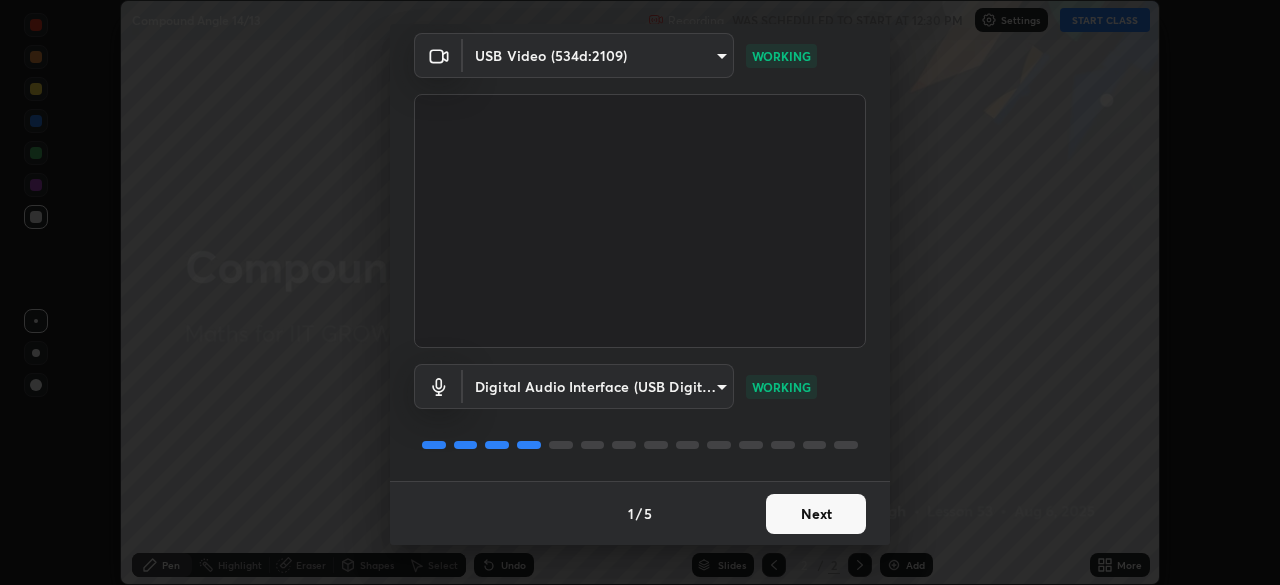 click on "Next" at bounding box center (816, 514) 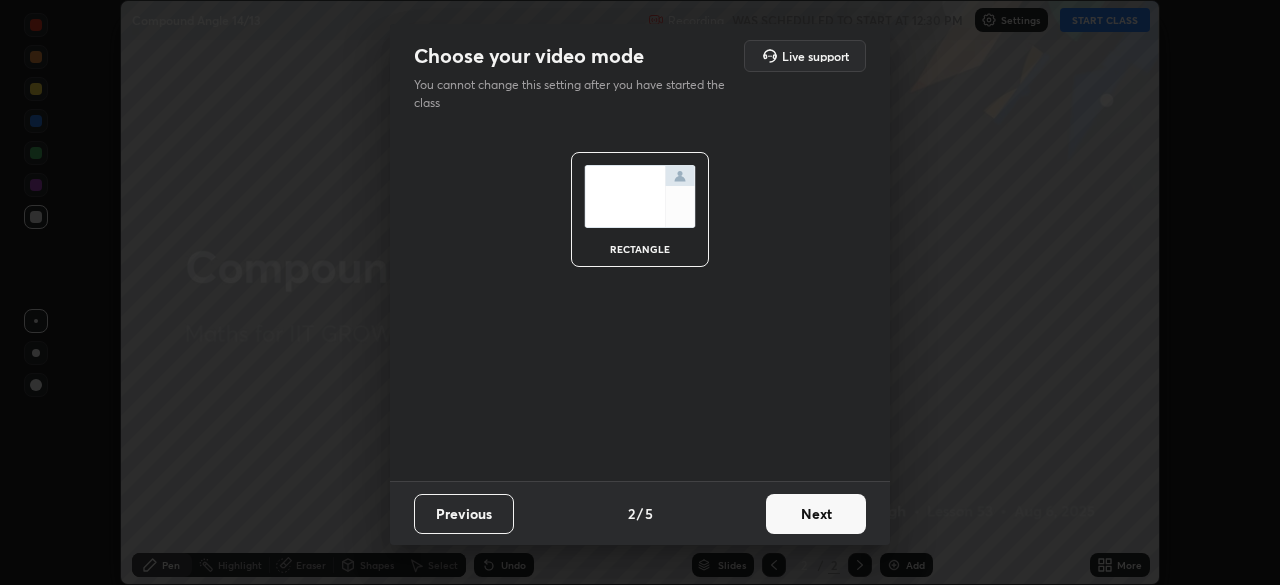 scroll, scrollTop: 0, scrollLeft: 0, axis: both 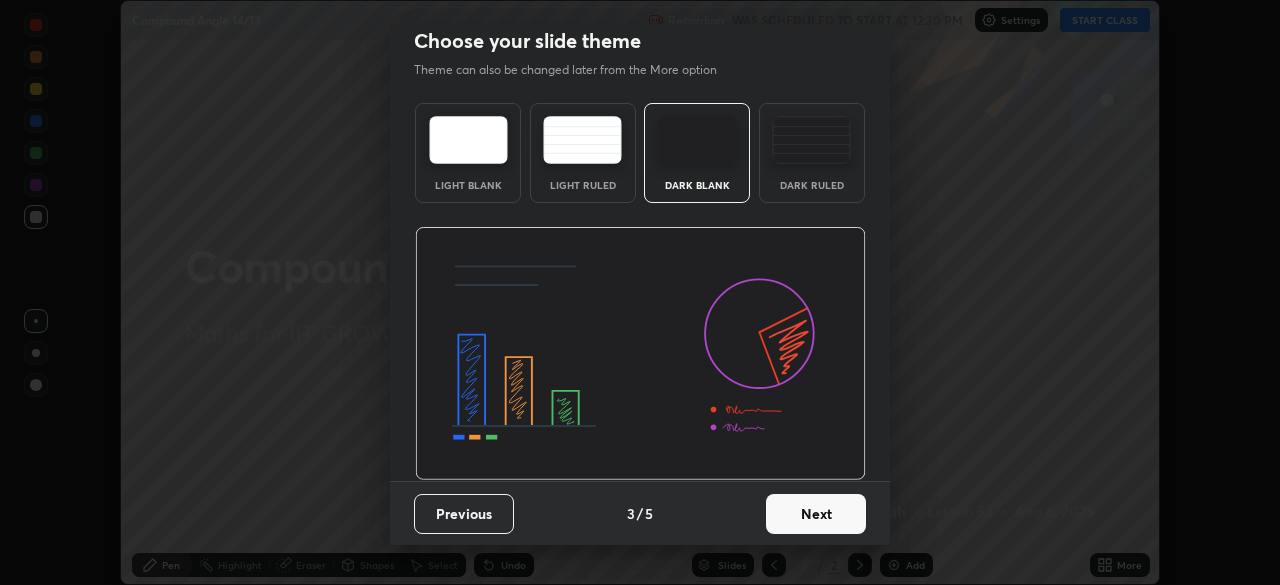 click on "Next" at bounding box center (816, 514) 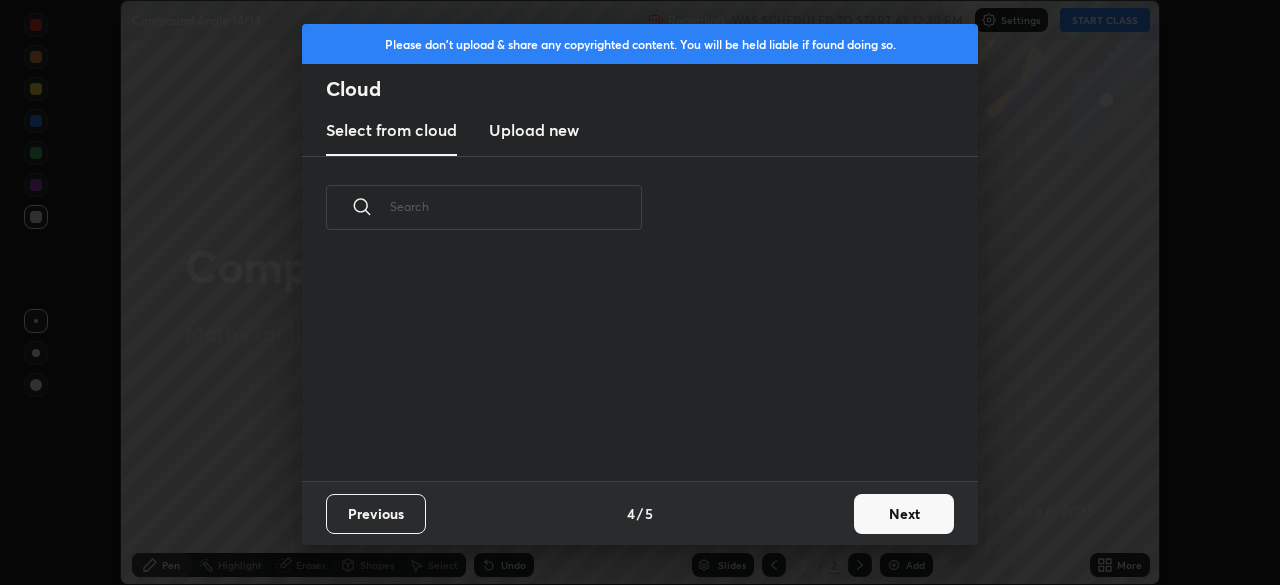 scroll, scrollTop: 0, scrollLeft: 0, axis: both 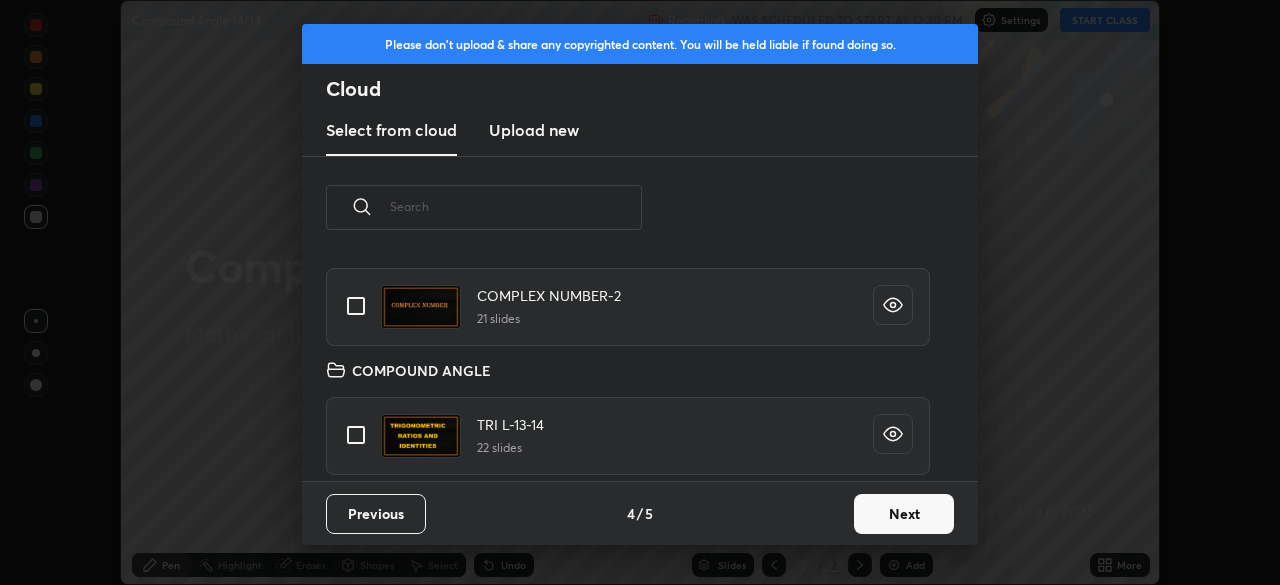 click at bounding box center [356, 435] 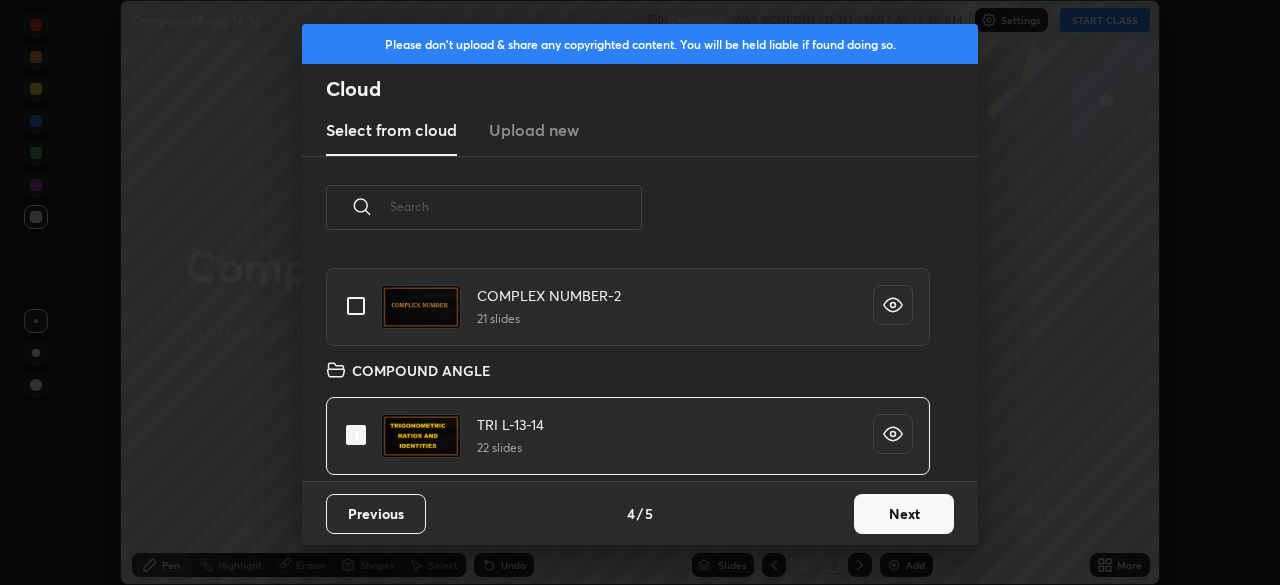 click on "Next" at bounding box center [904, 514] 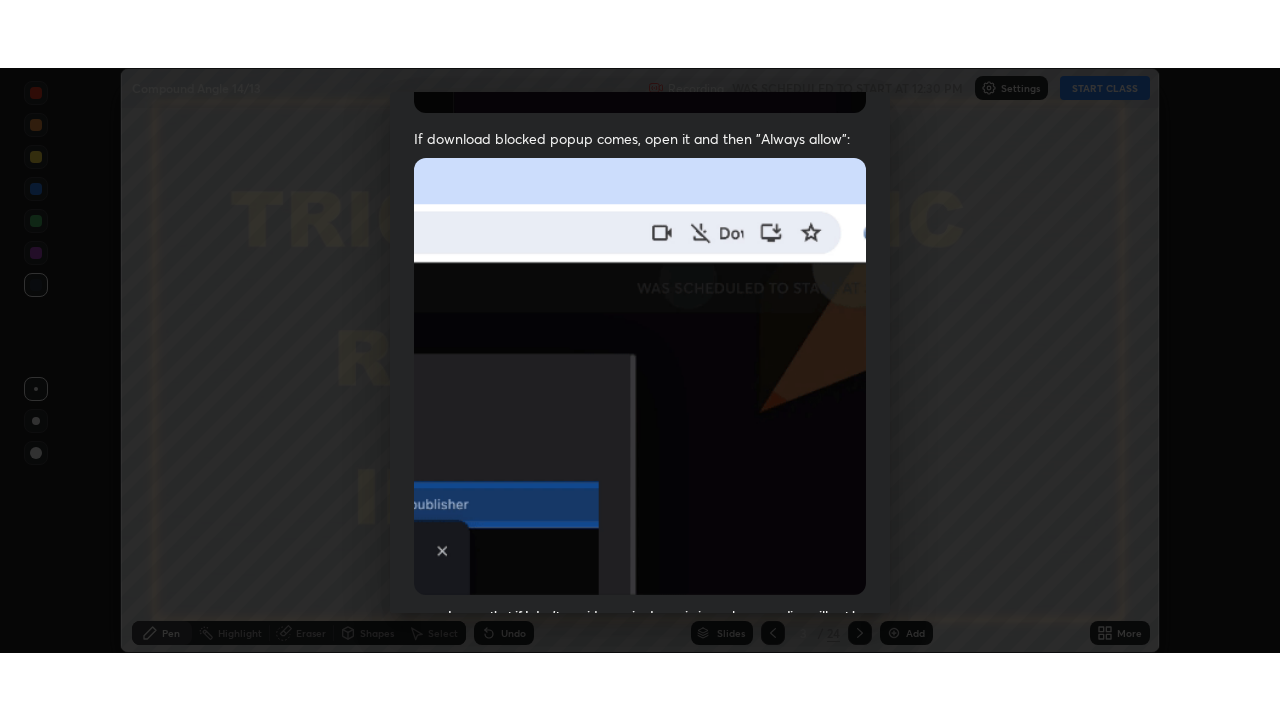 scroll, scrollTop: 479, scrollLeft: 0, axis: vertical 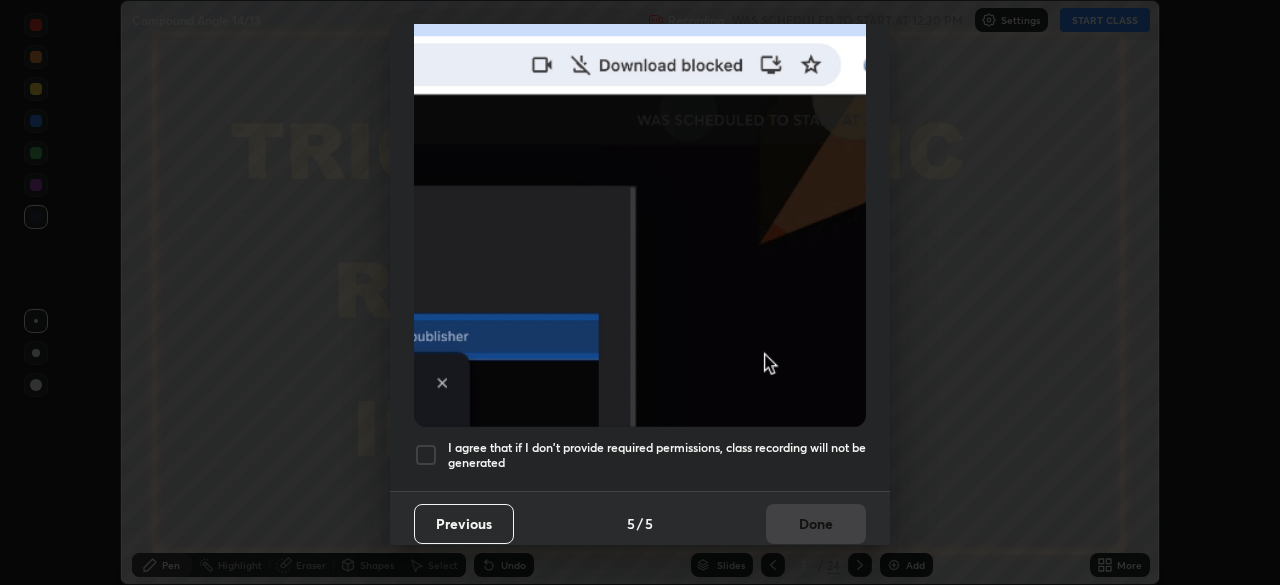 click at bounding box center [426, 455] 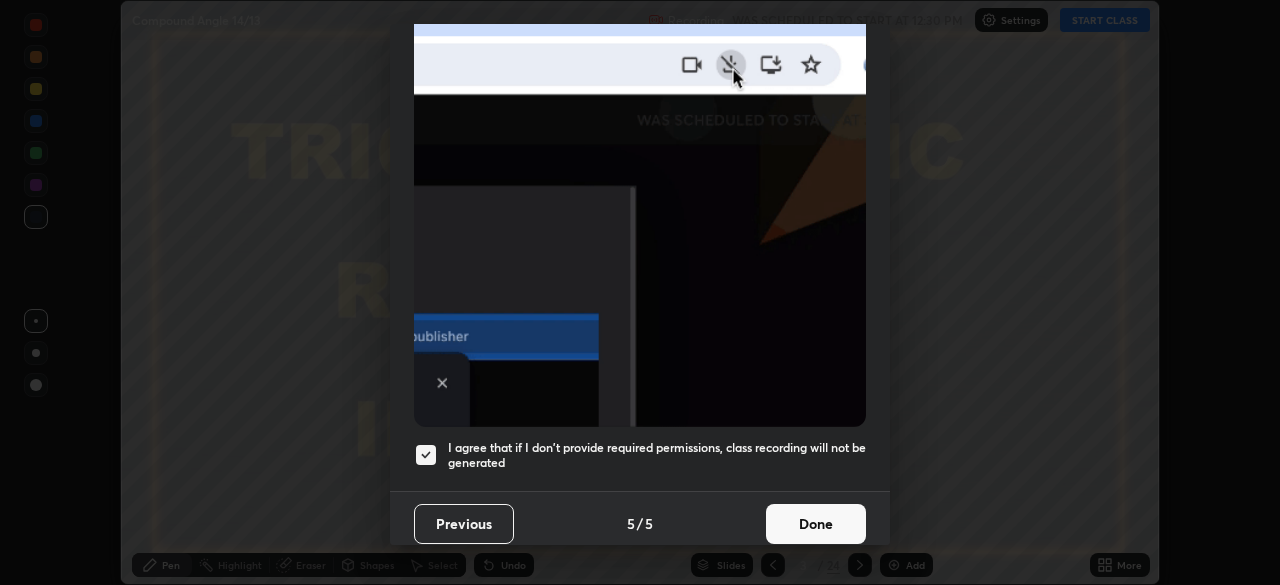 click on "Done" at bounding box center [816, 524] 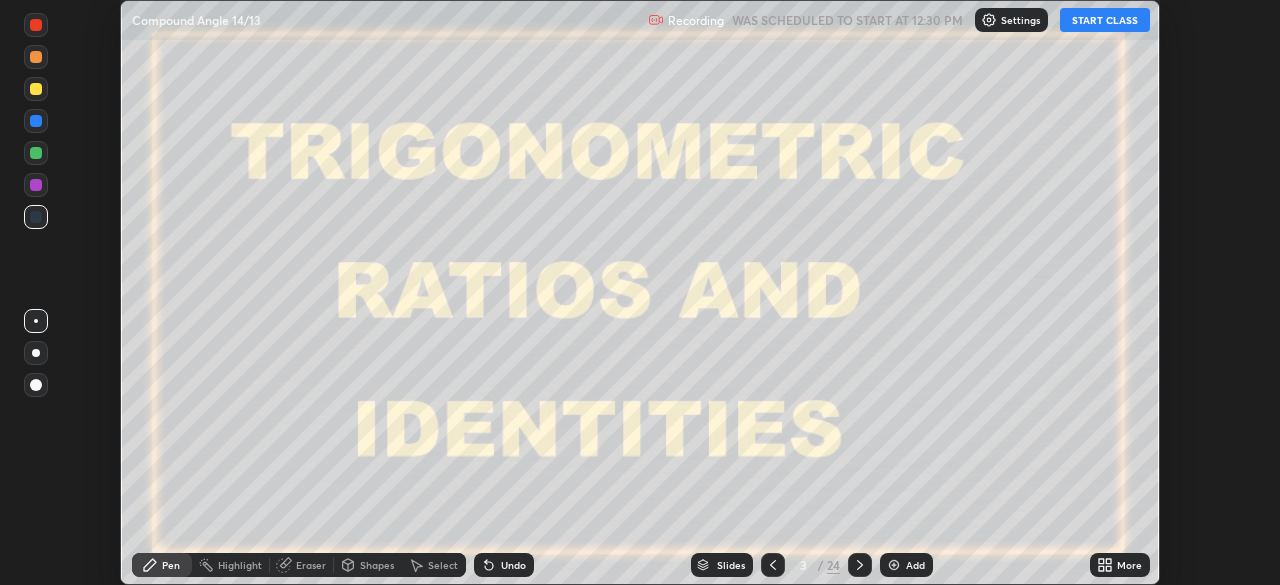 click 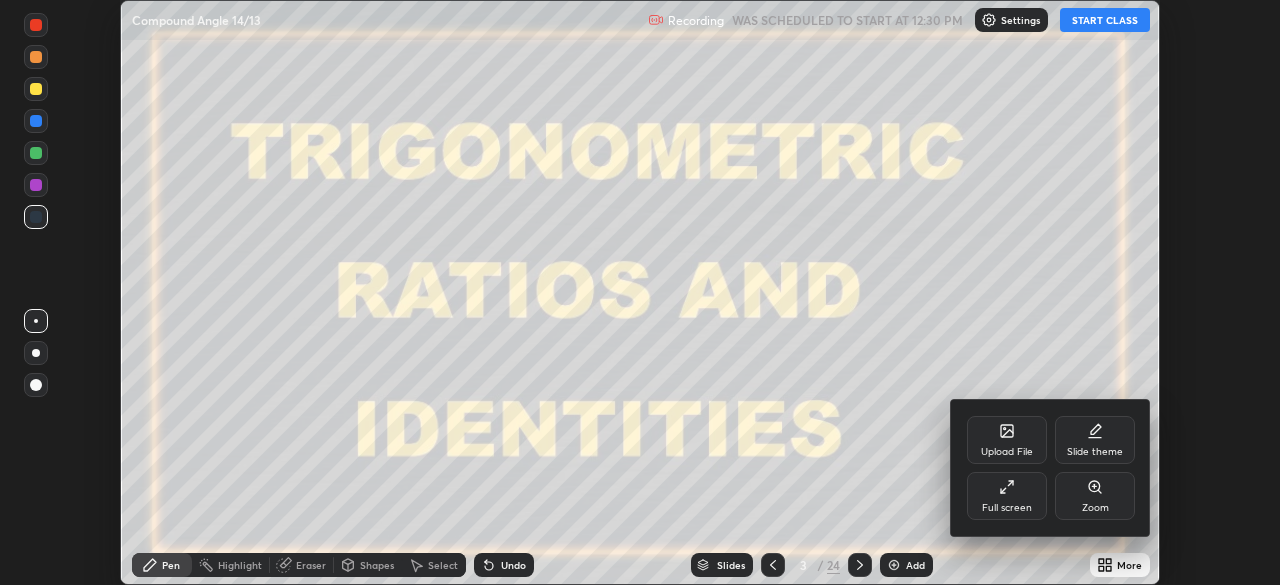 click 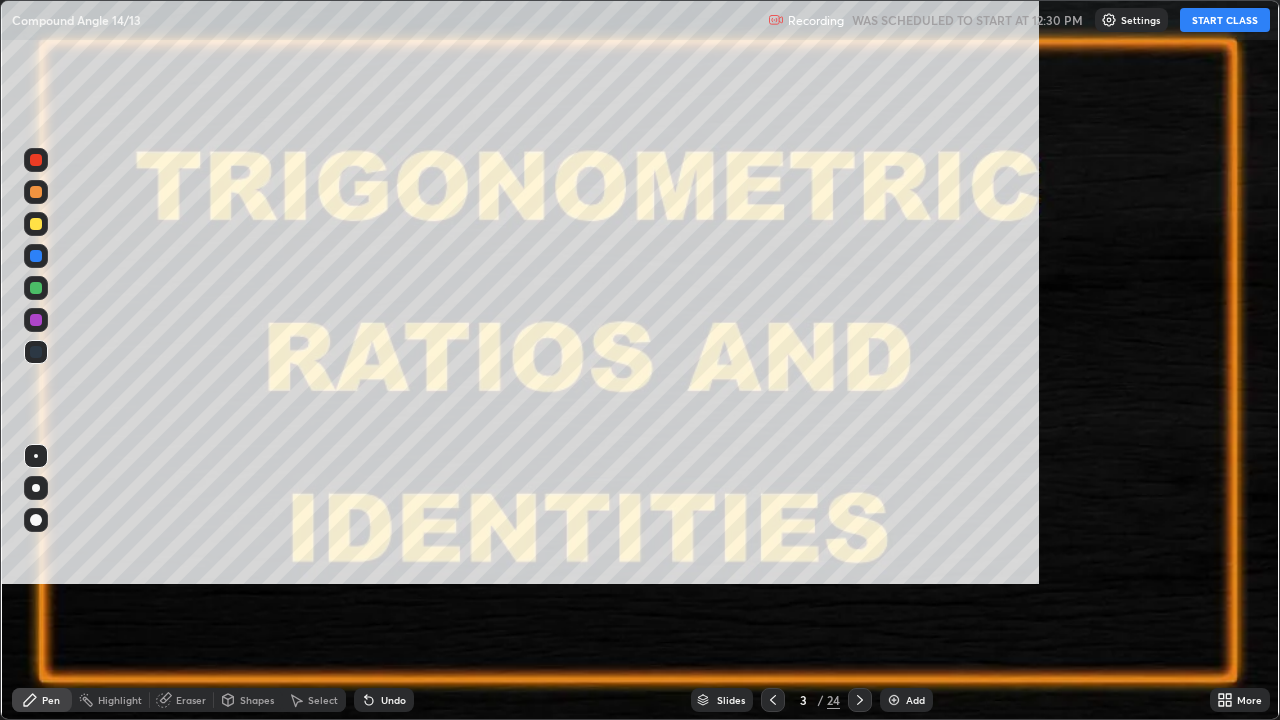scroll, scrollTop: 99280, scrollLeft: 98720, axis: both 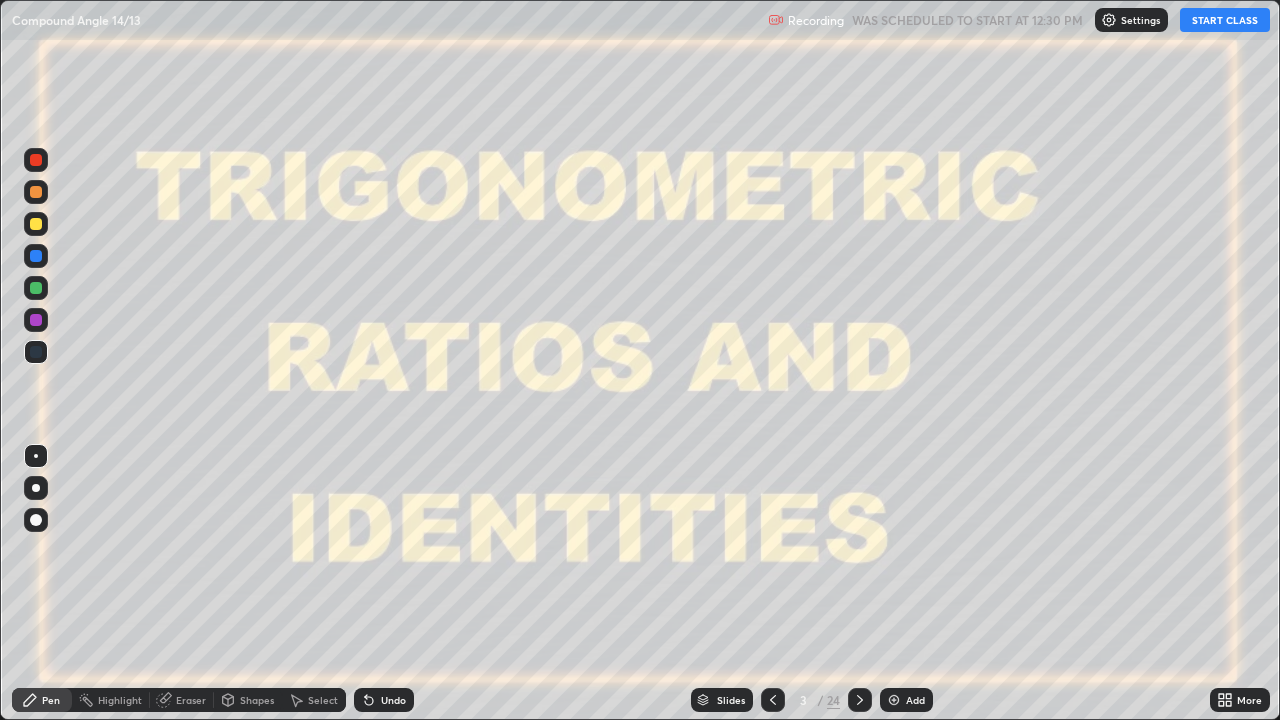 click on "START CLASS" at bounding box center (1225, 20) 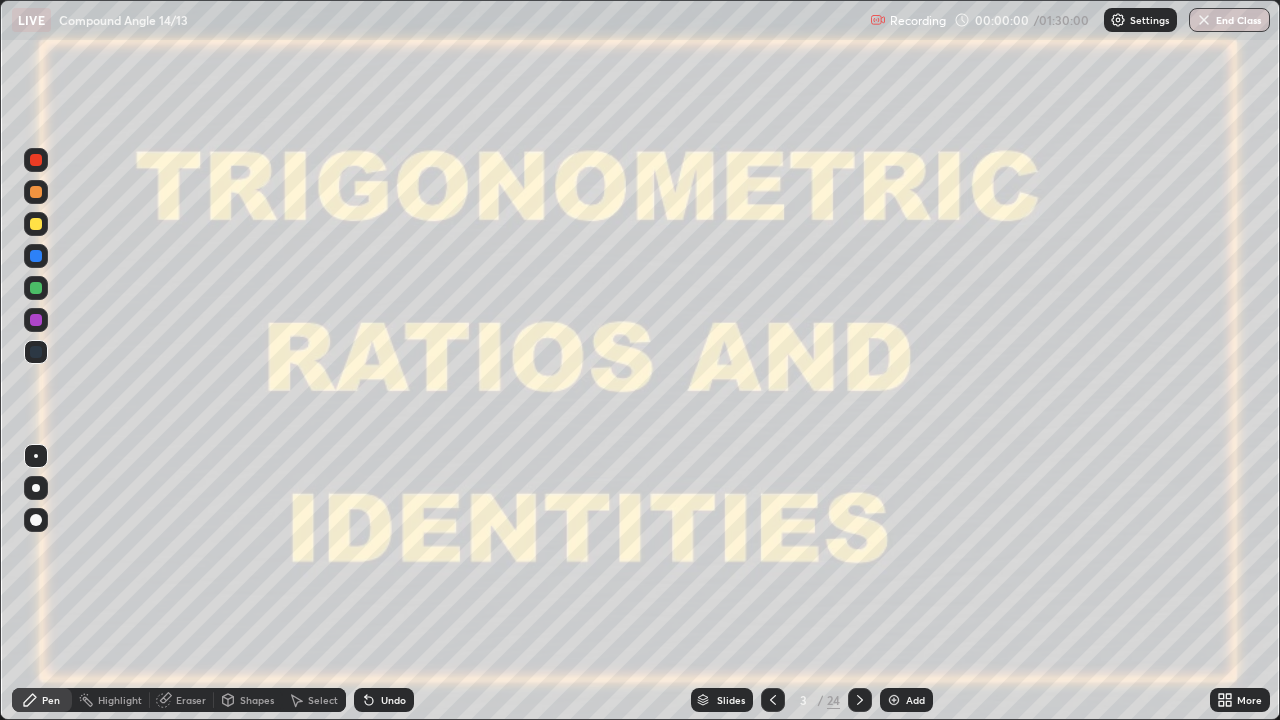 click 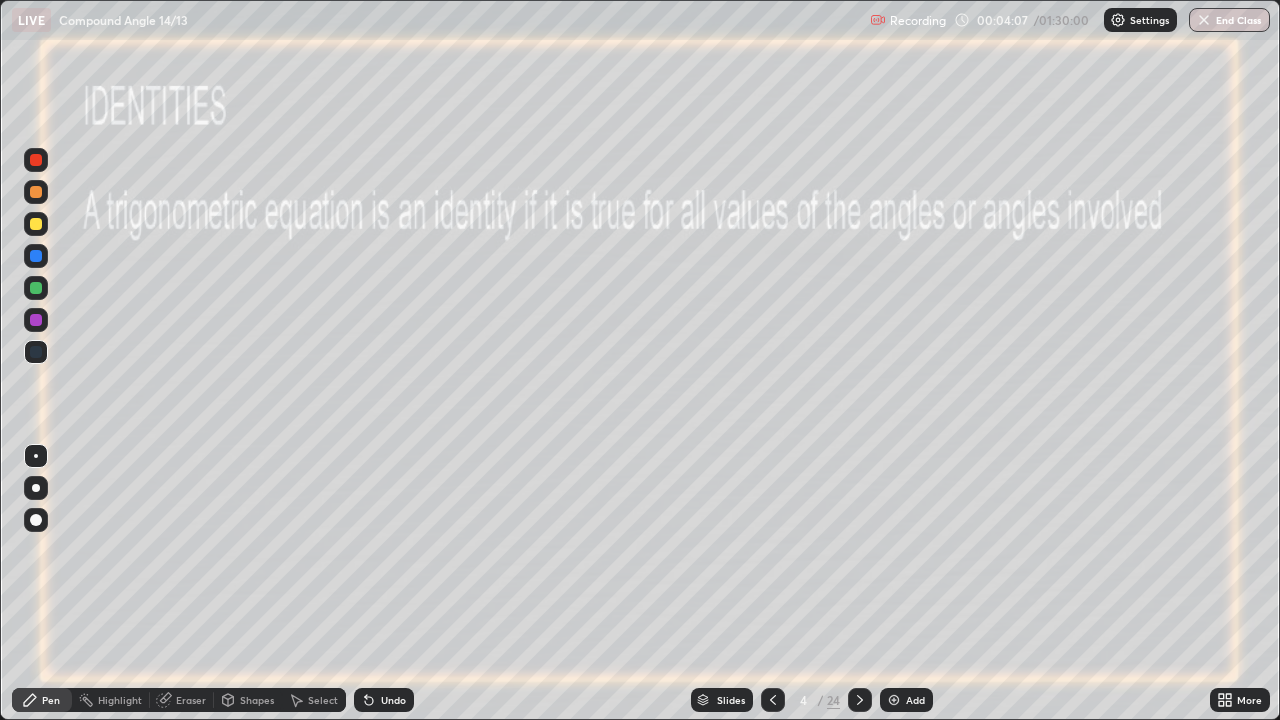 click 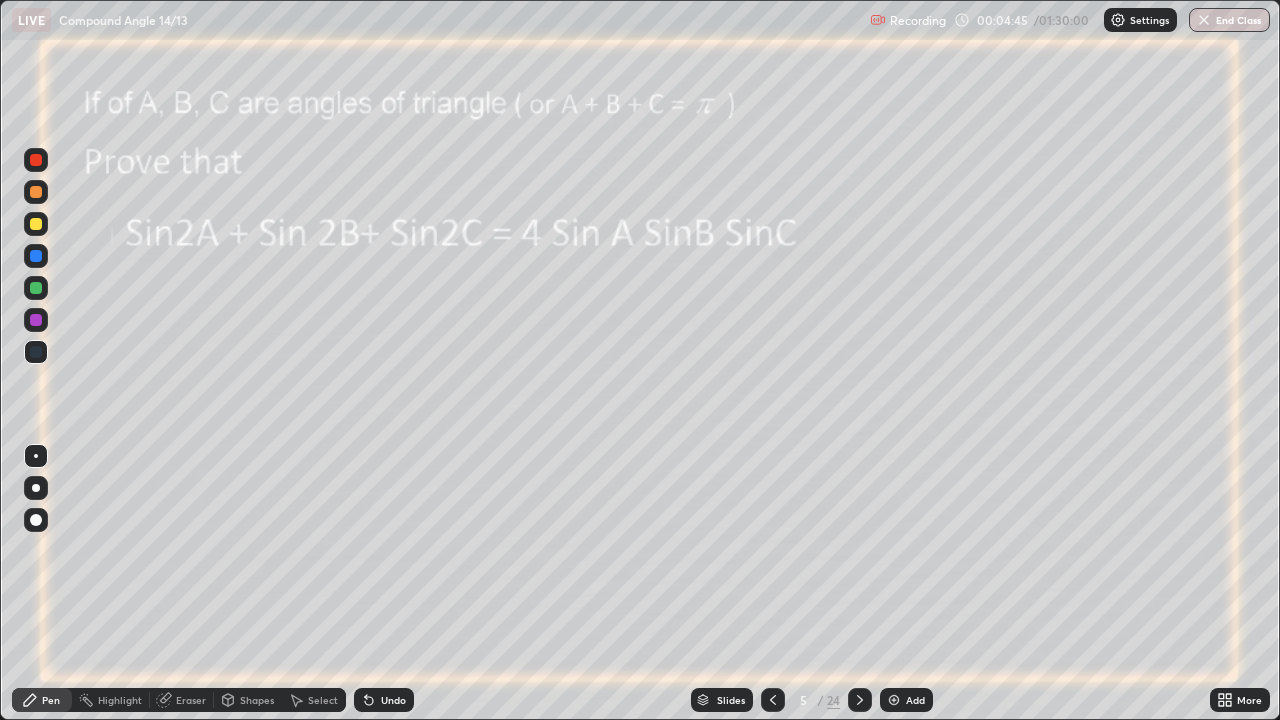 click at bounding box center [36, 288] 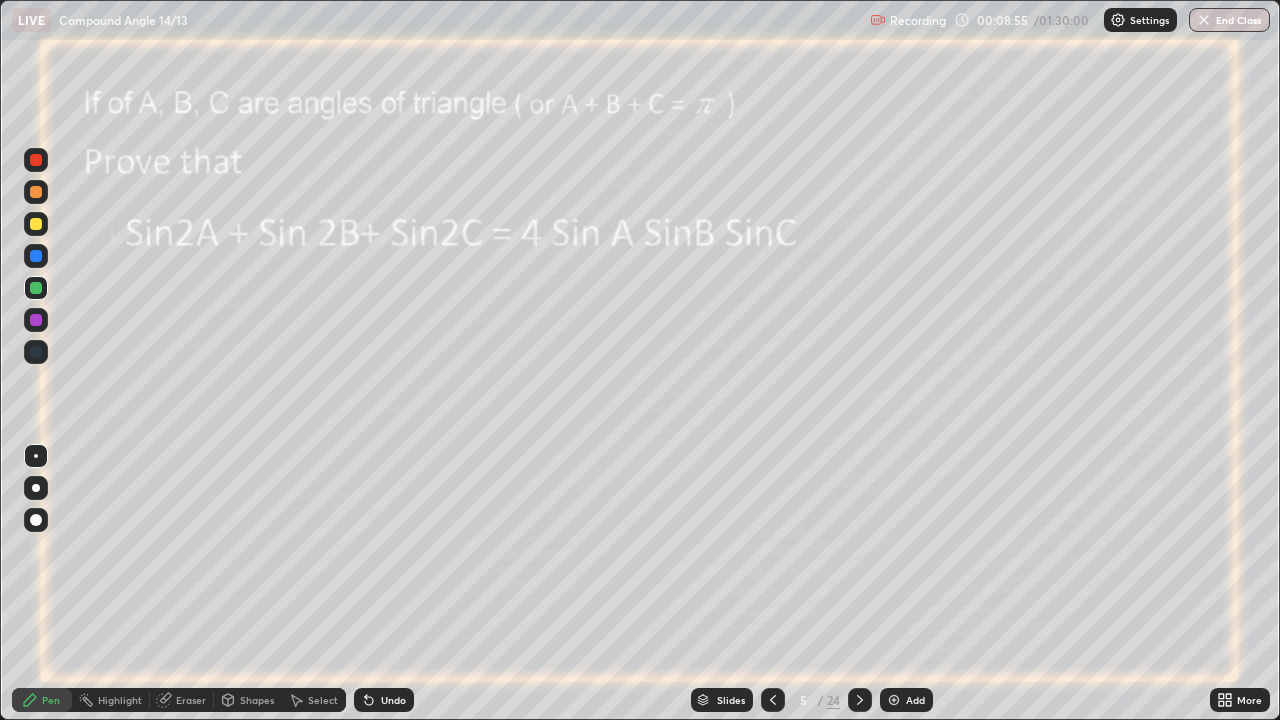 click 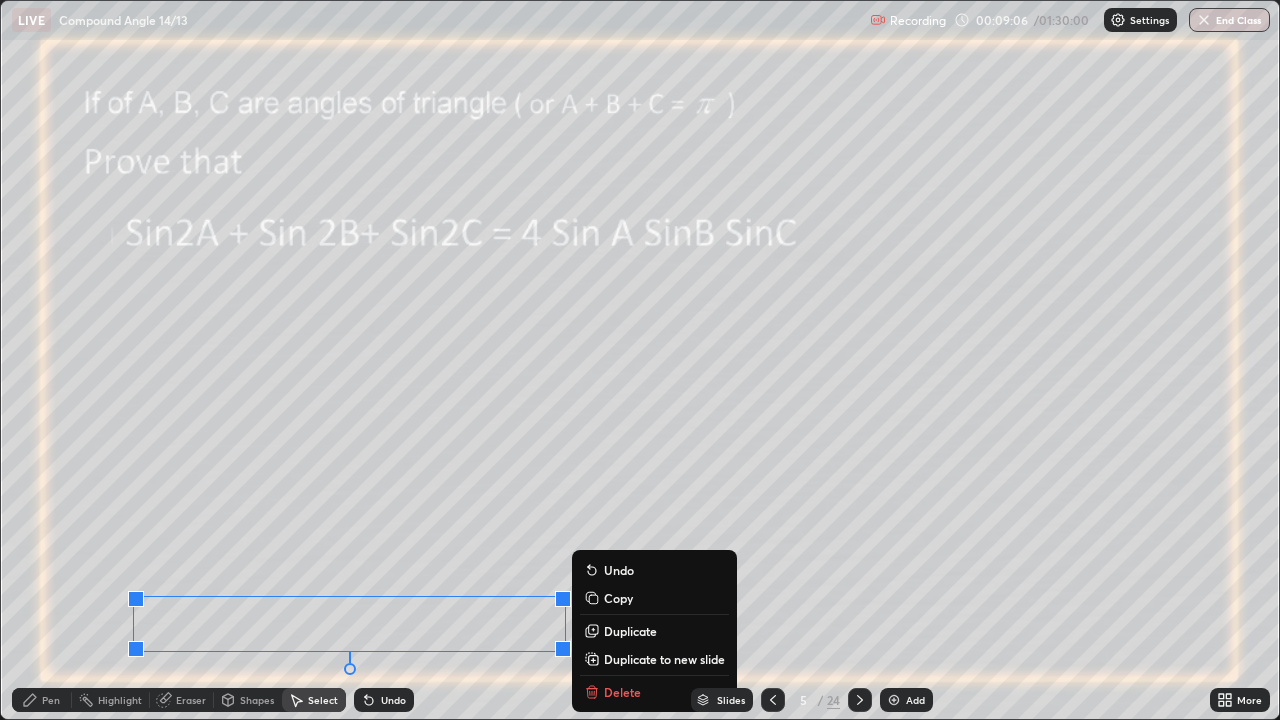 click 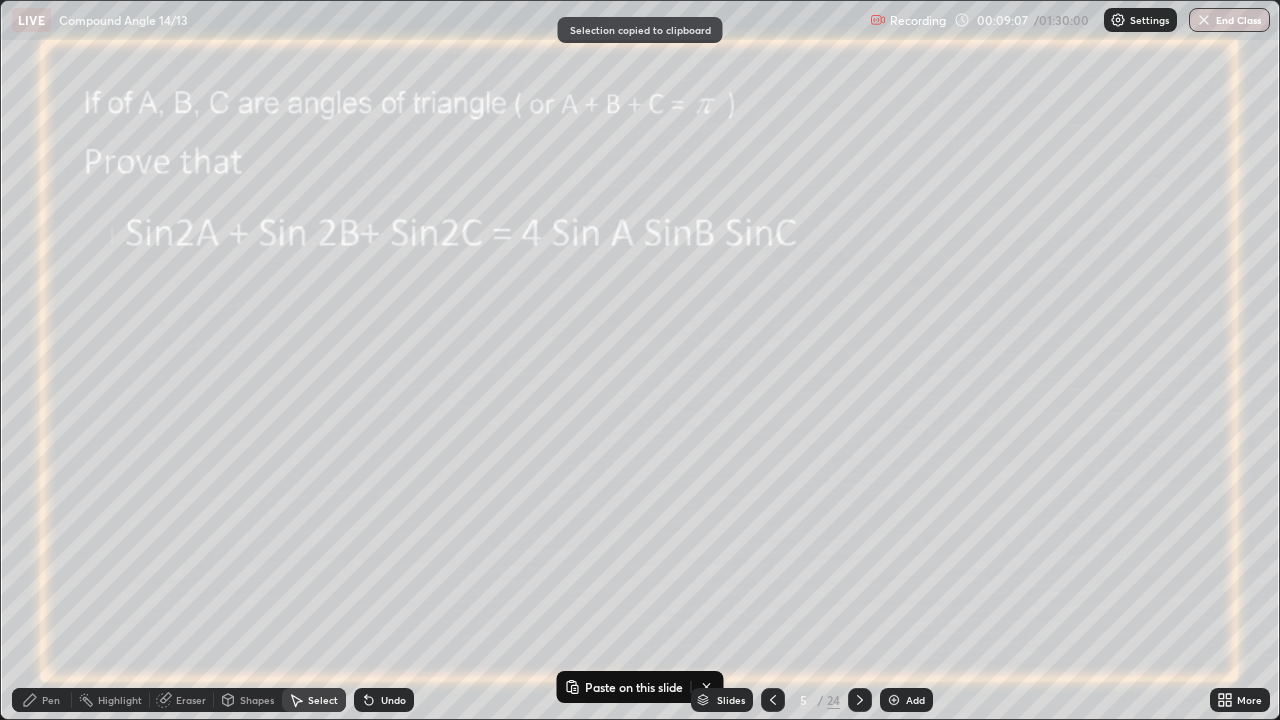 click at bounding box center (894, 700) 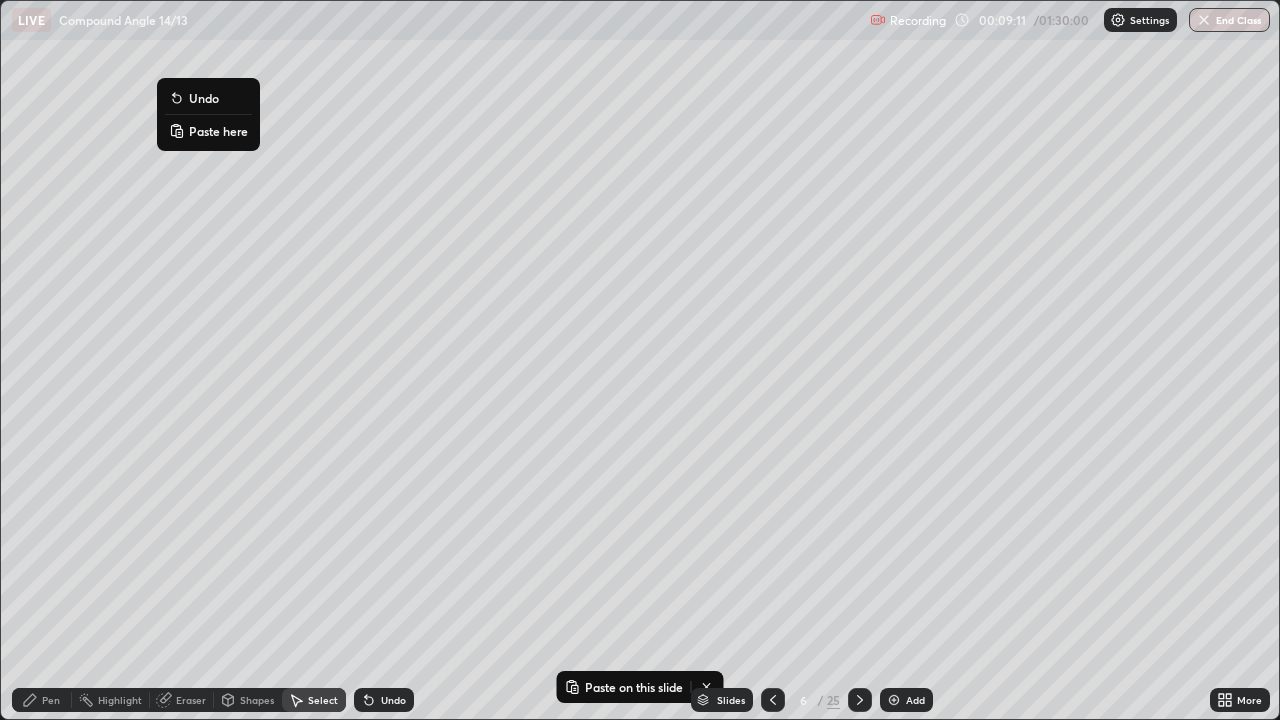 click 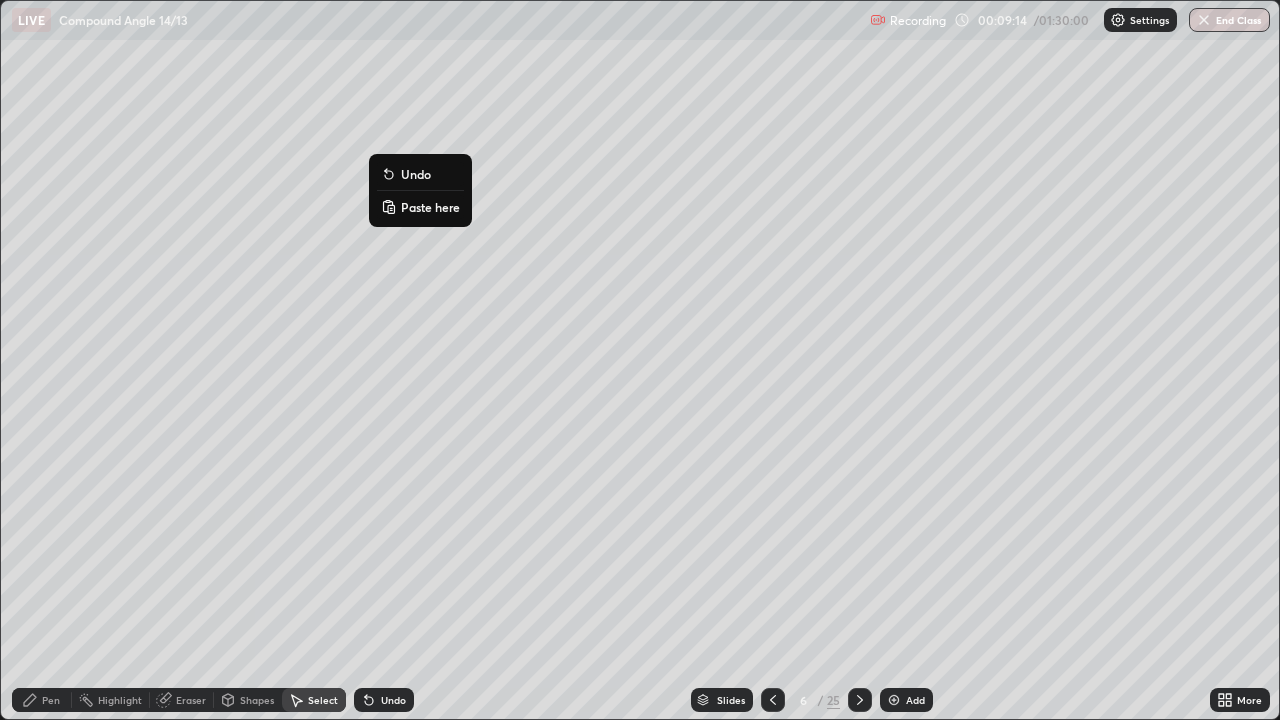 click on "0 ° Undo Copy Paste here Duplicate Duplicate to new slide Delete" at bounding box center (640, 360) 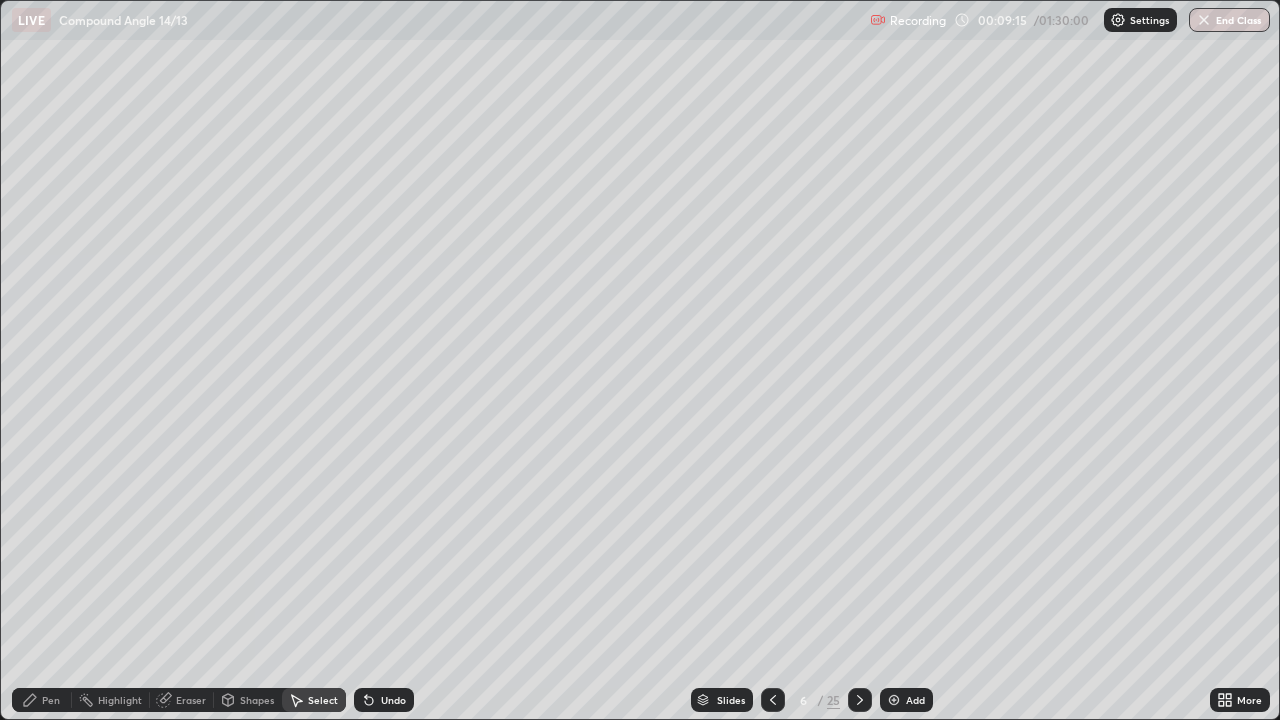 click on "Pen" at bounding box center (42, 700) 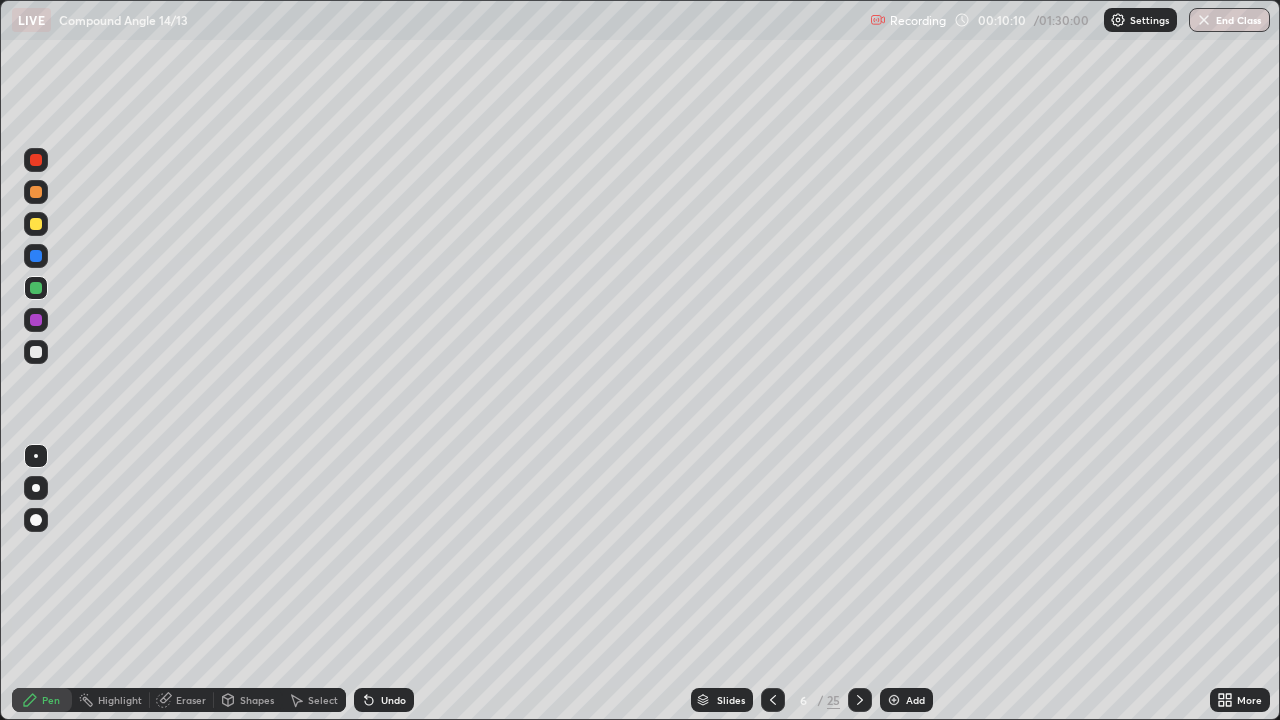 click 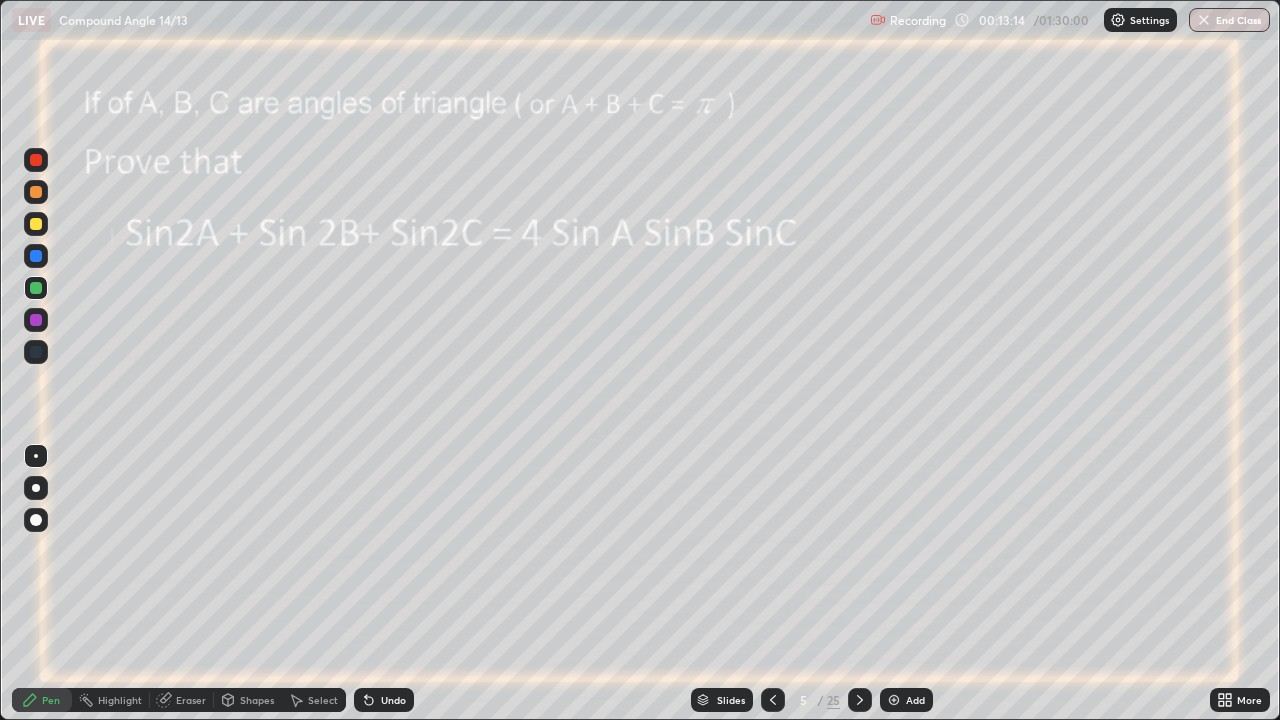 click 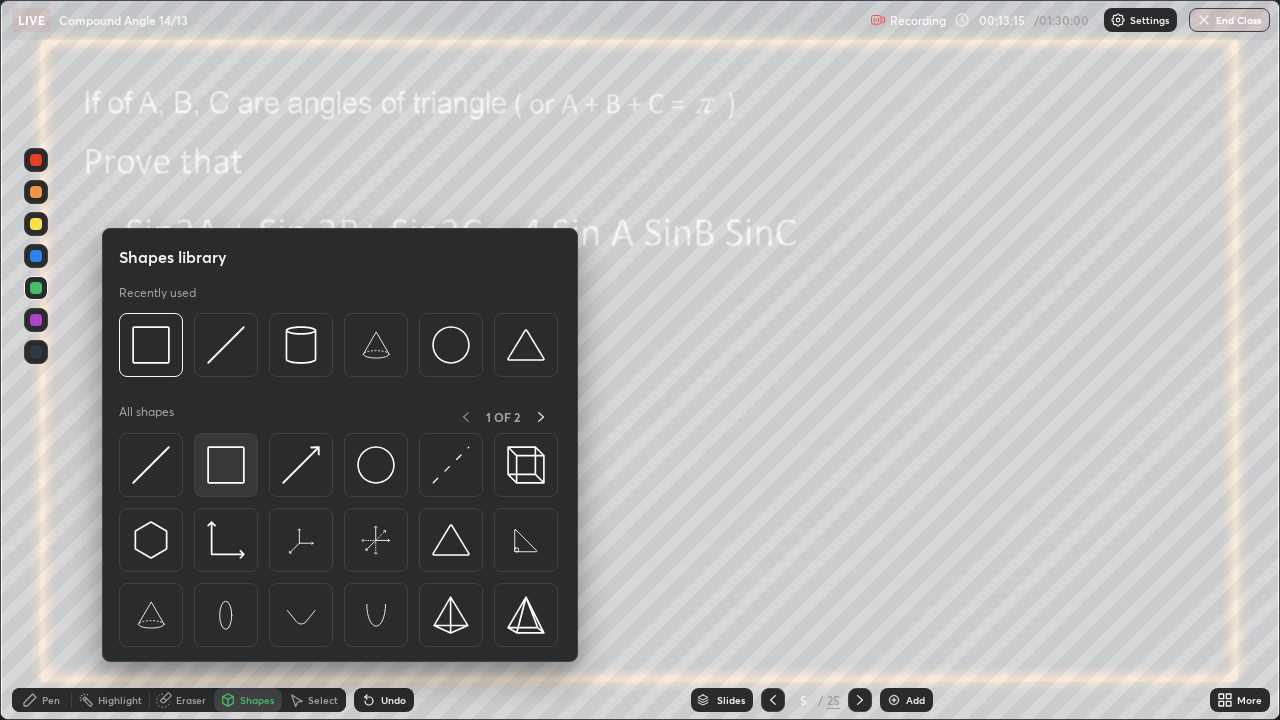 click at bounding box center (226, 465) 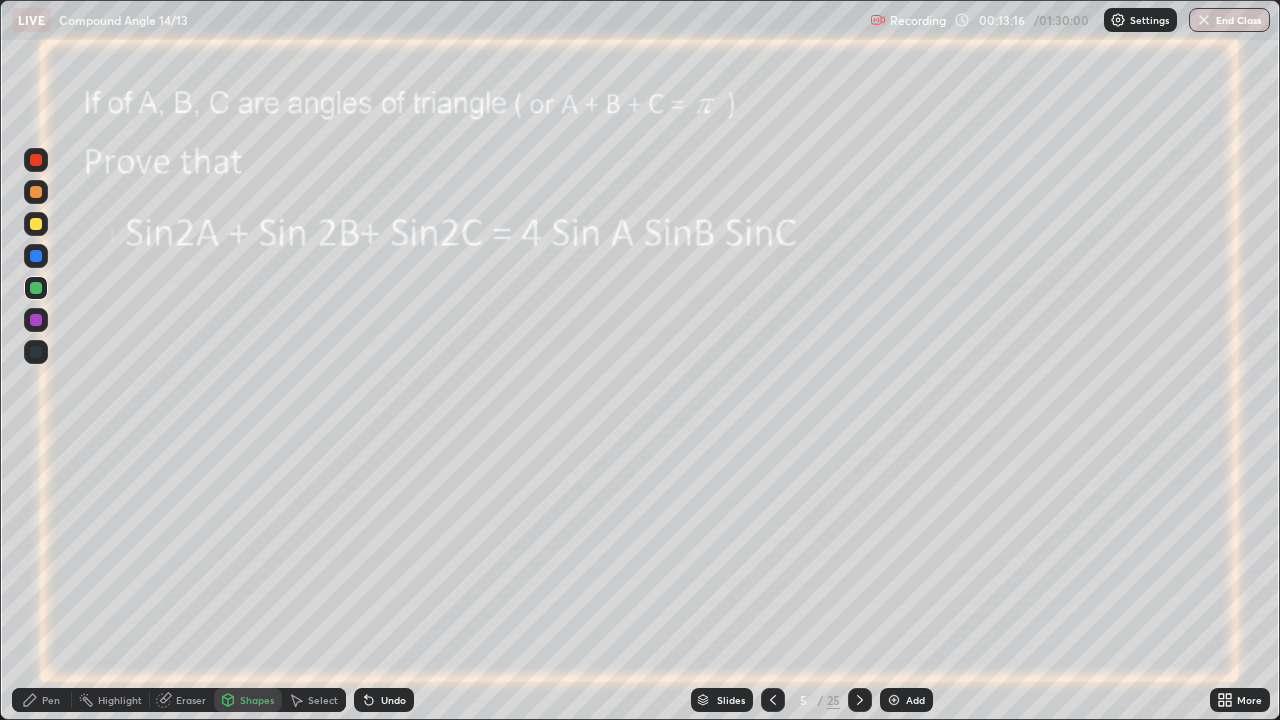 click at bounding box center [36, 224] 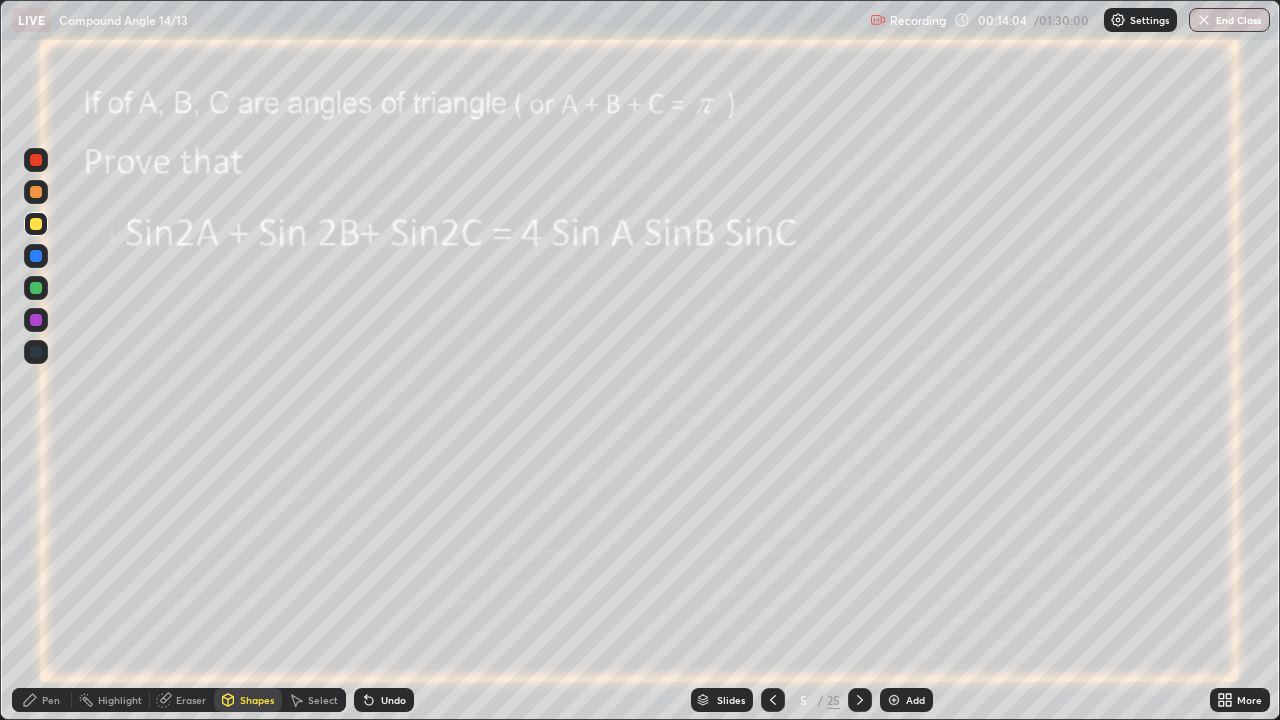 click 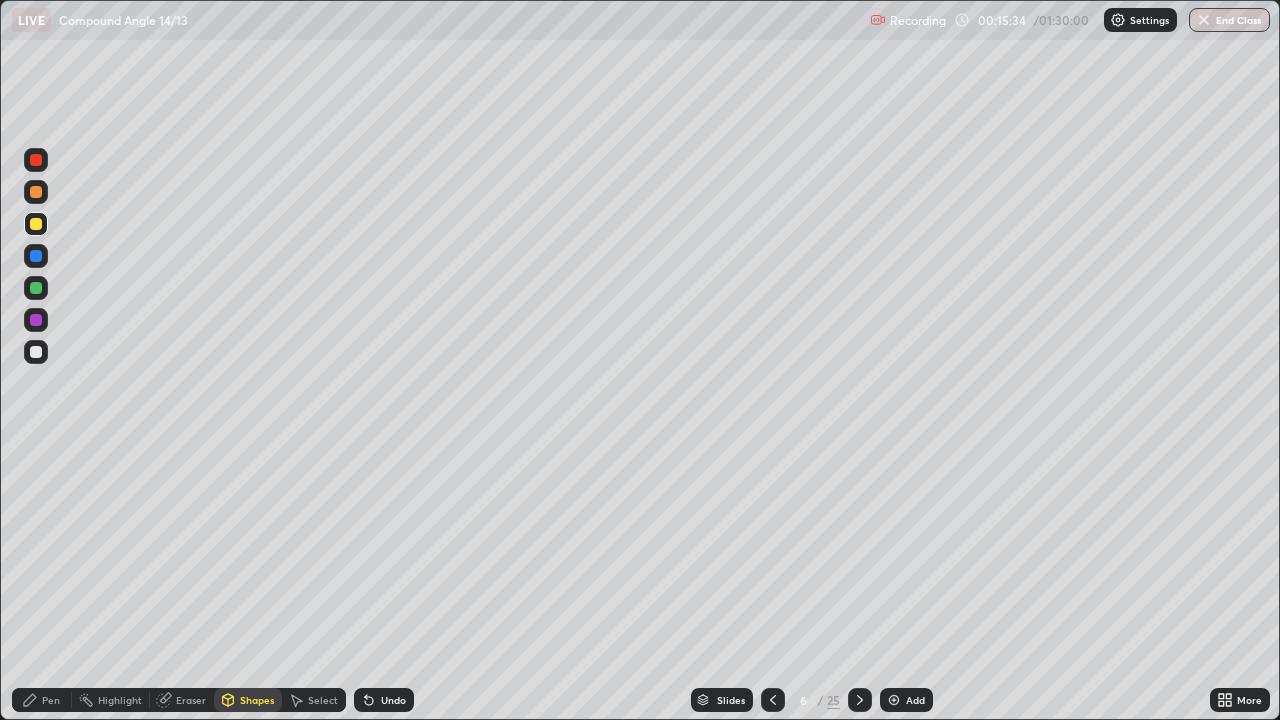 click 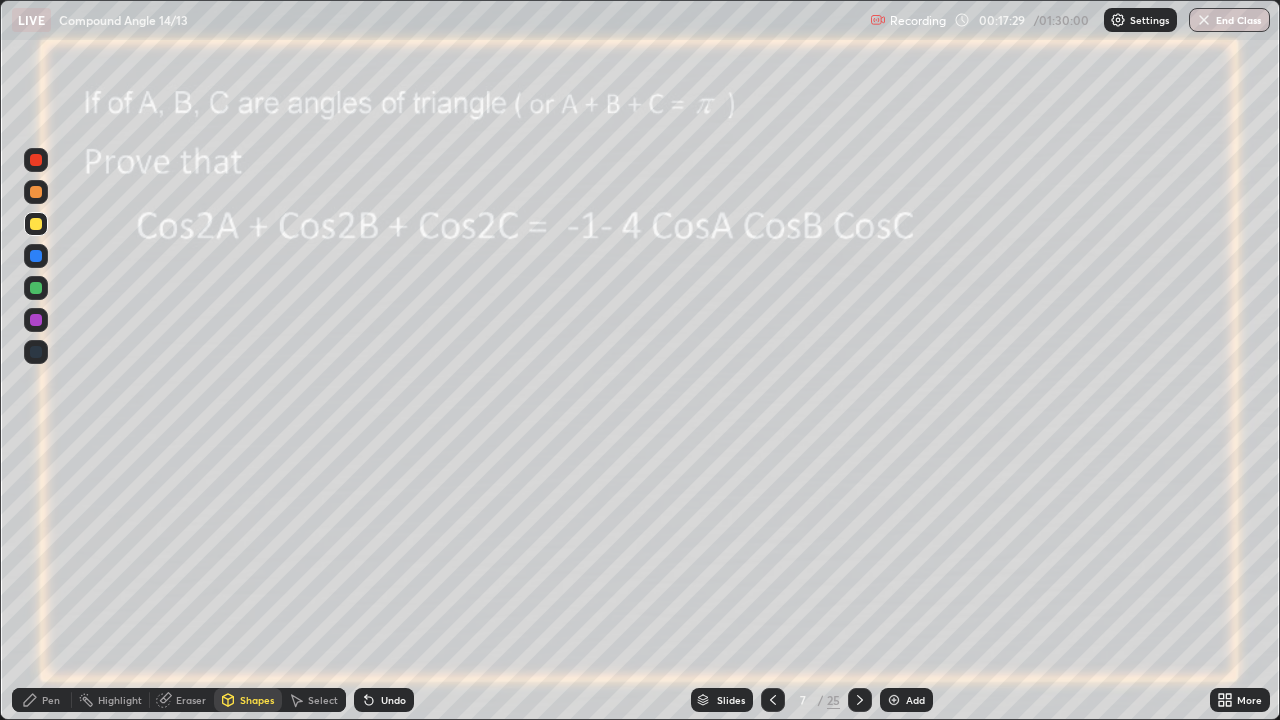 click at bounding box center (36, 288) 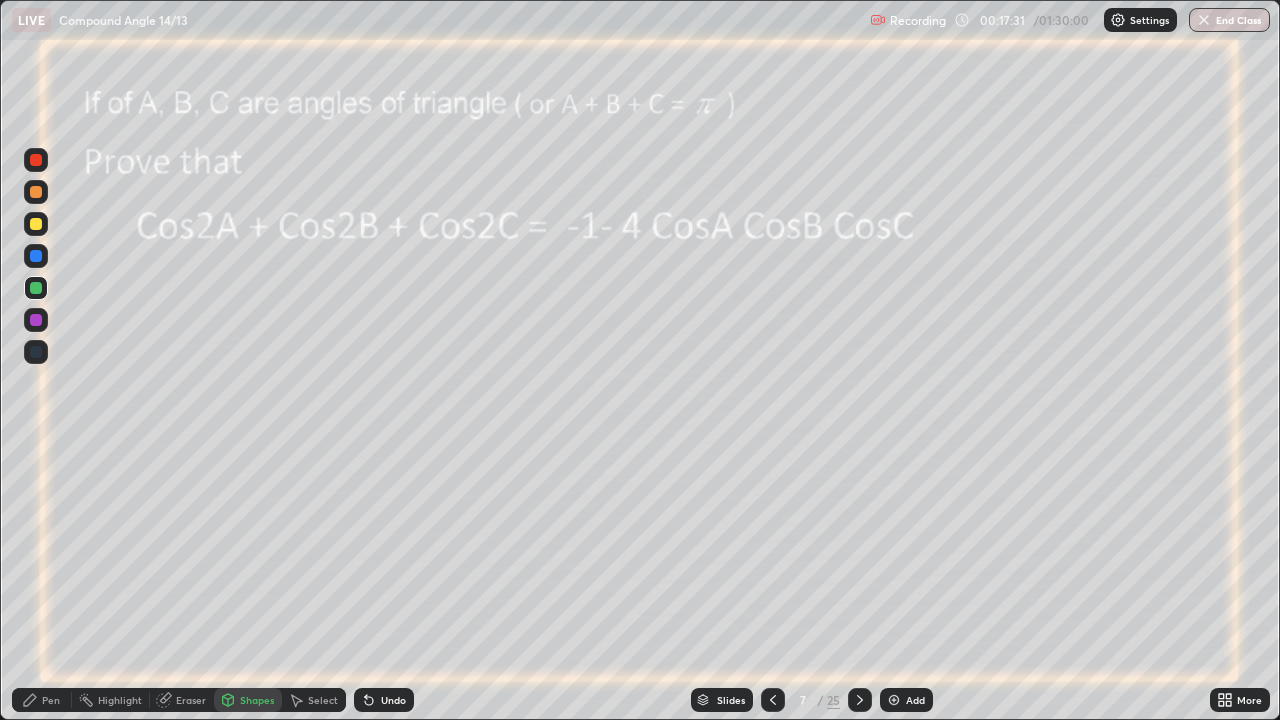 click at bounding box center (36, 320) 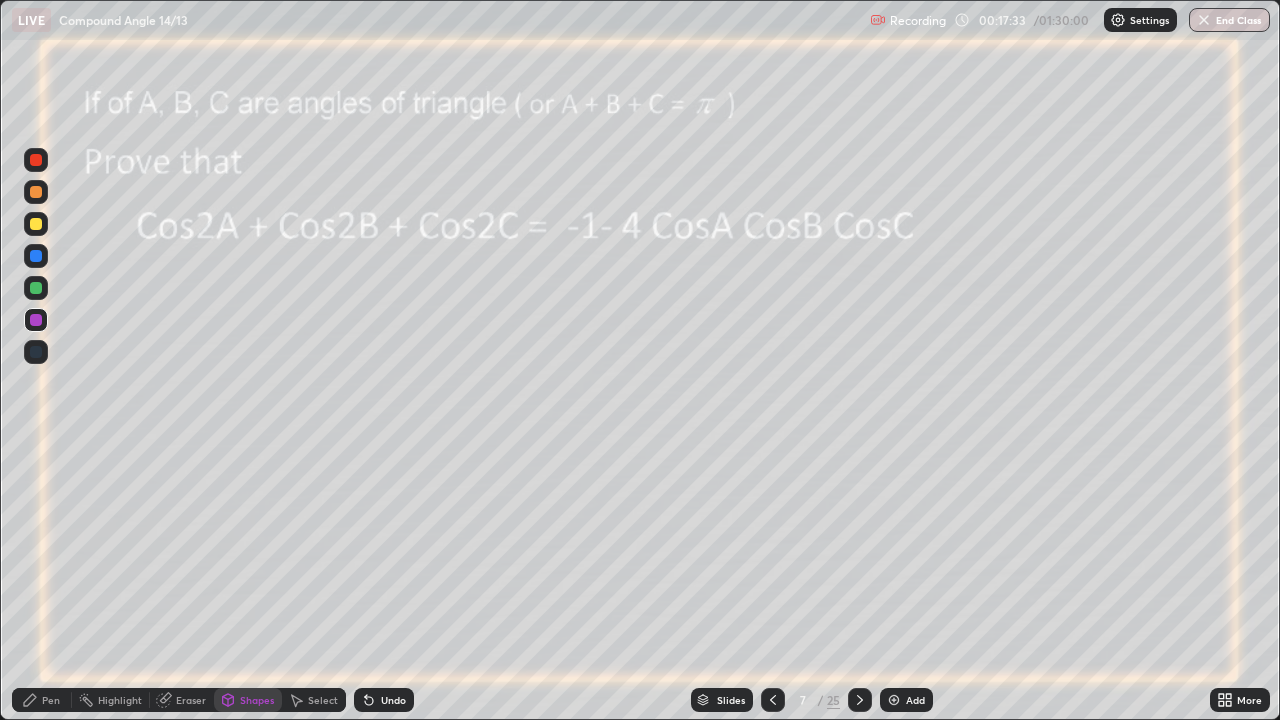 click 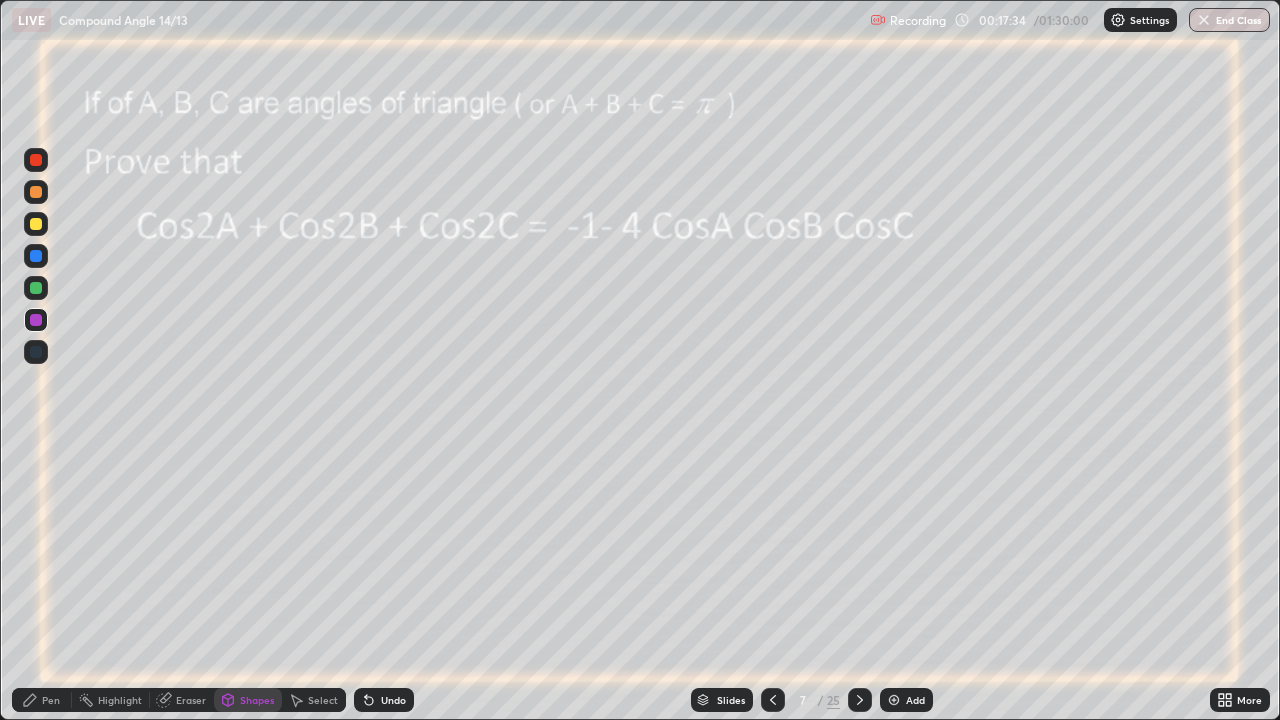 click on "Pen" at bounding box center [42, 700] 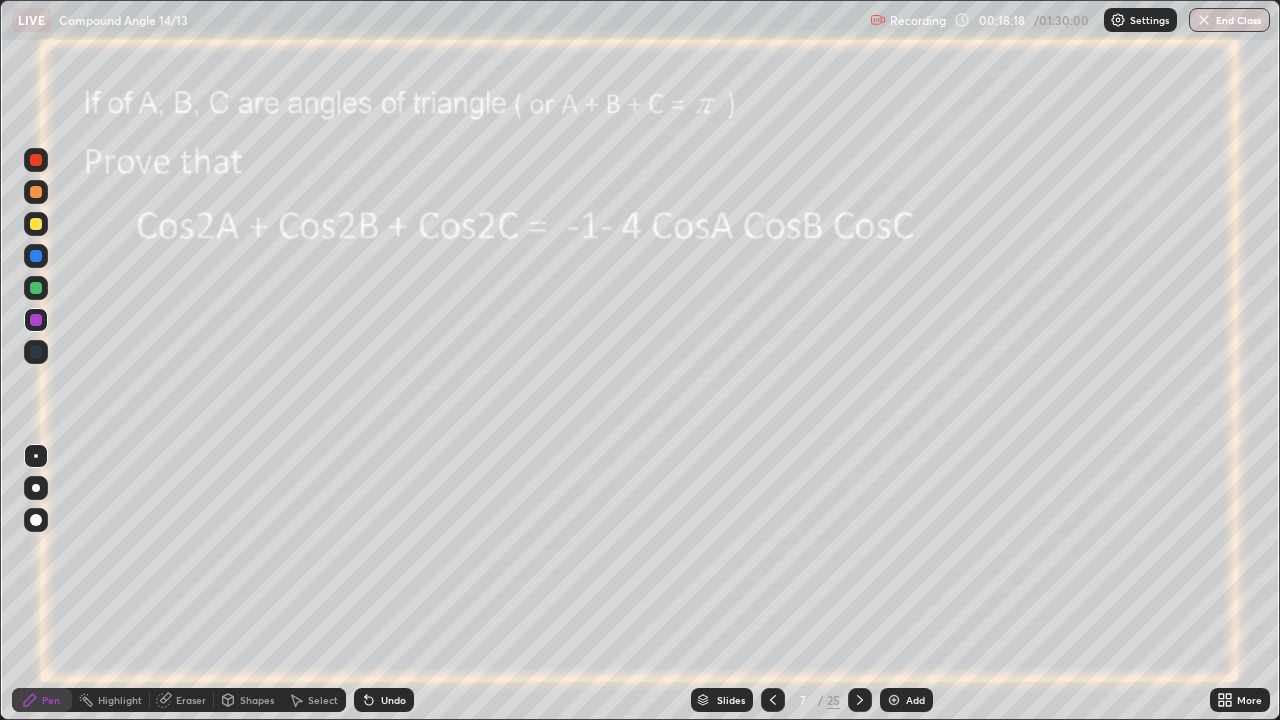 click on "Undo" at bounding box center [393, 700] 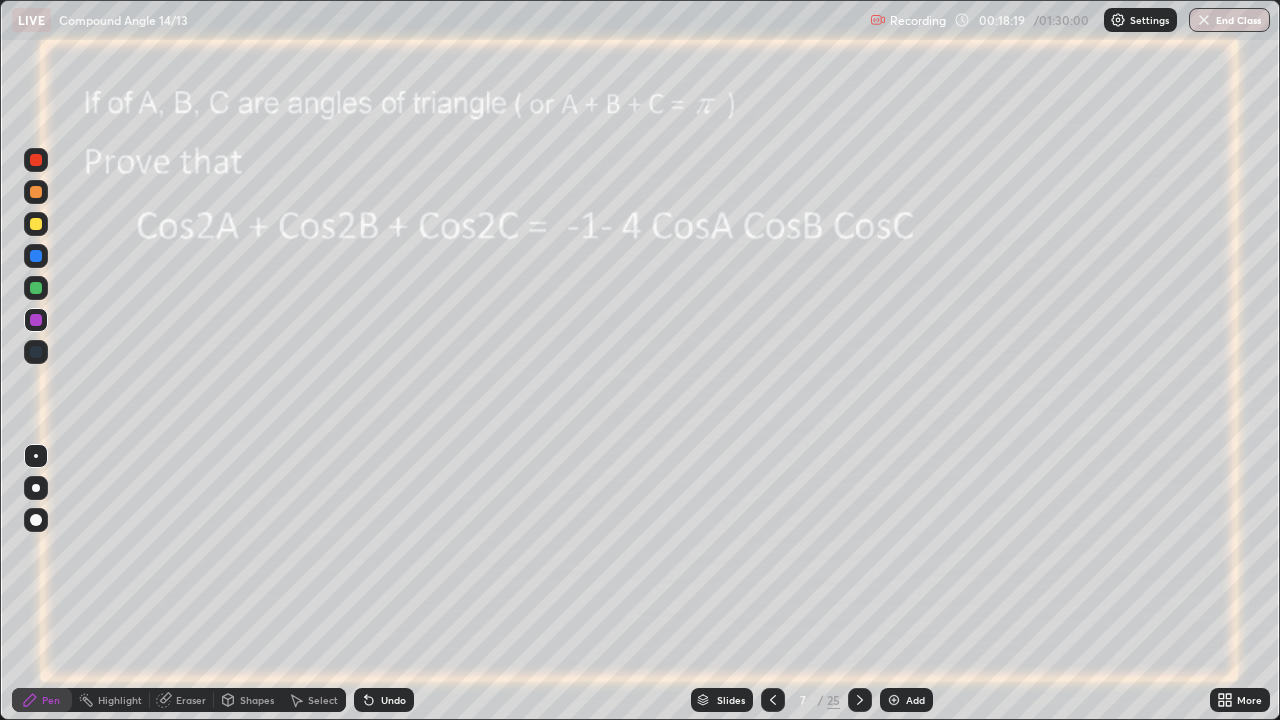 click on "Undo" at bounding box center (393, 700) 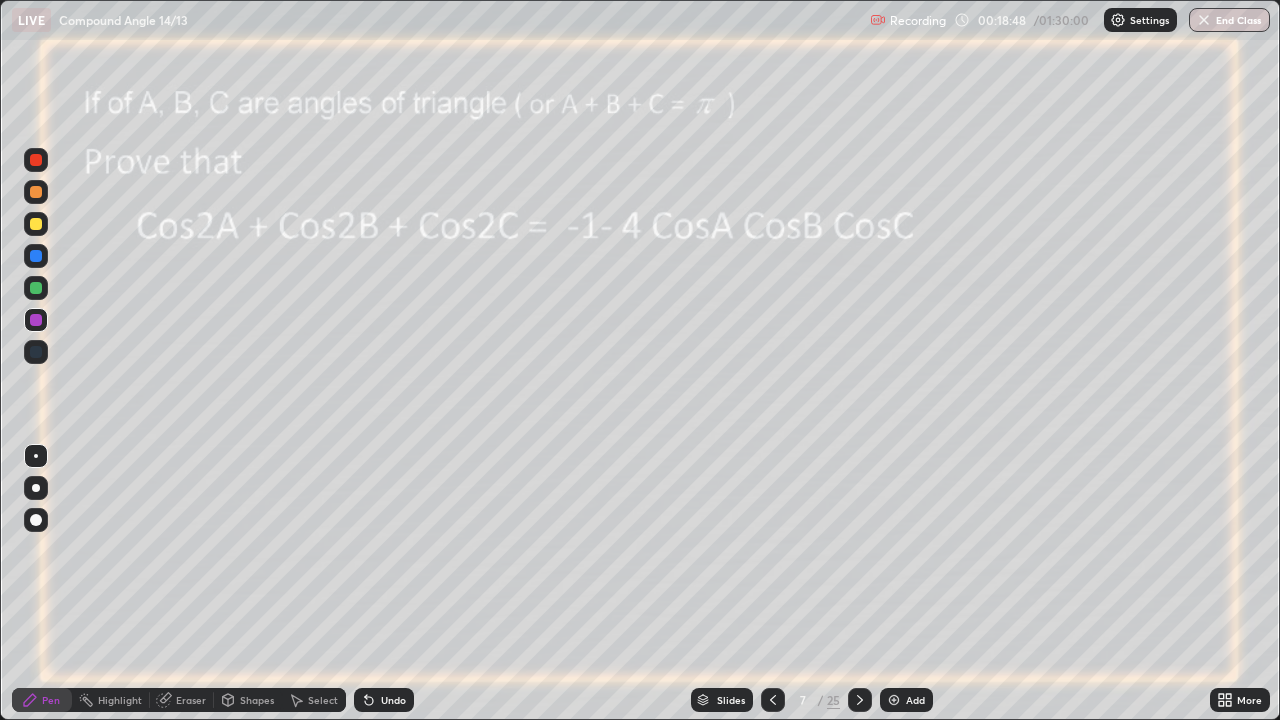 click at bounding box center [36, 288] 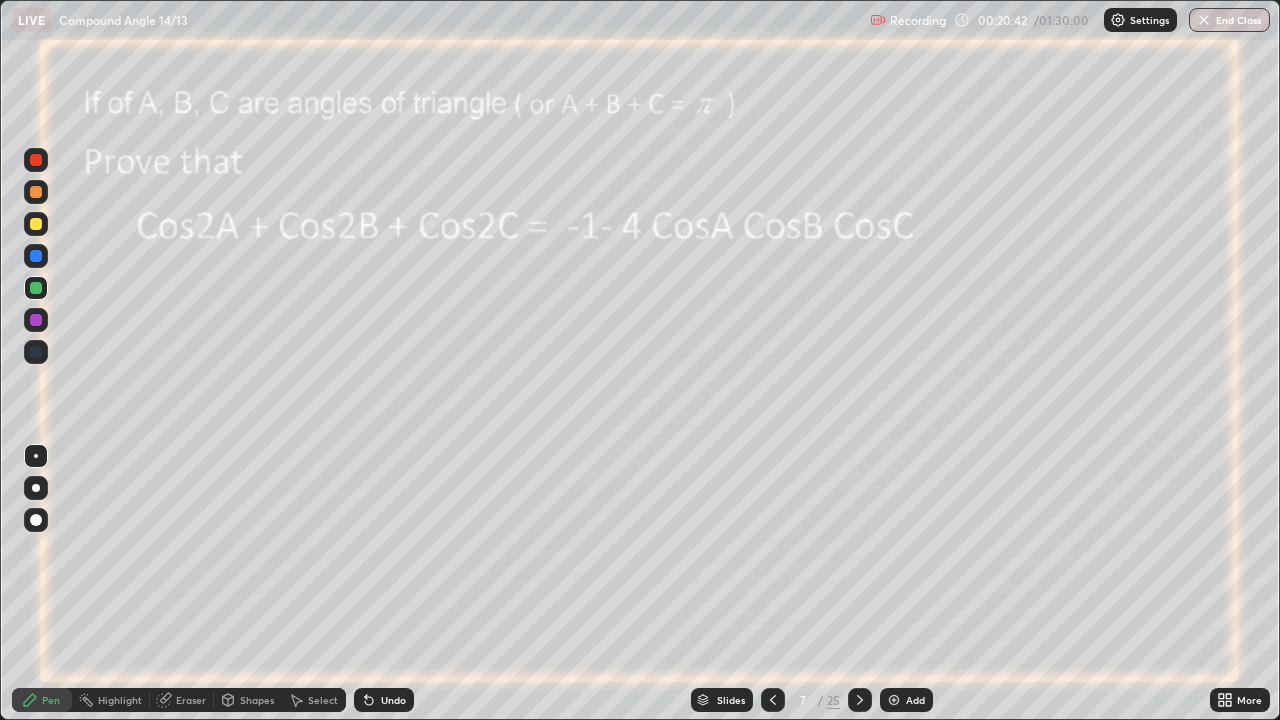 click at bounding box center (36, 320) 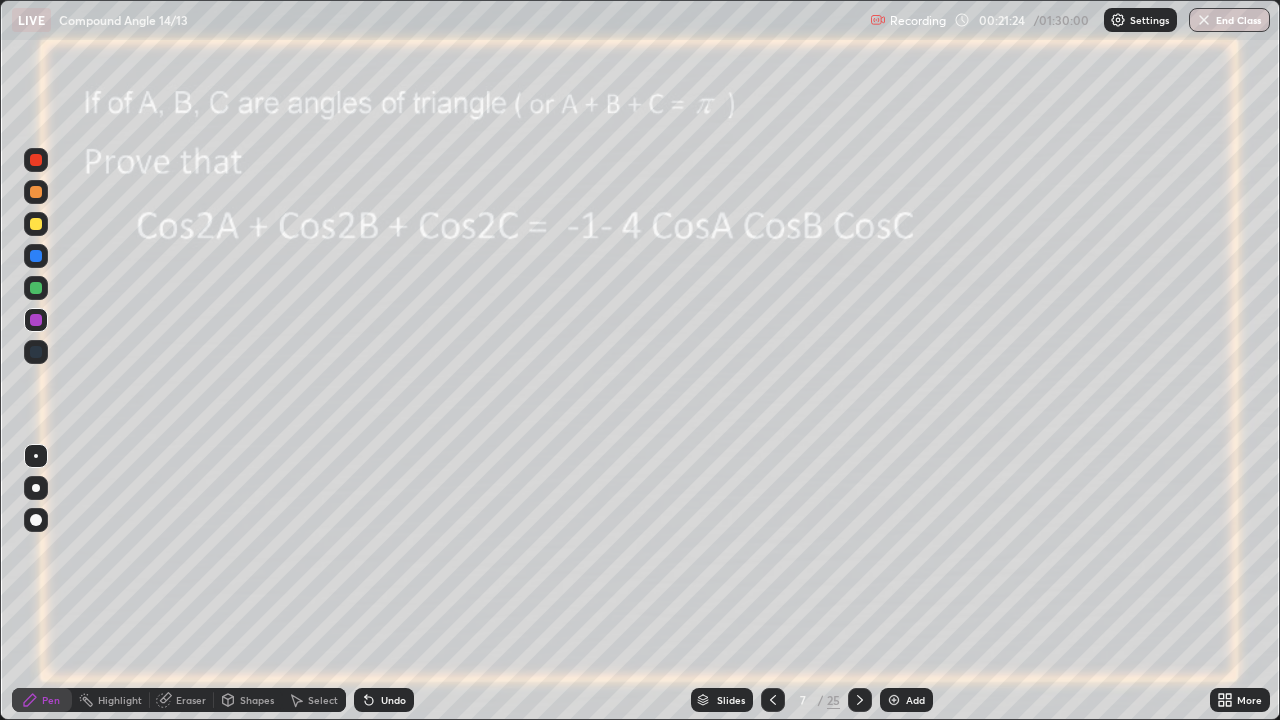 click 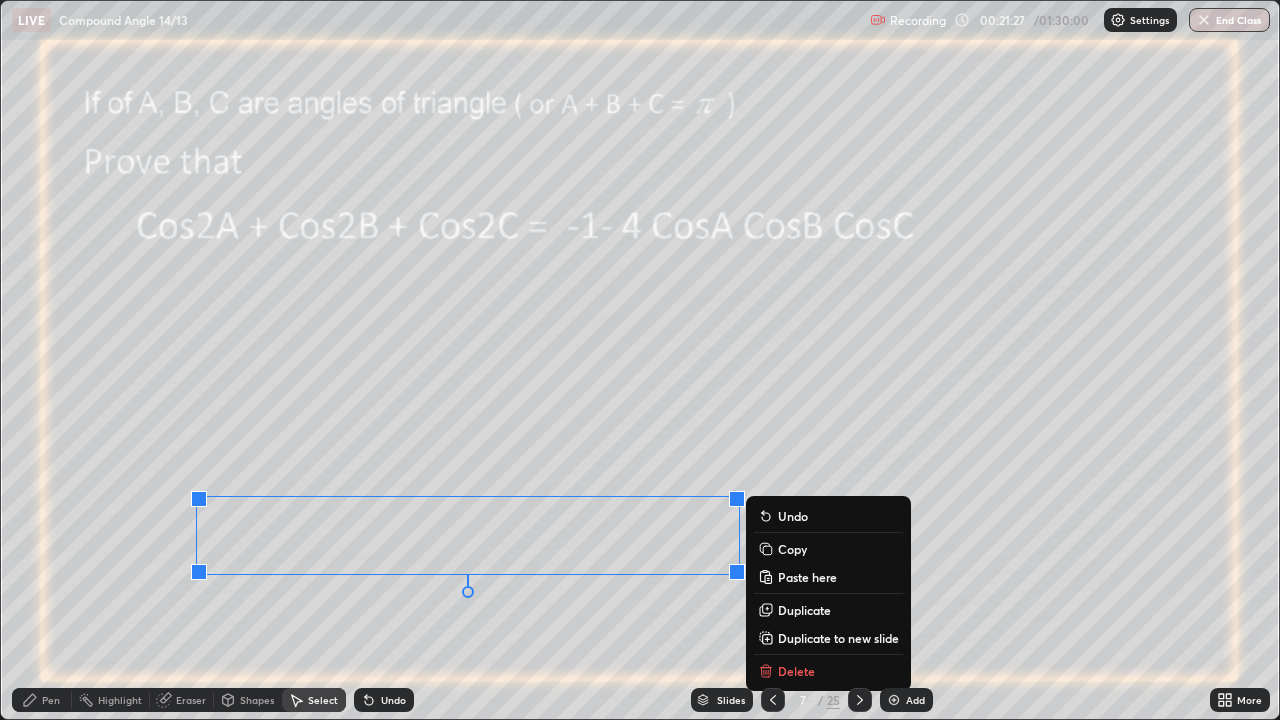 click 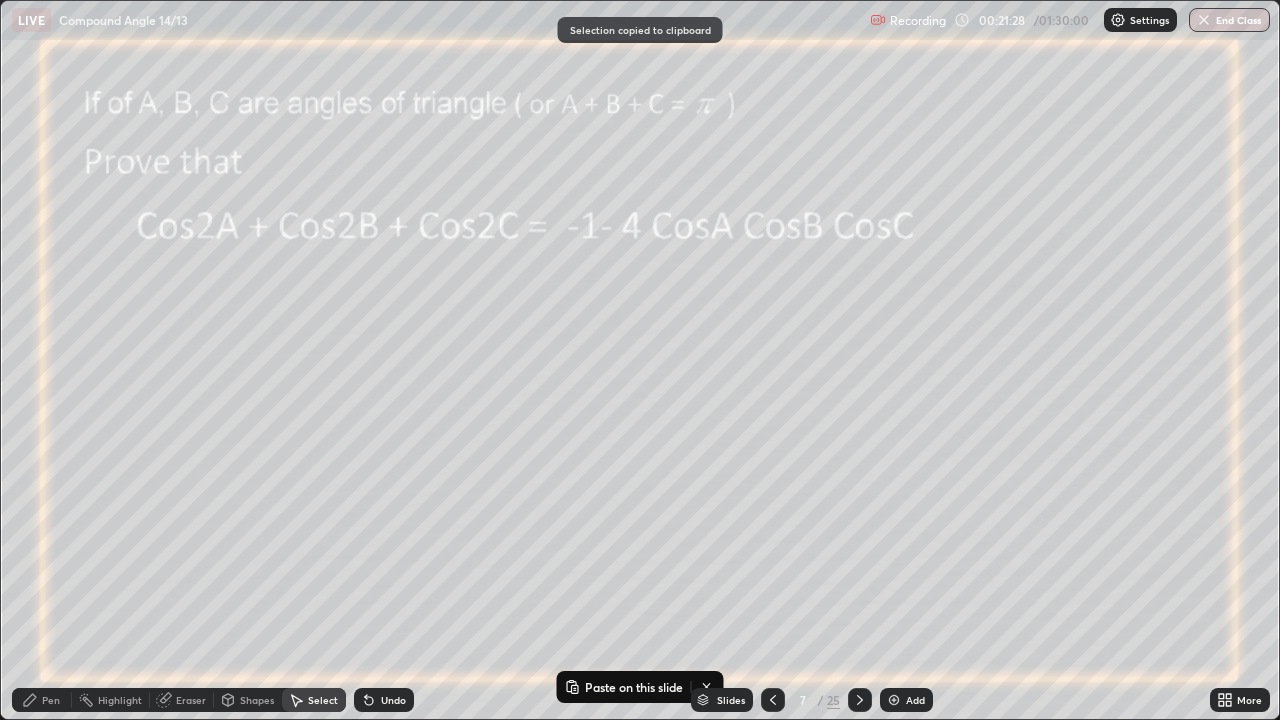 click at bounding box center [894, 700] 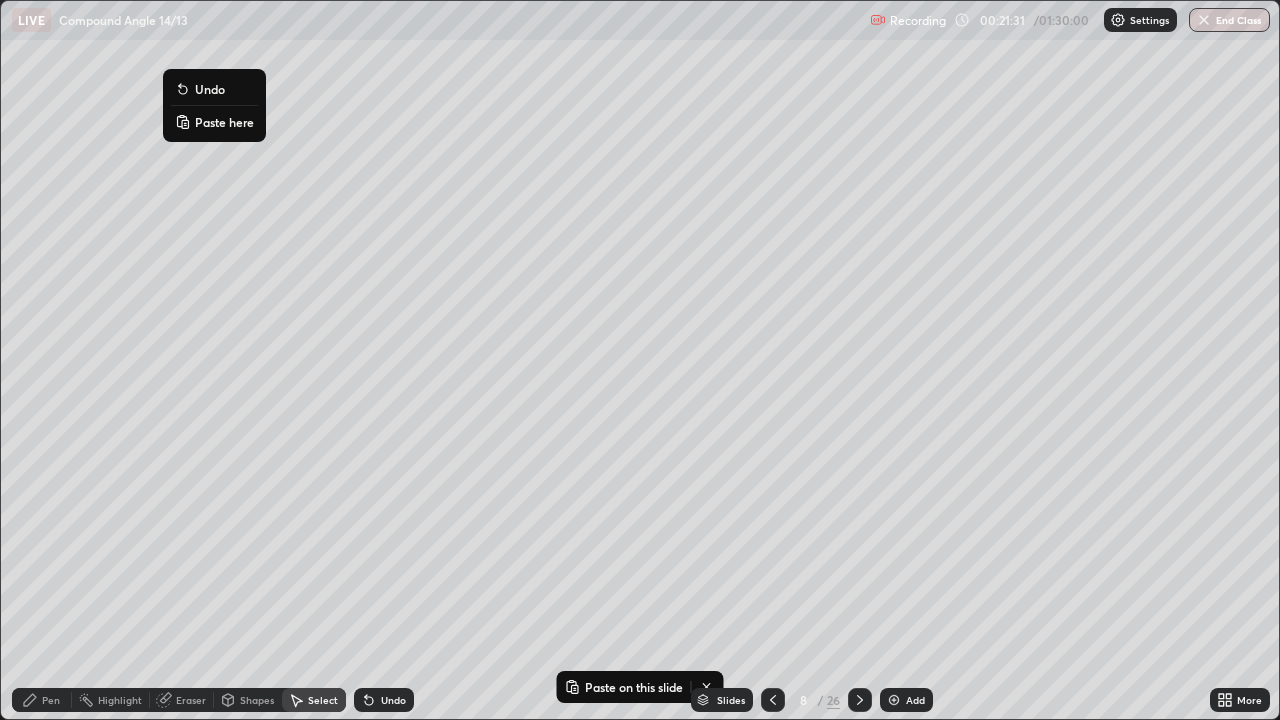 click on "Paste here" at bounding box center (224, 122) 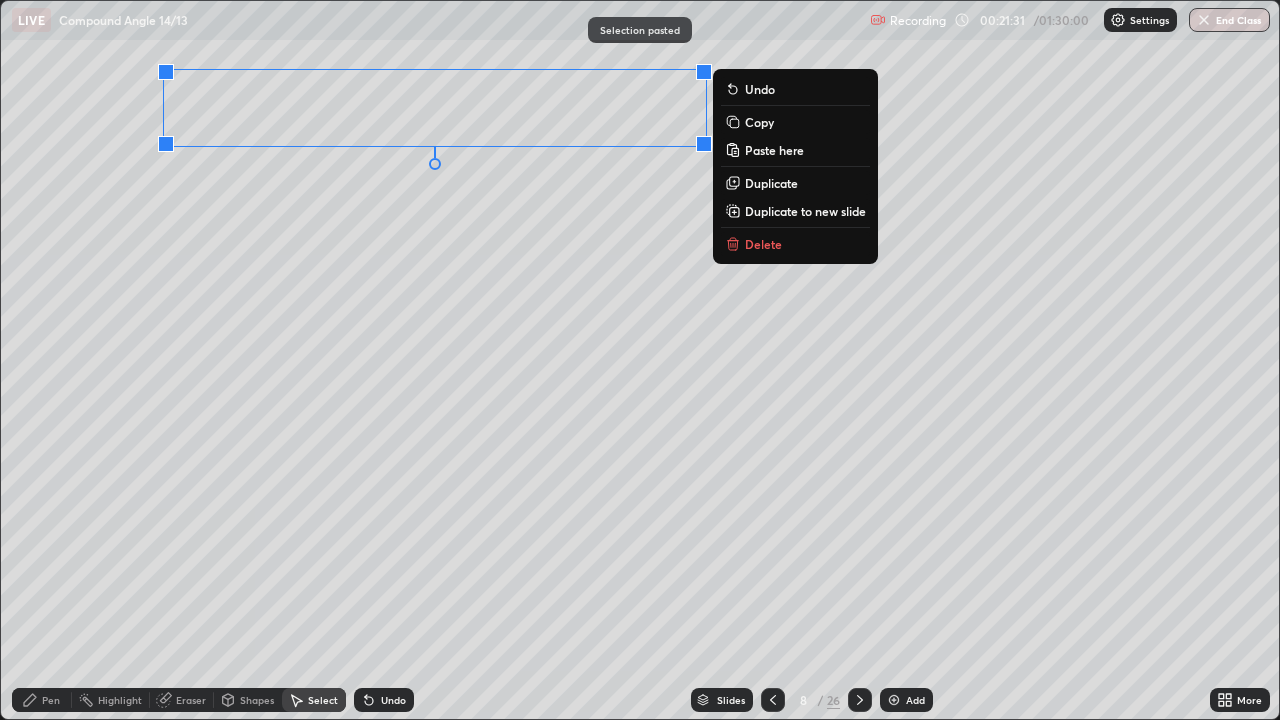 click on "0 ° Undo Copy Paste here Duplicate Duplicate to new slide Delete" at bounding box center [640, 360] 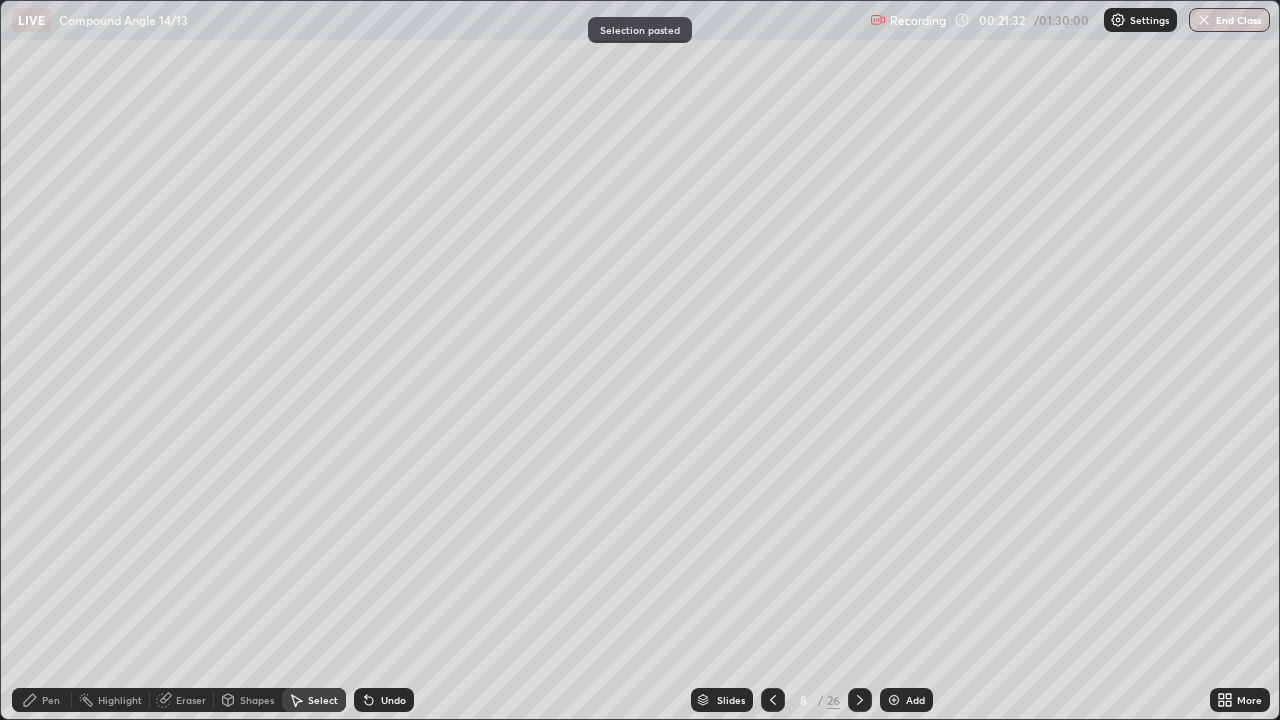 click on "Pen" at bounding box center (51, 700) 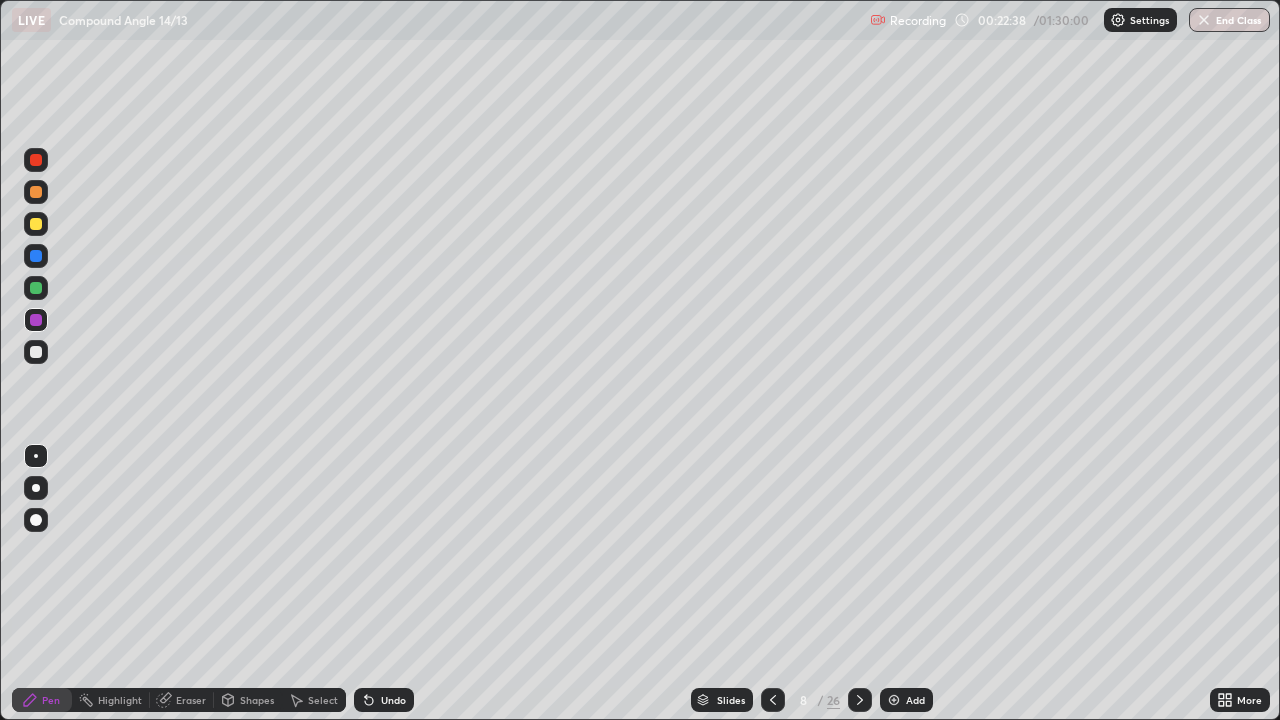 click on "Undo" at bounding box center (393, 700) 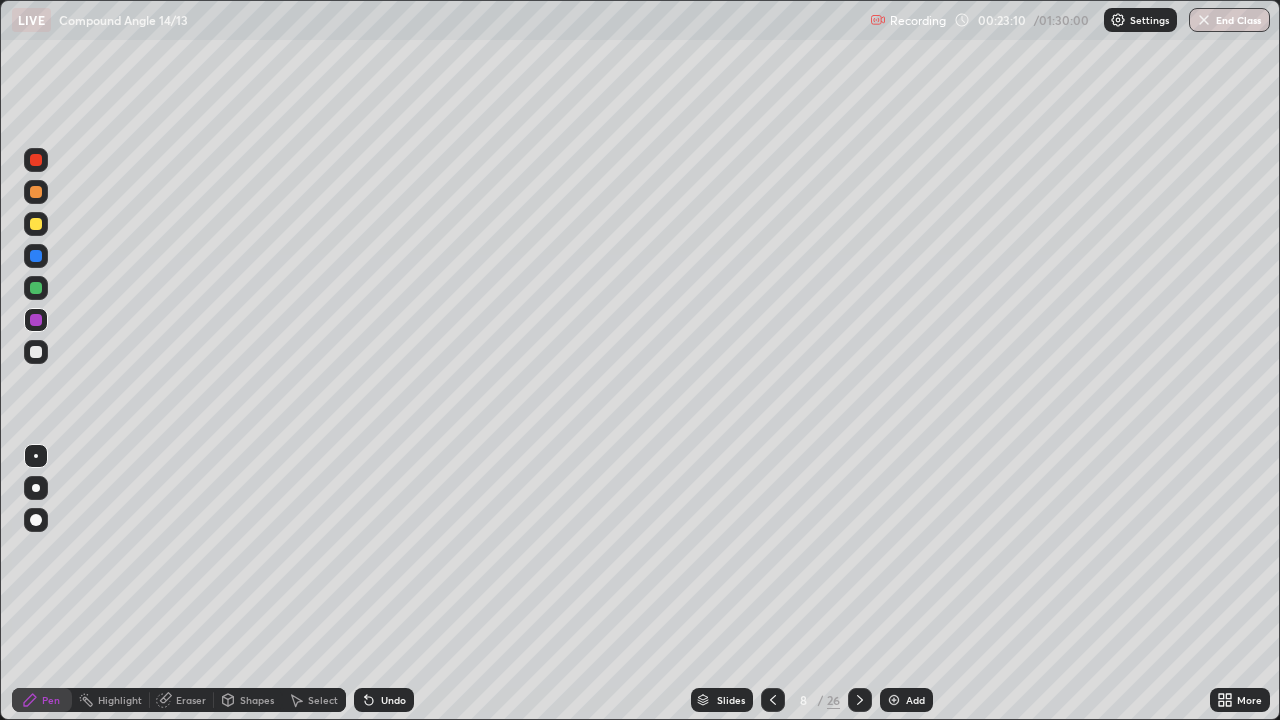 click 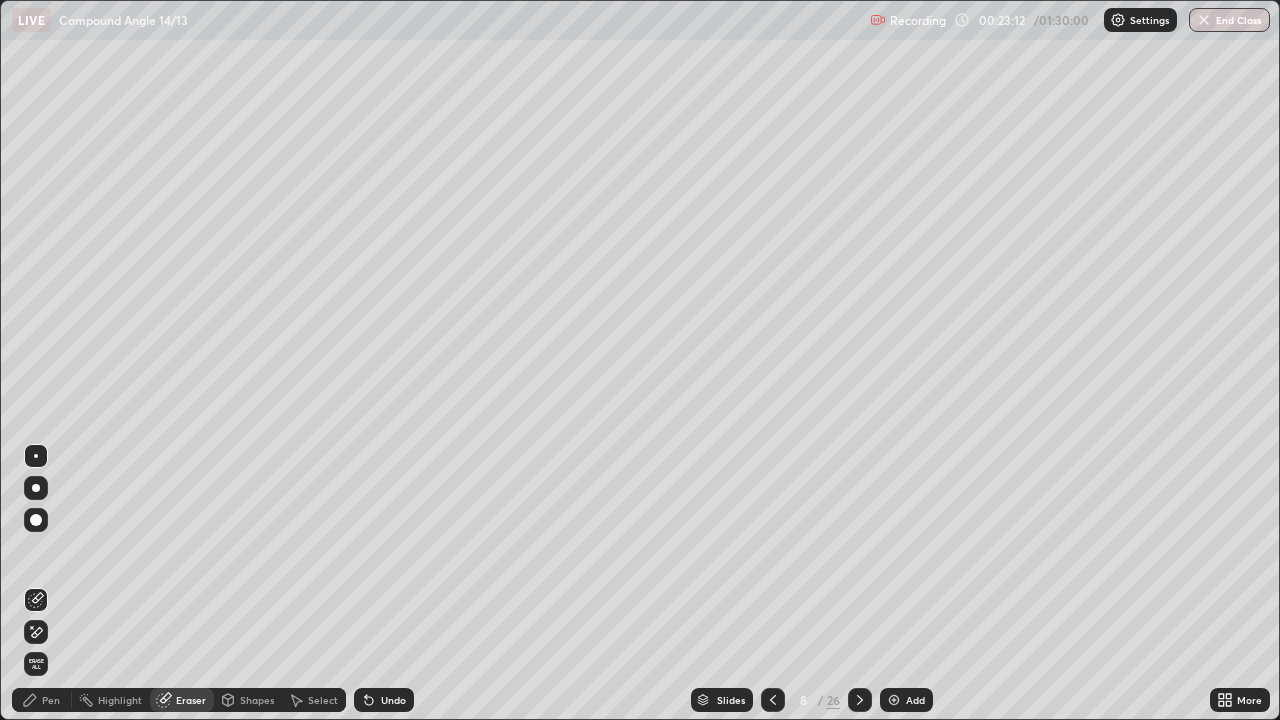 click on "Pen" at bounding box center [51, 700] 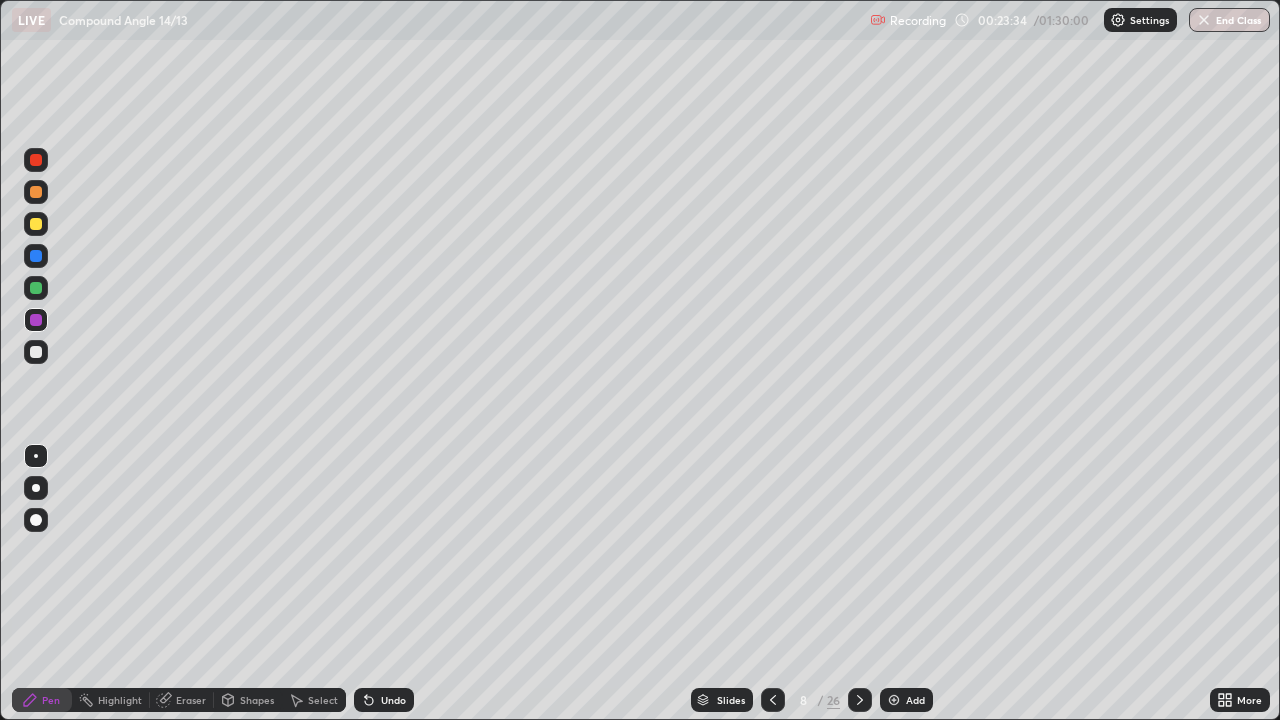 click 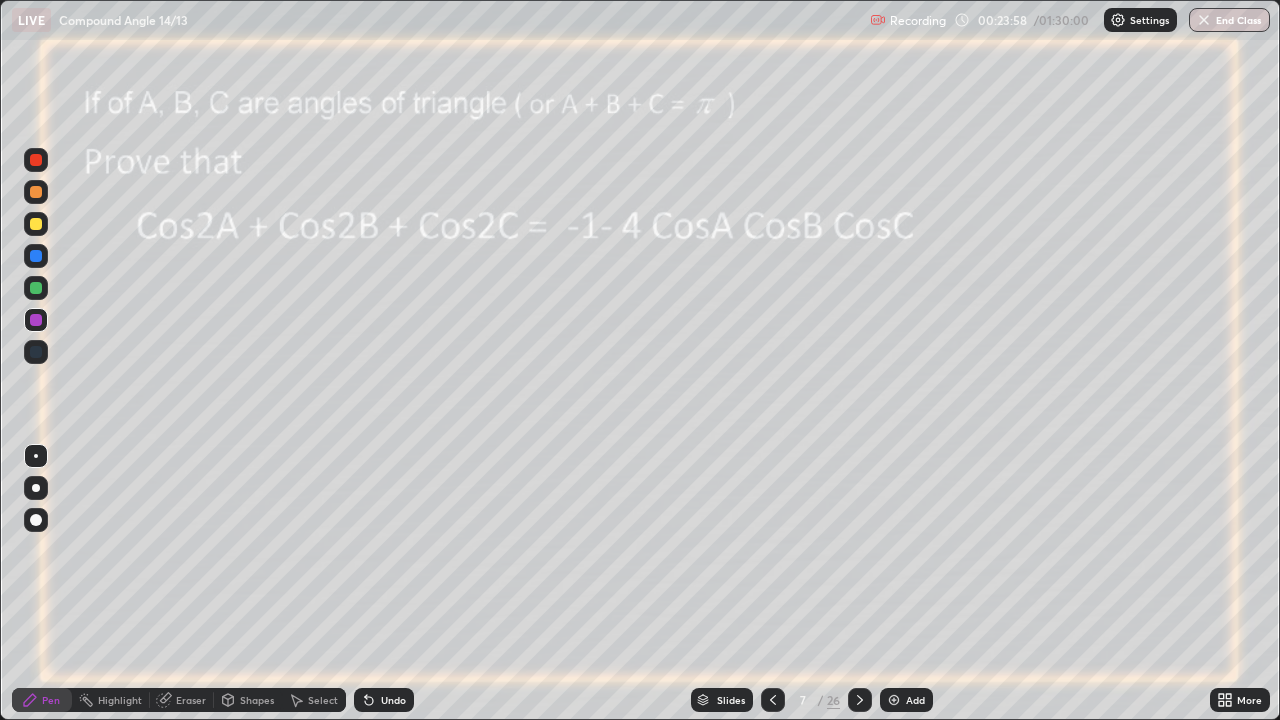 click 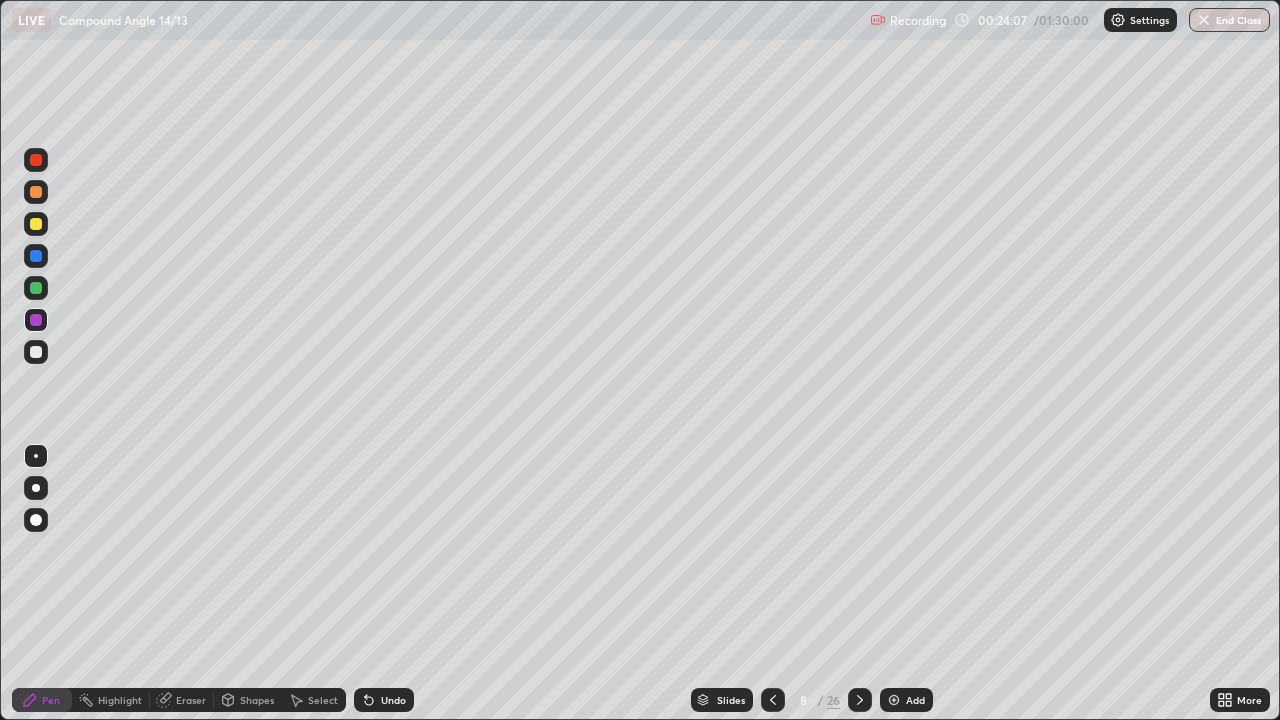click on "Eraser" at bounding box center (191, 700) 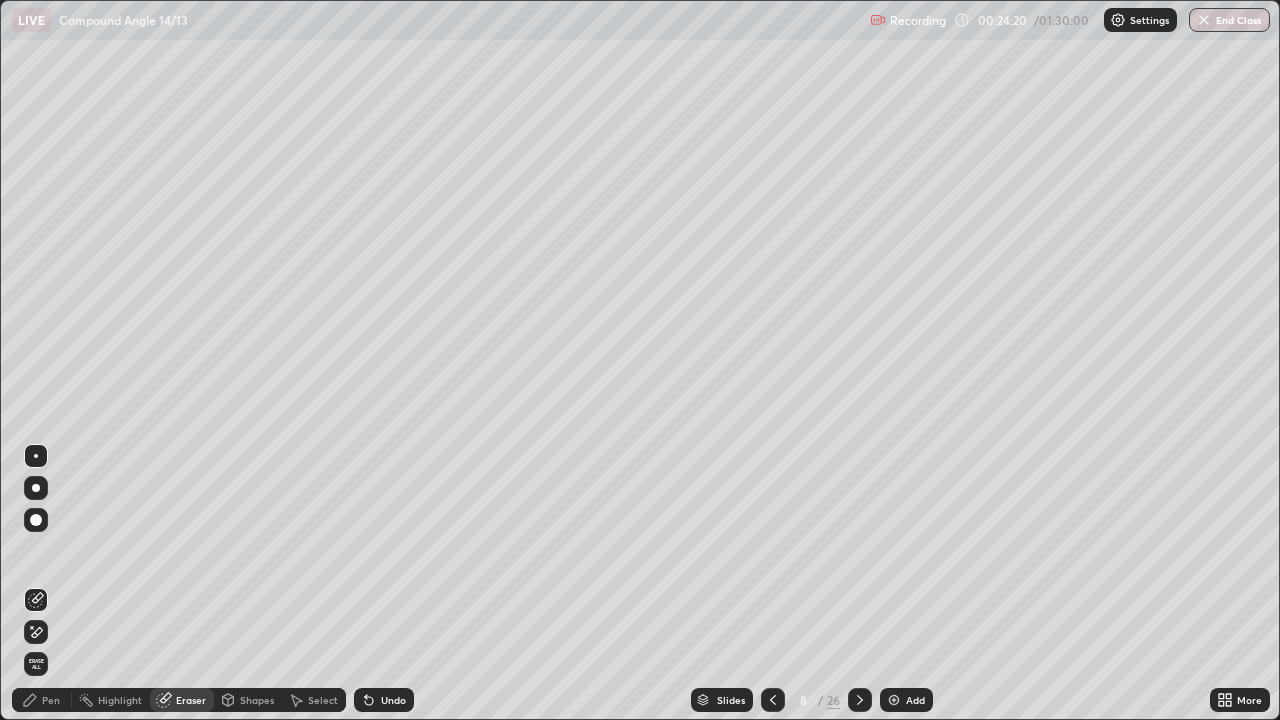 click on "Pen" at bounding box center [51, 700] 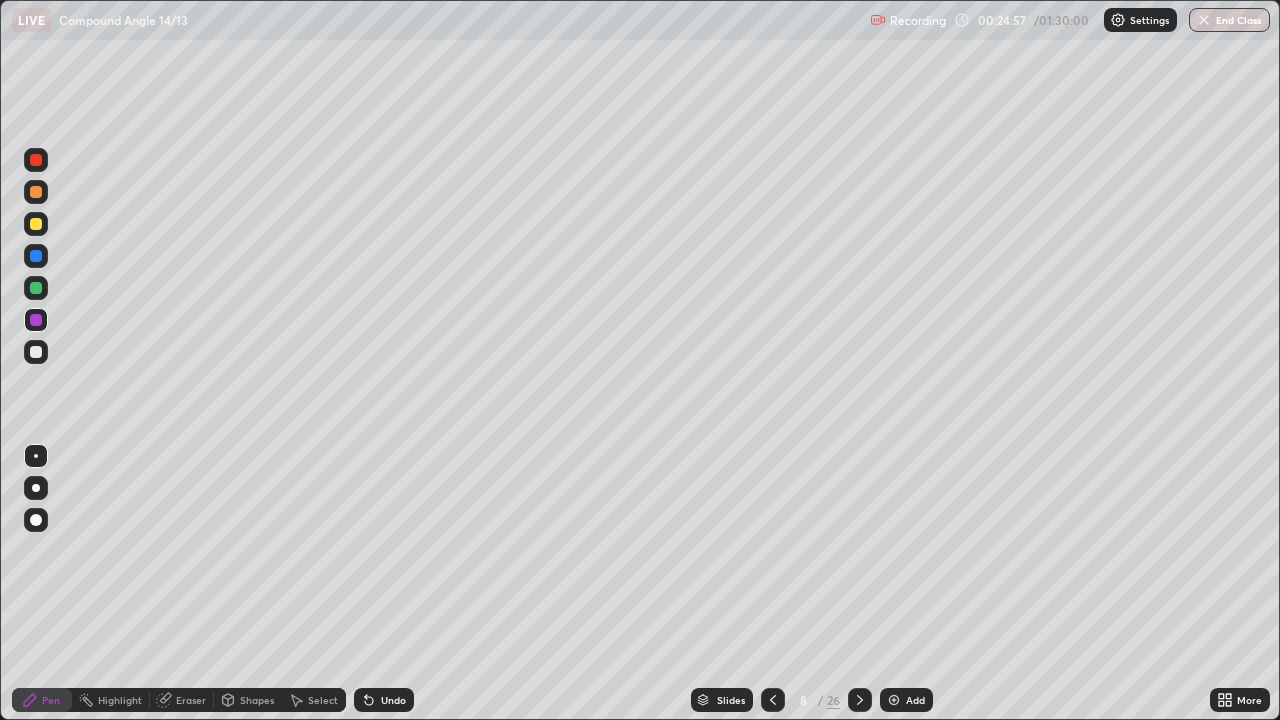 click 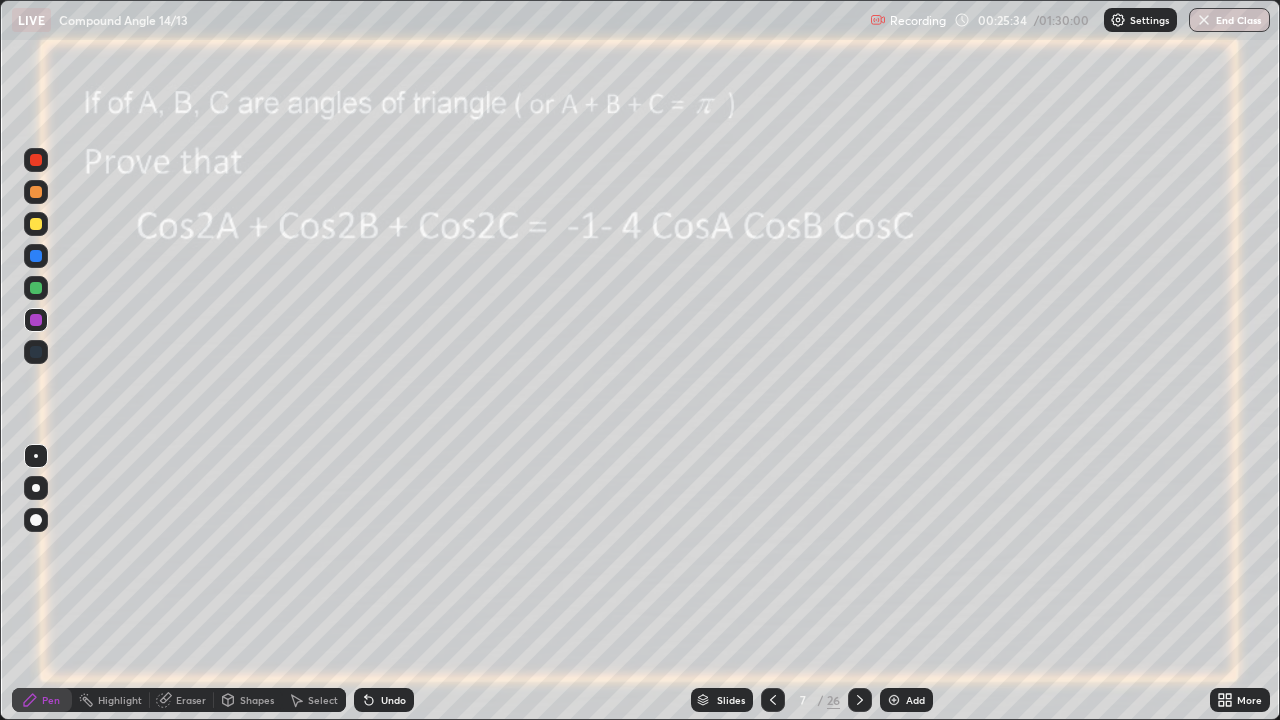 click 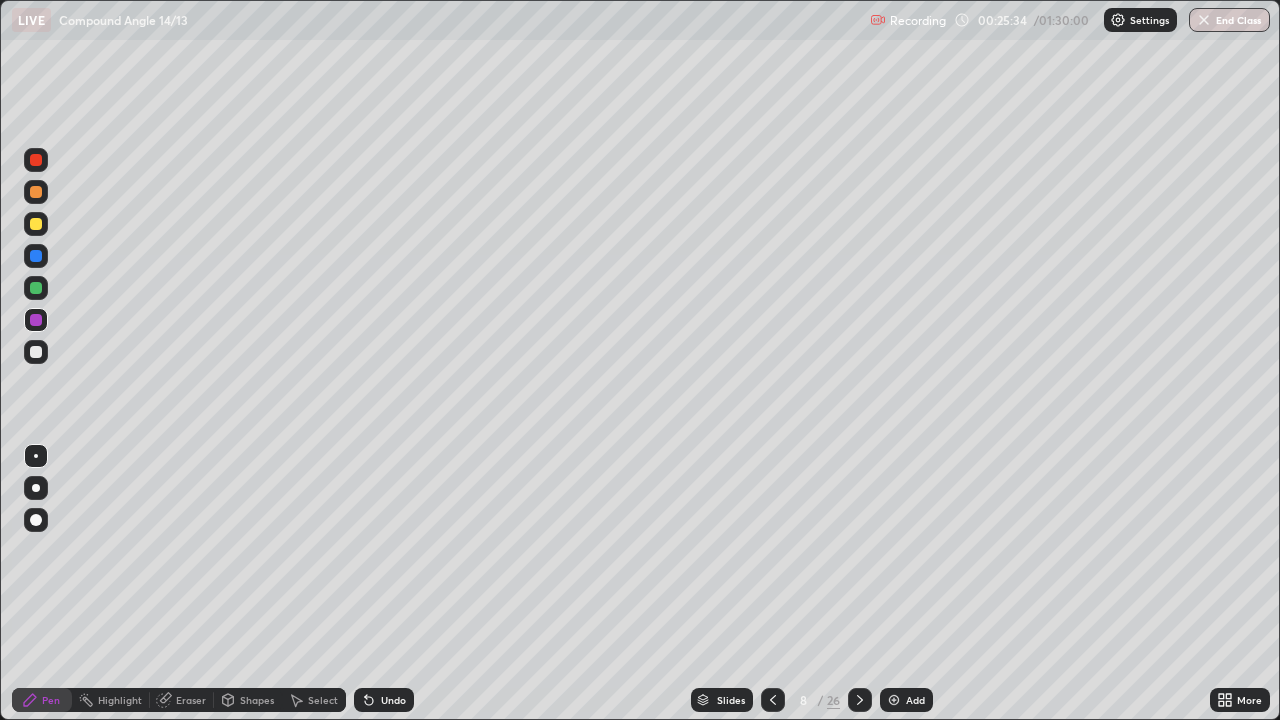 click 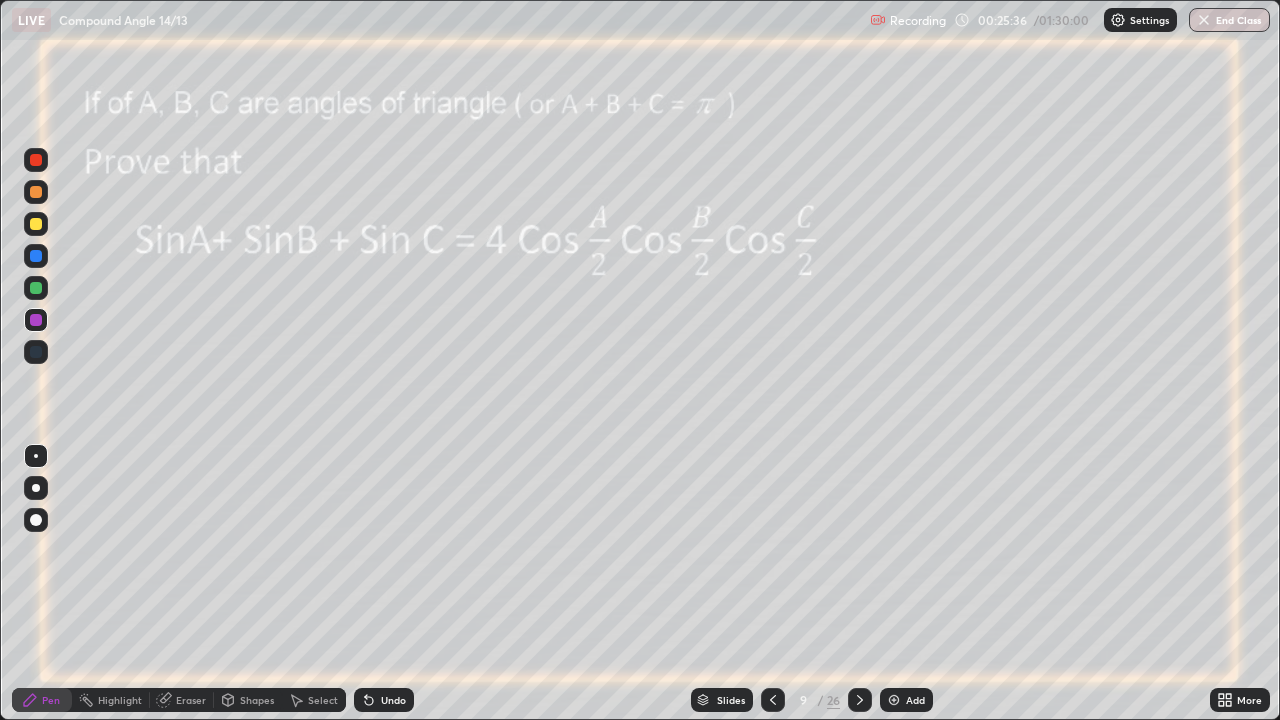 click 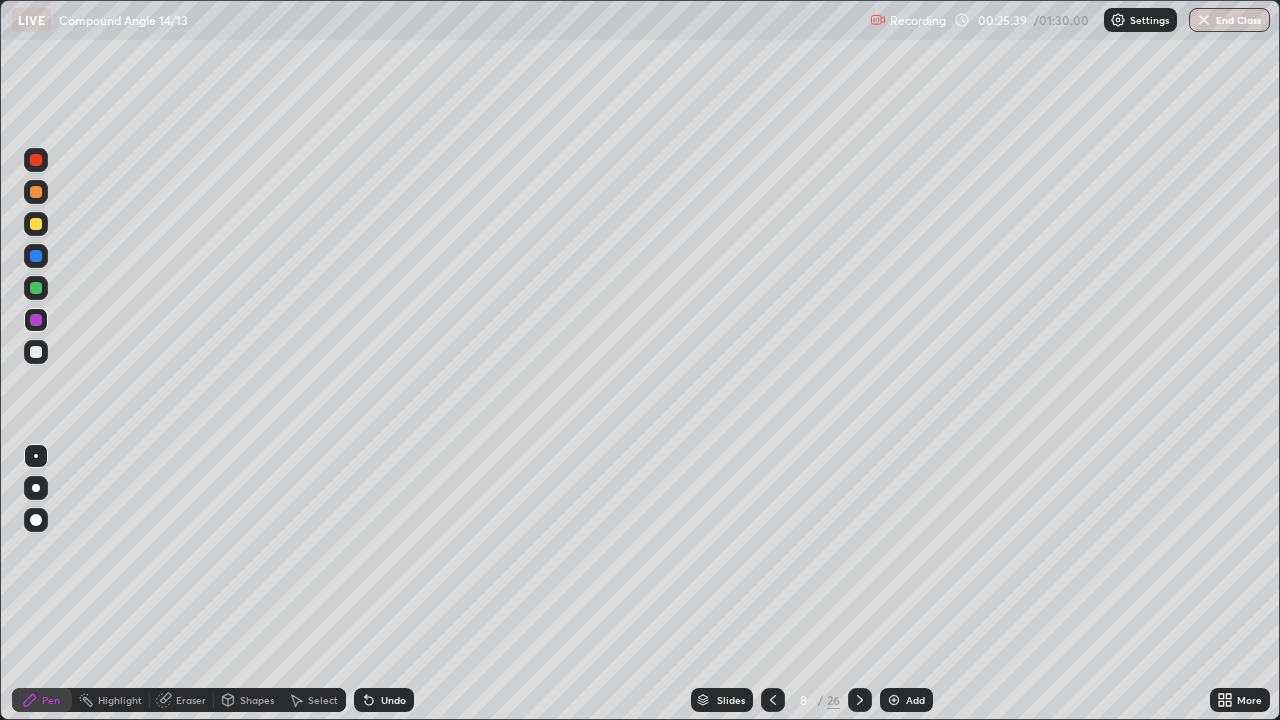 click 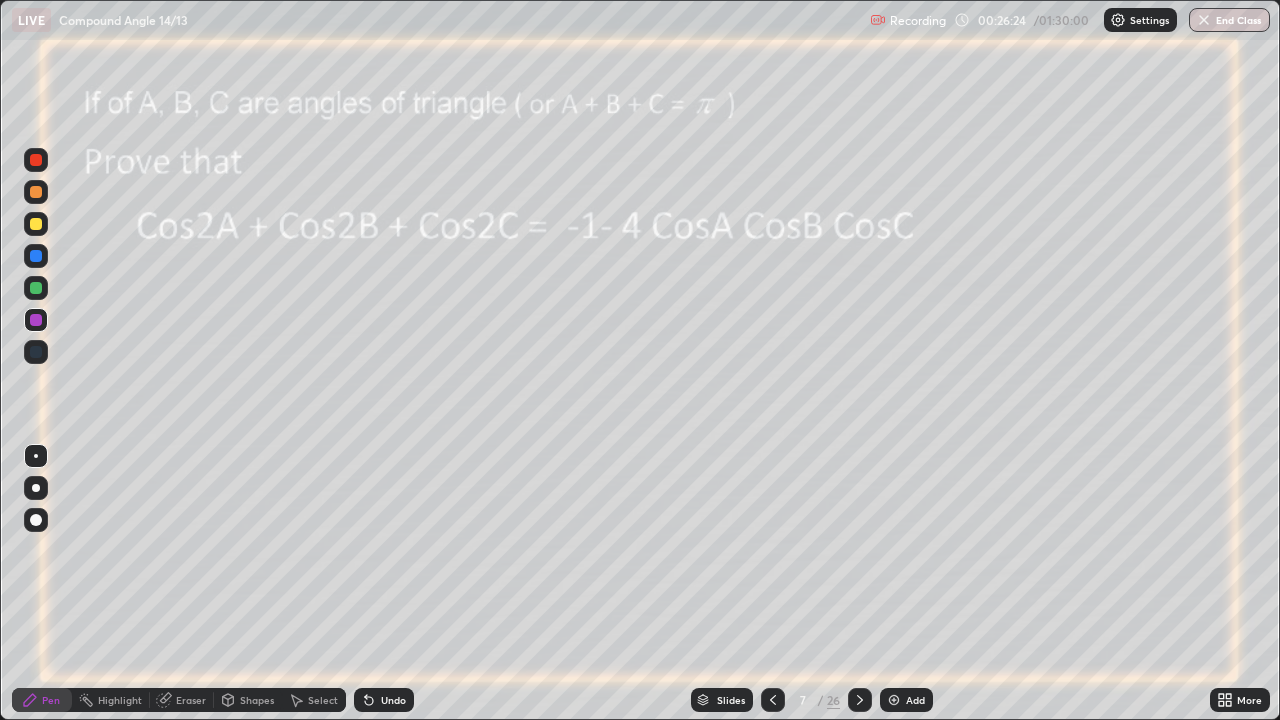 click 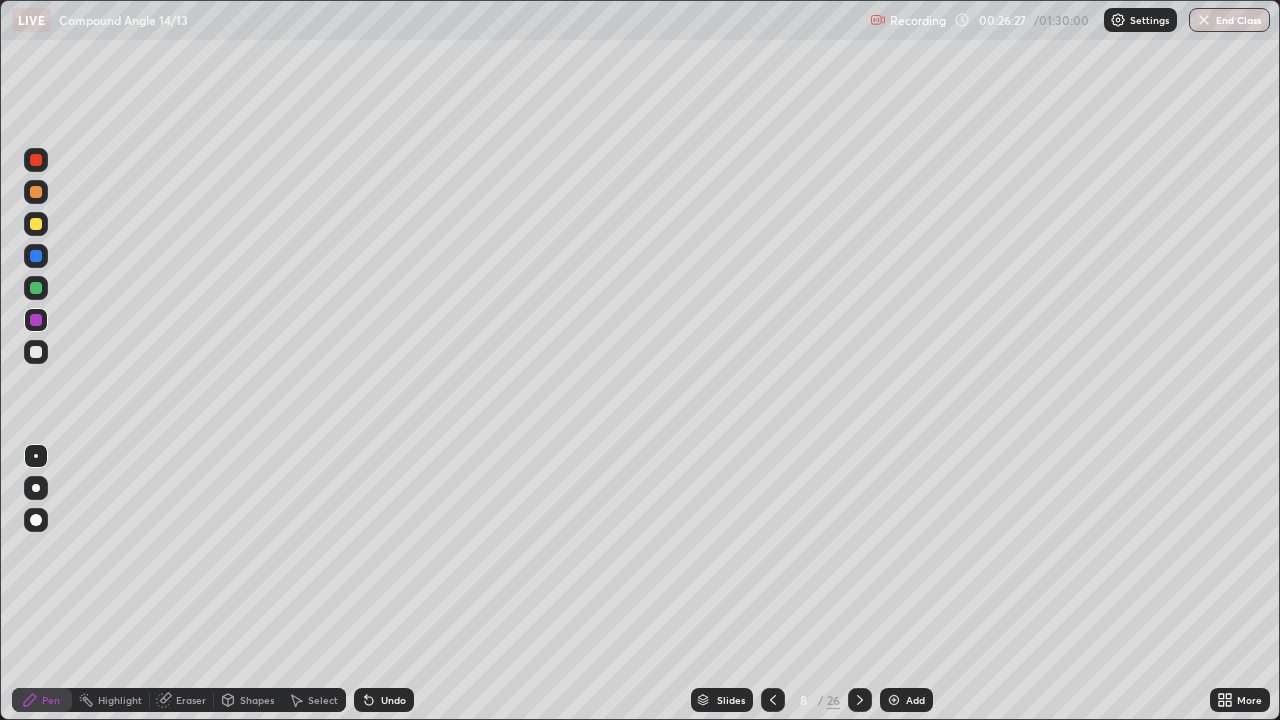 click 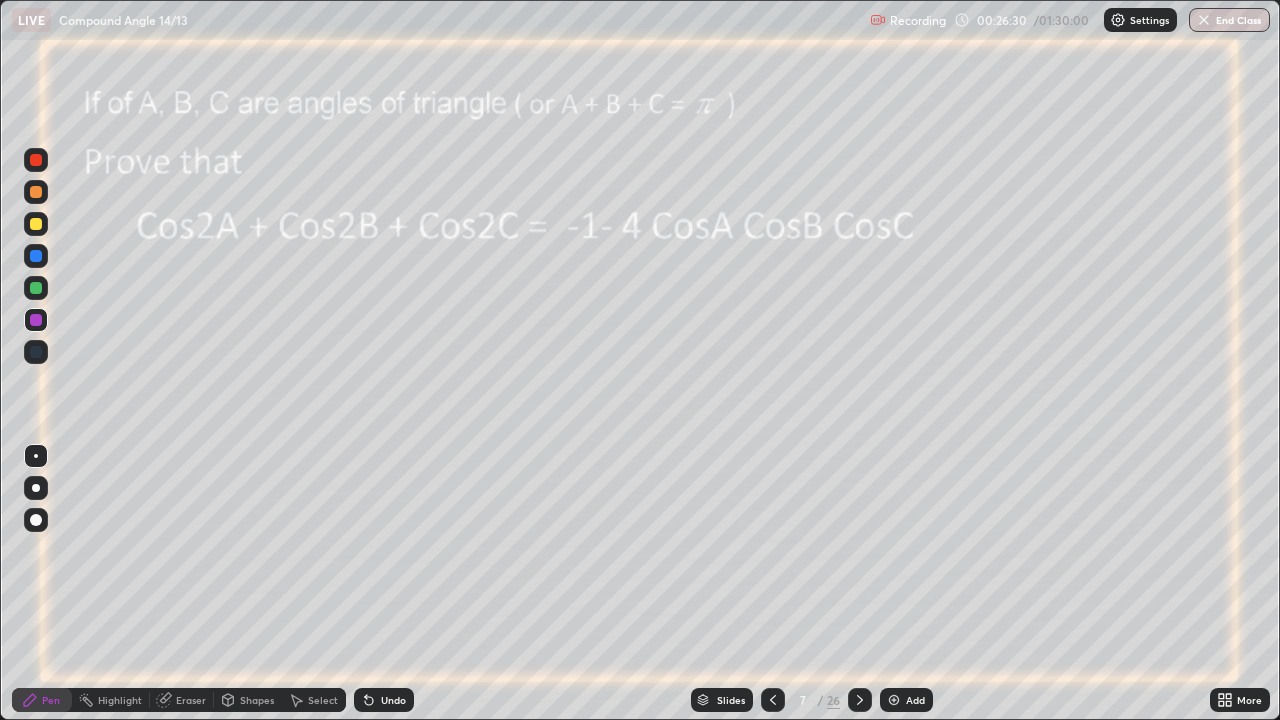 click 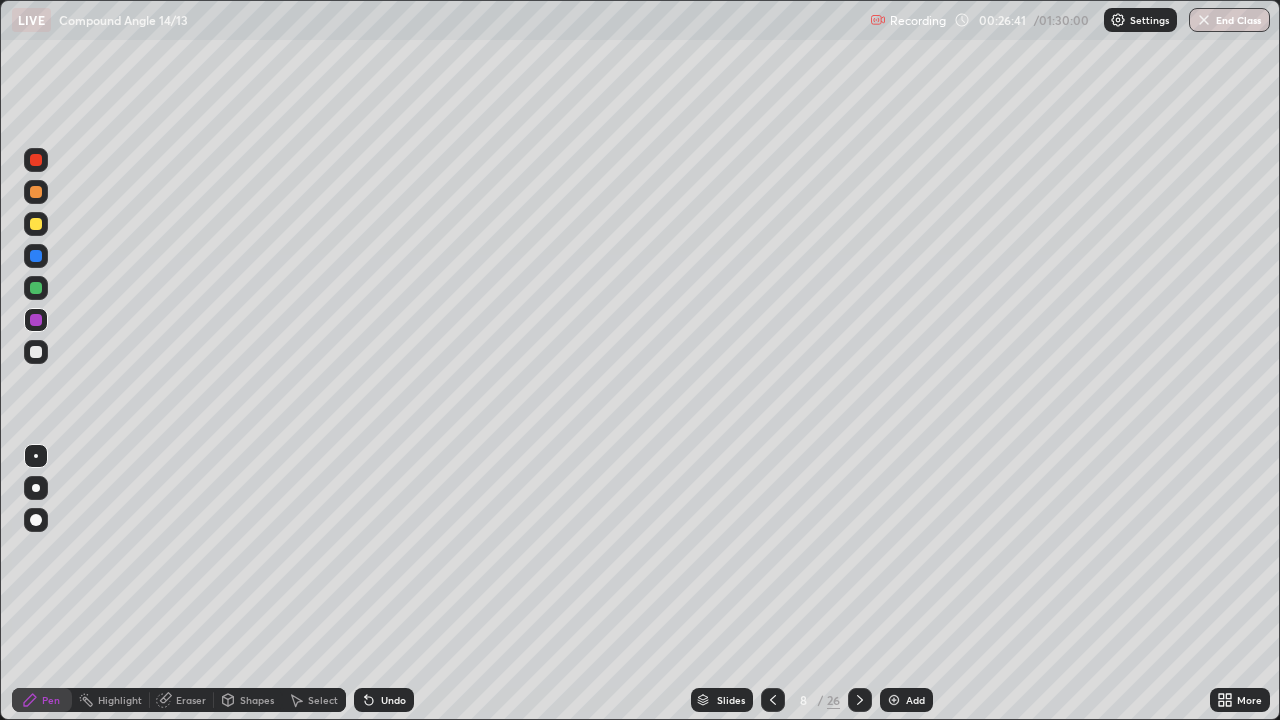 click 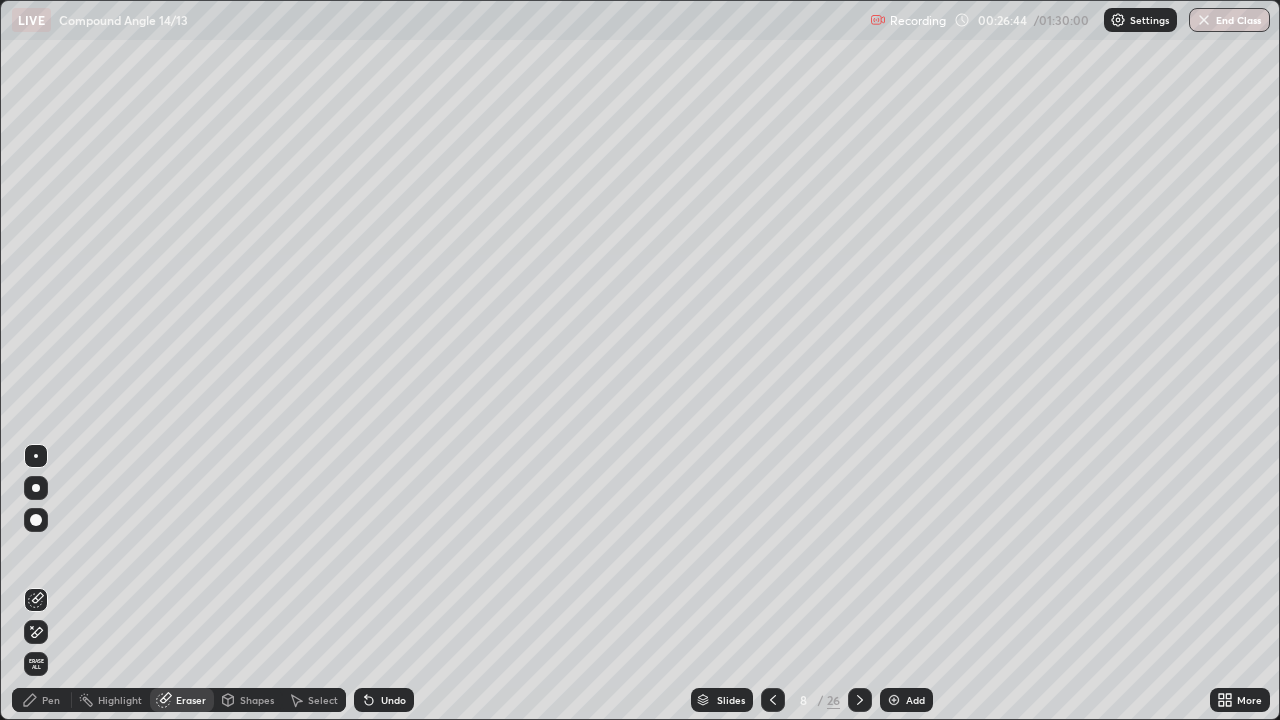 click on "Pen" at bounding box center (51, 700) 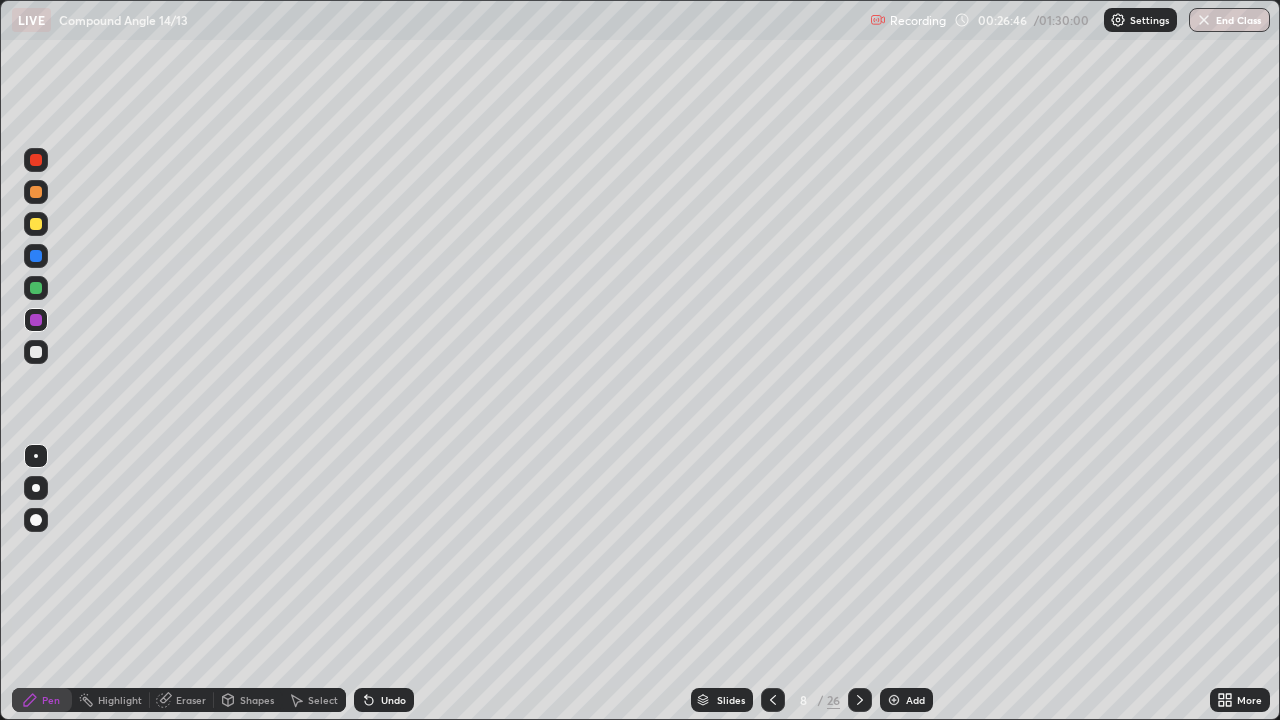 click on "Eraser" at bounding box center (191, 700) 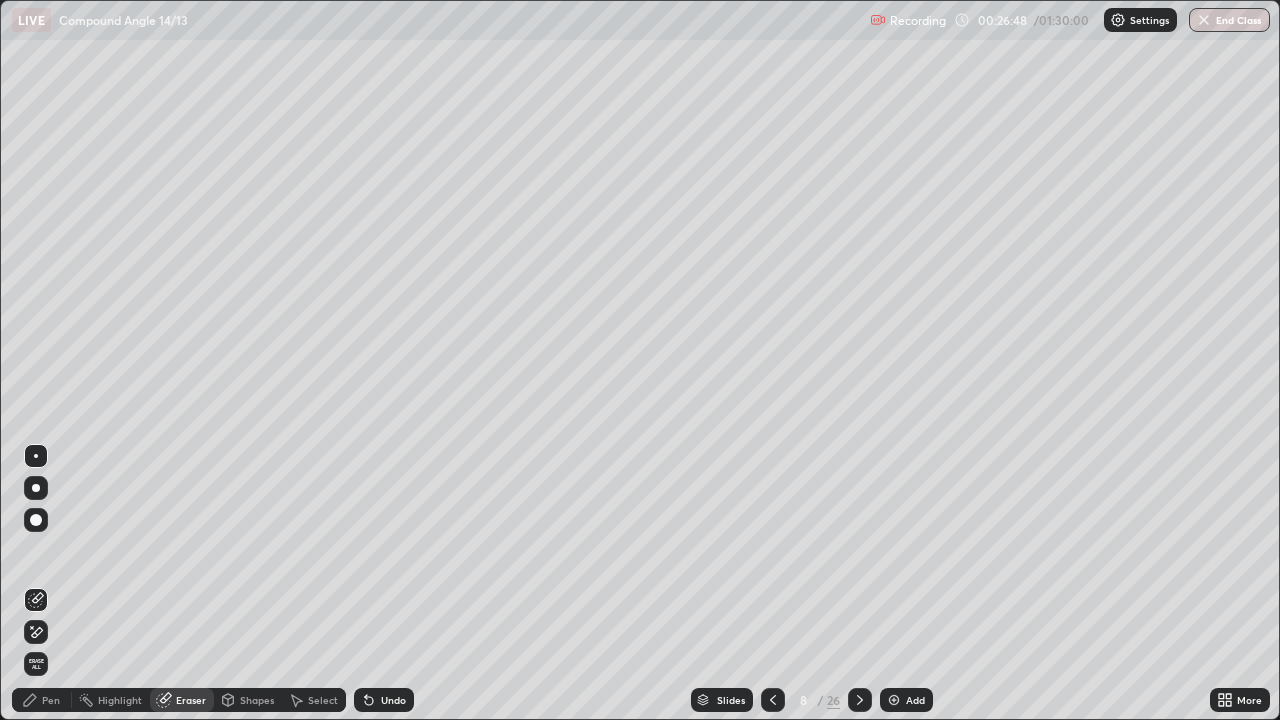 click on "Pen" at bounding box center [51, 700] 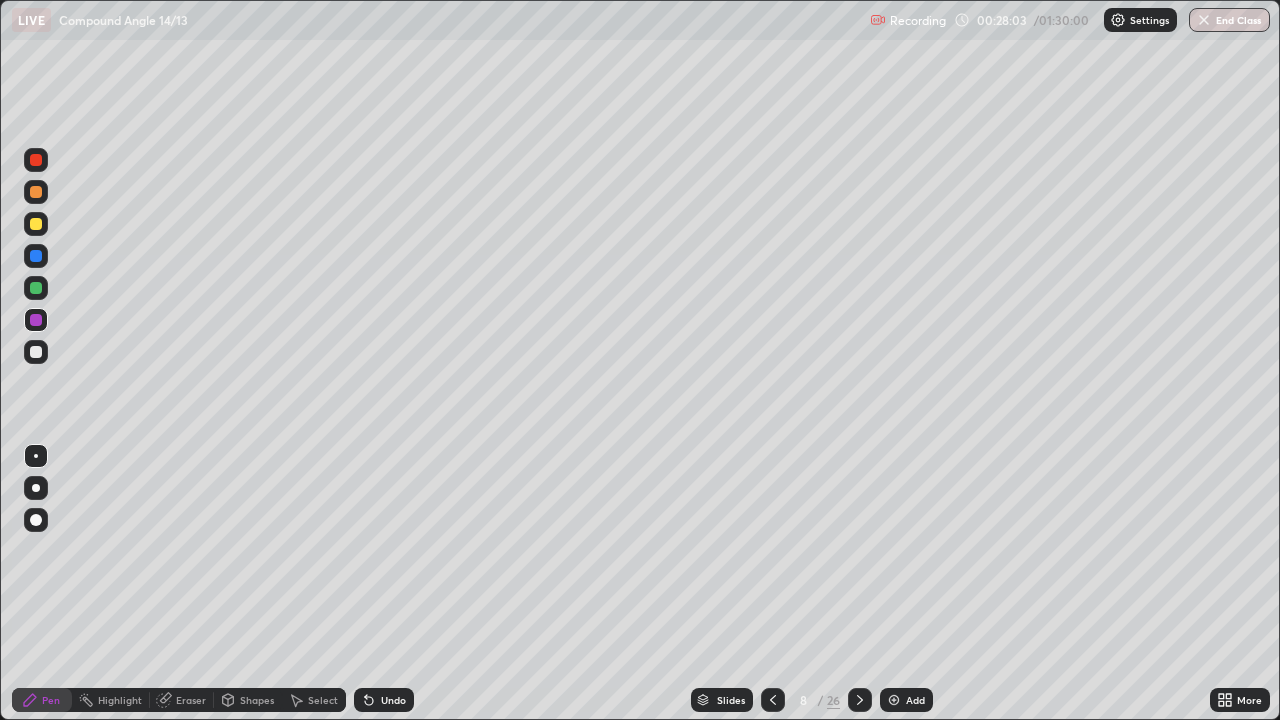 click 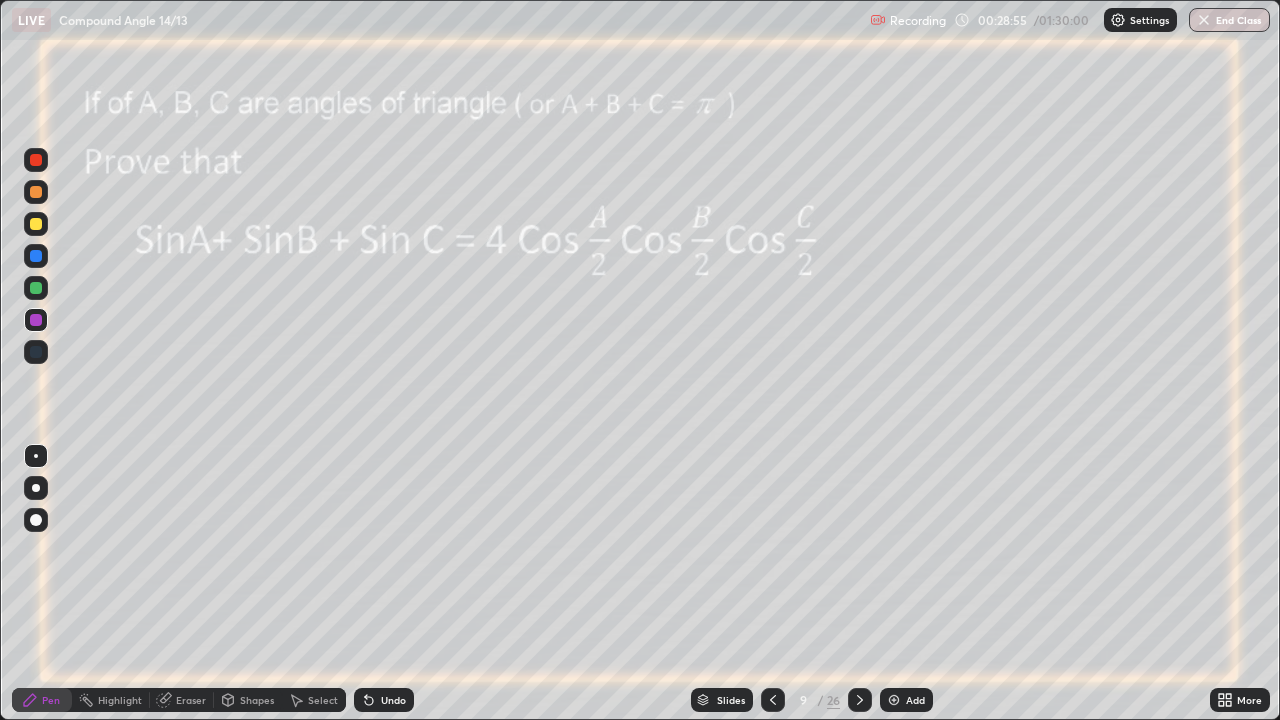 click 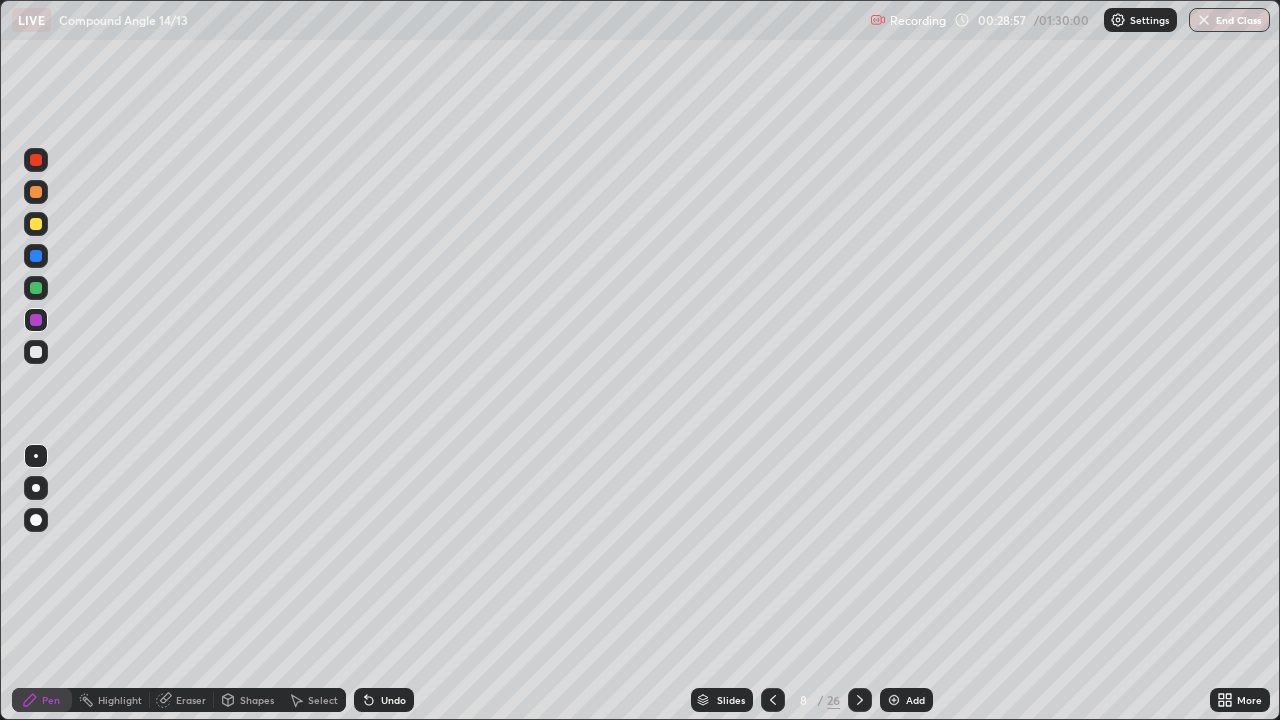 click 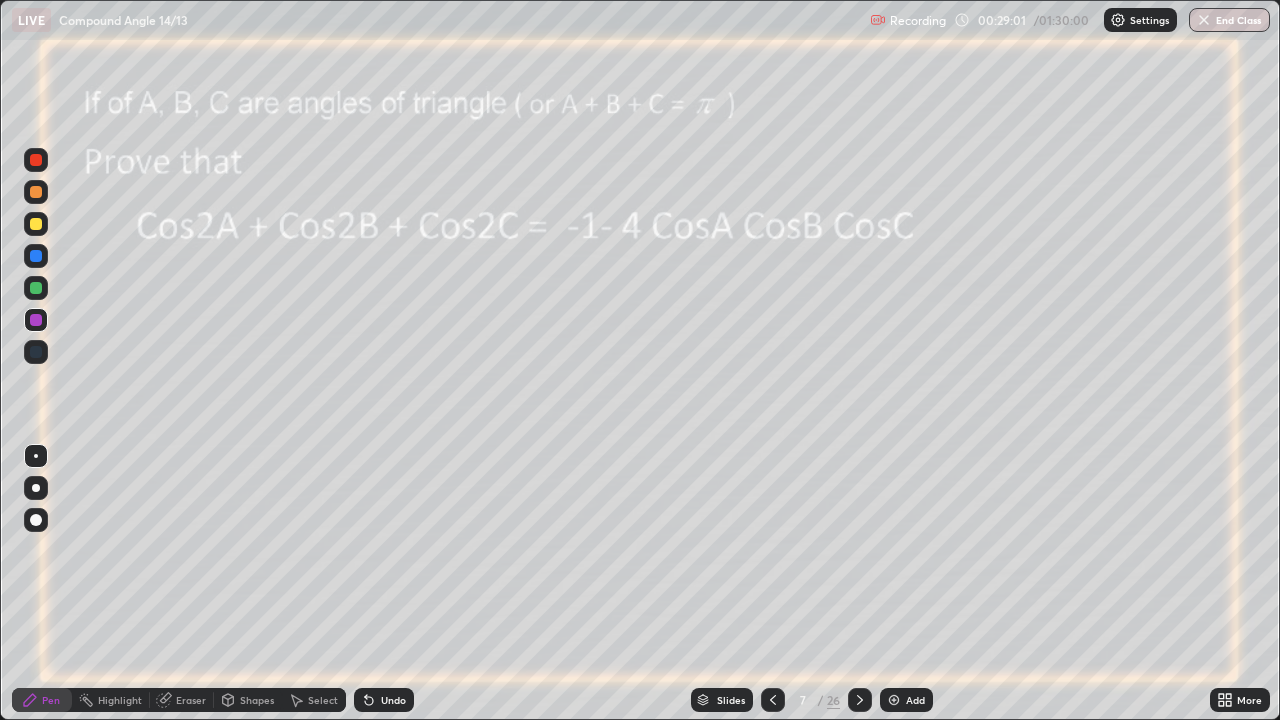 click 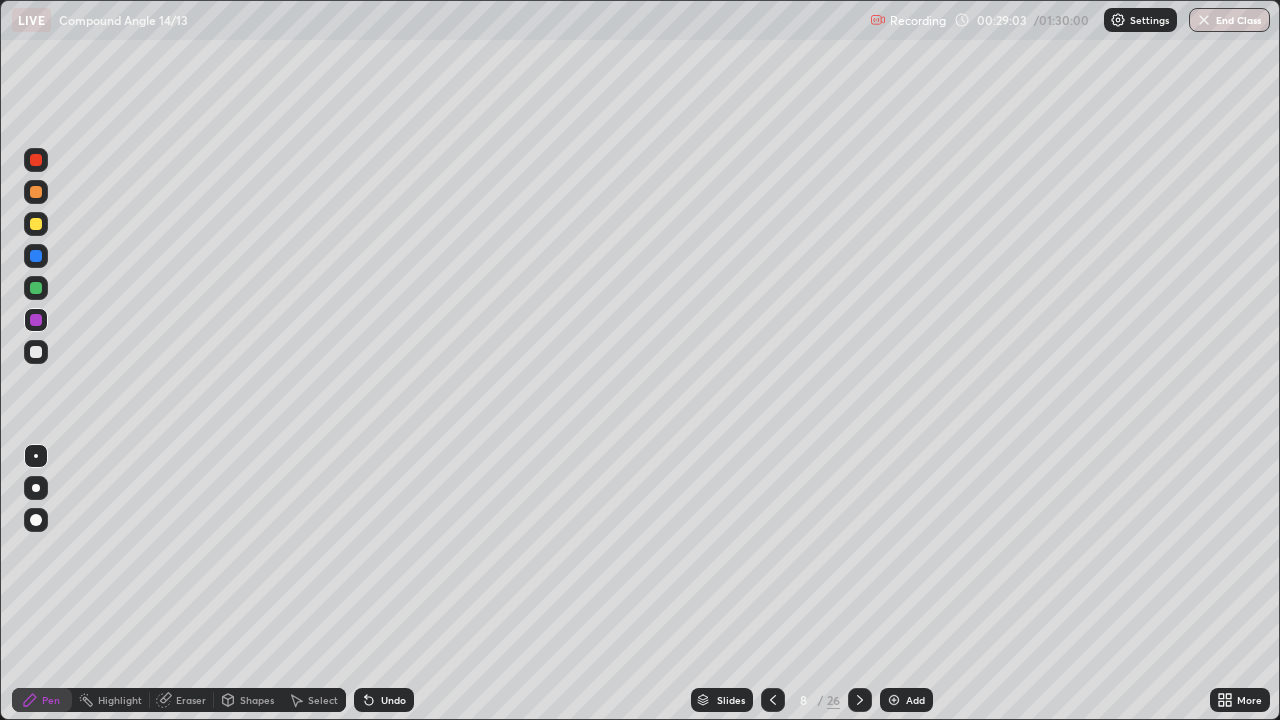 click at bounding box center (860, 700) 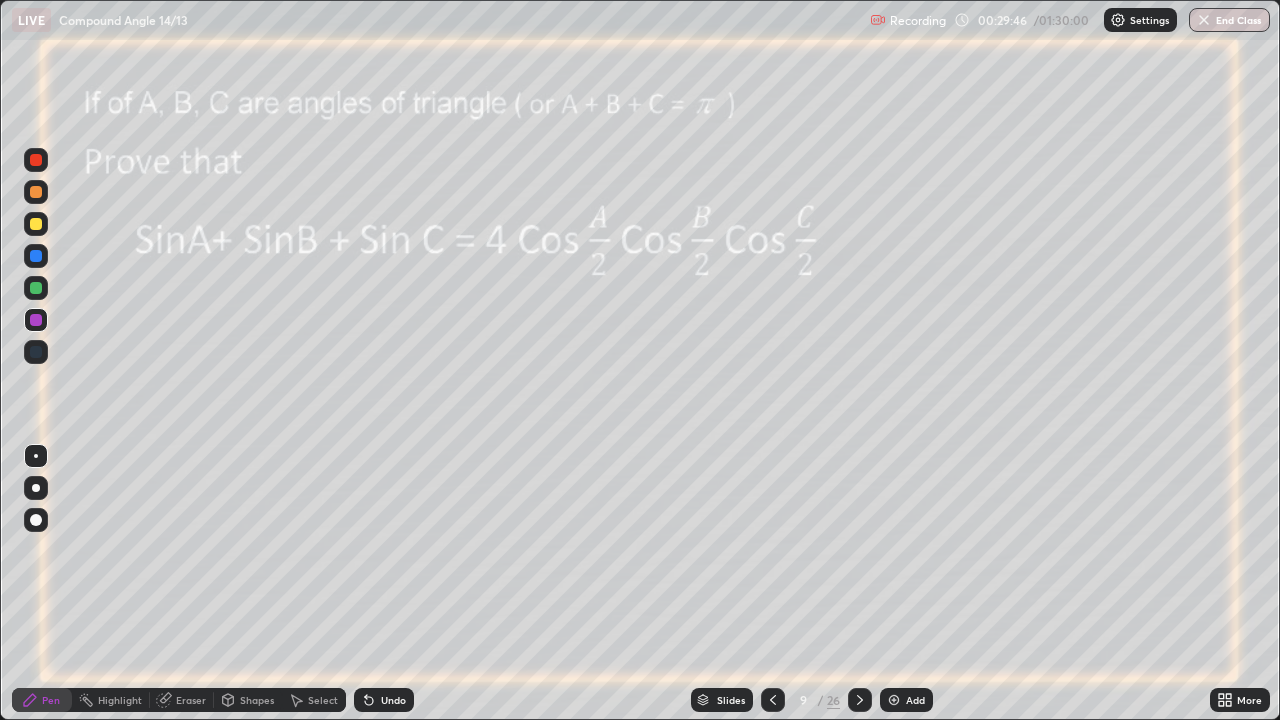 click at bounding box center (36, 288) 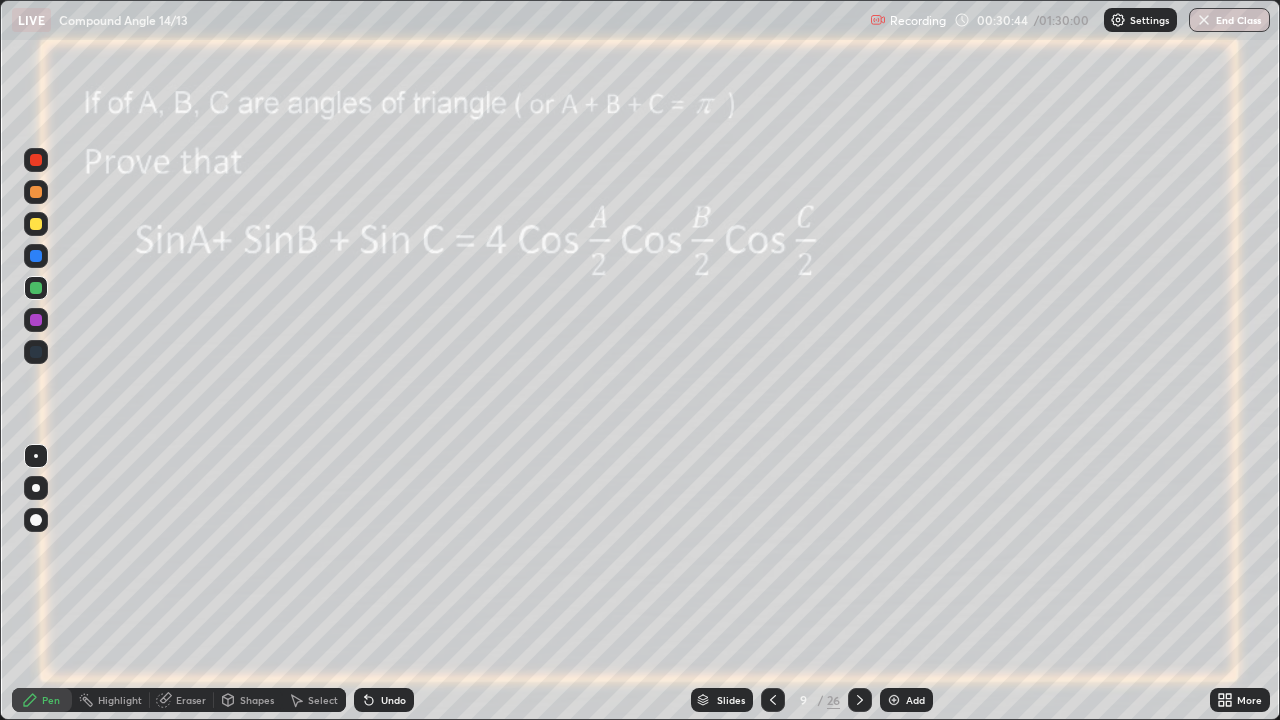 click on "Shapes" at bounding box center [248, 700] 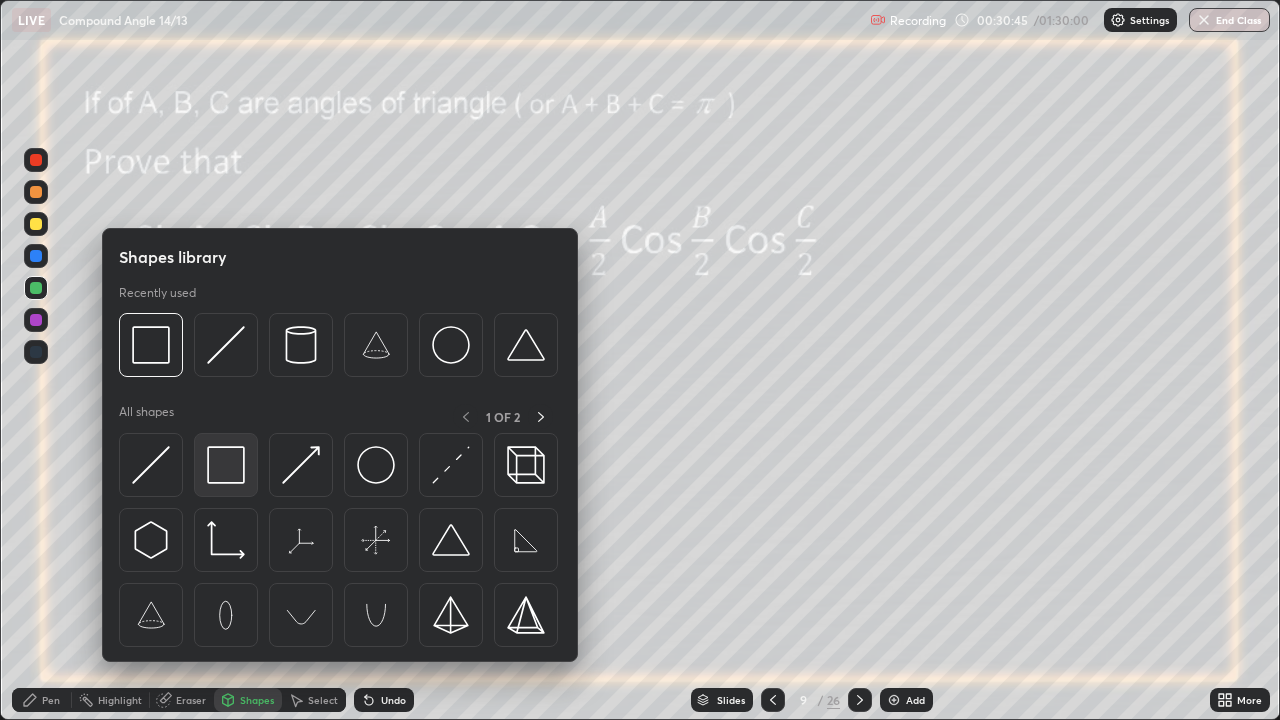 click at bounding box center [226, 465] 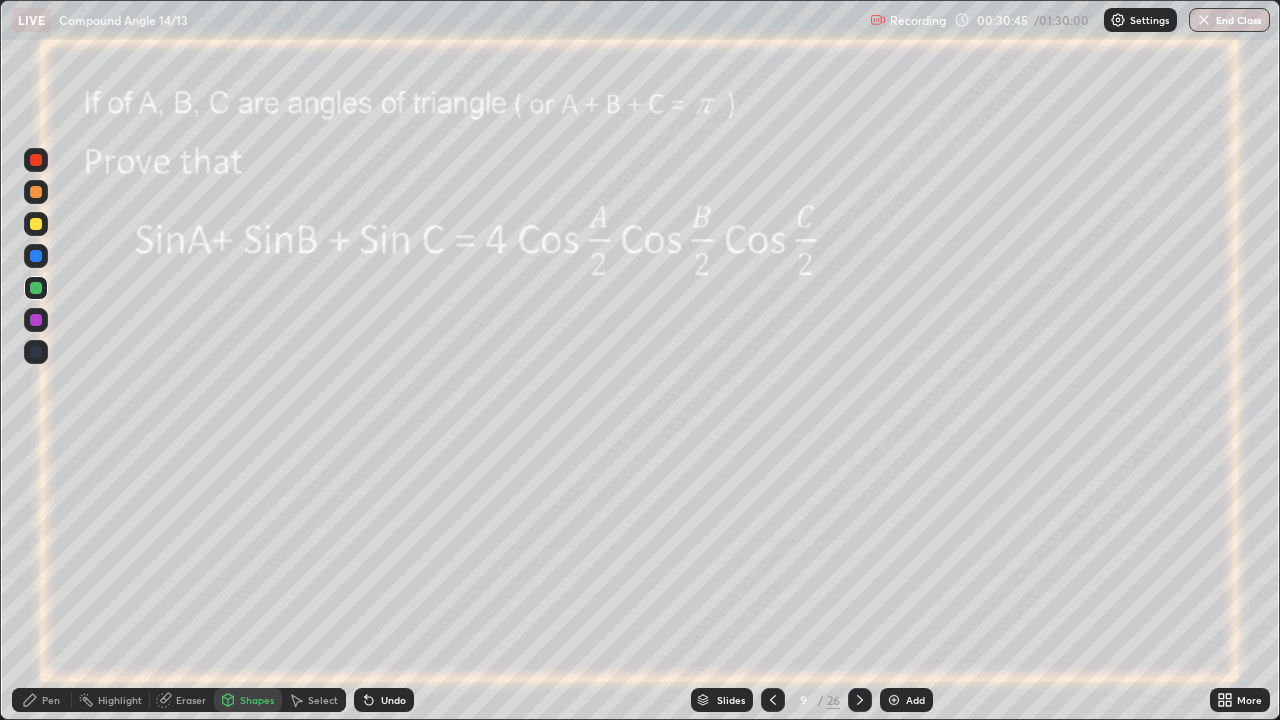 click at bounding box center [36, 320] 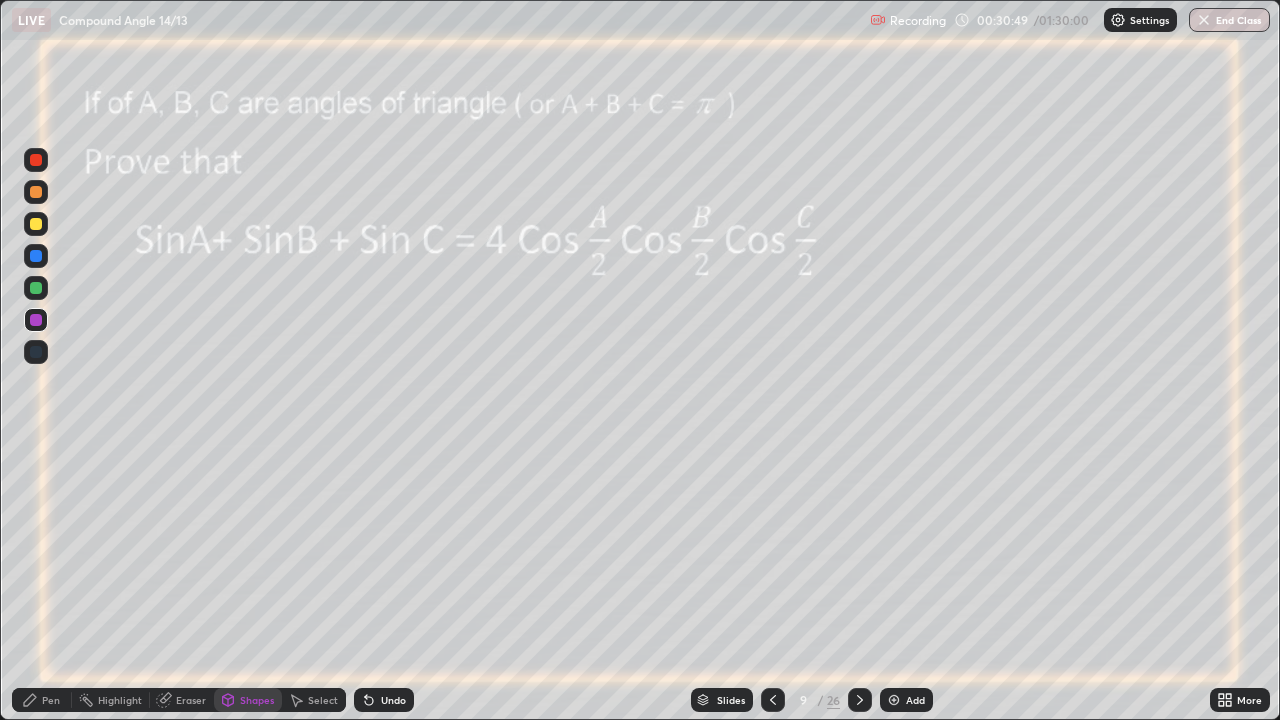 click on "Pen" at bounding box center [42, 700] 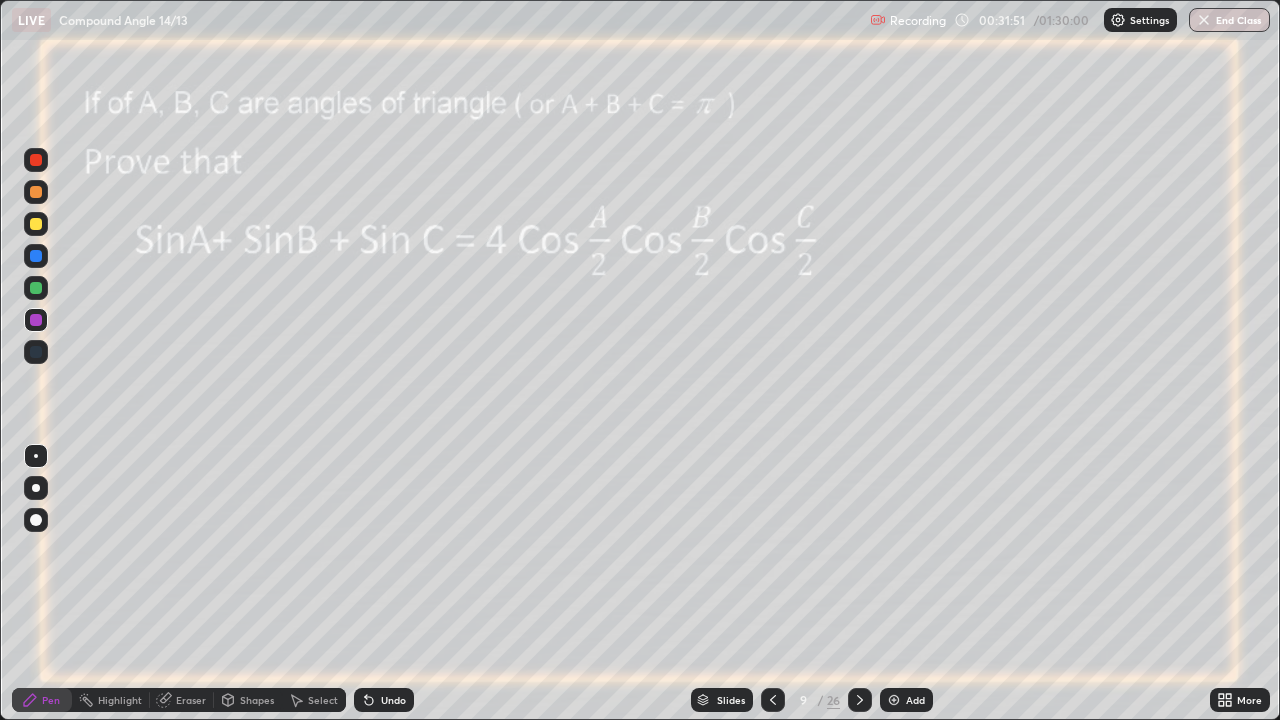 click at bounding box center [36, 288] 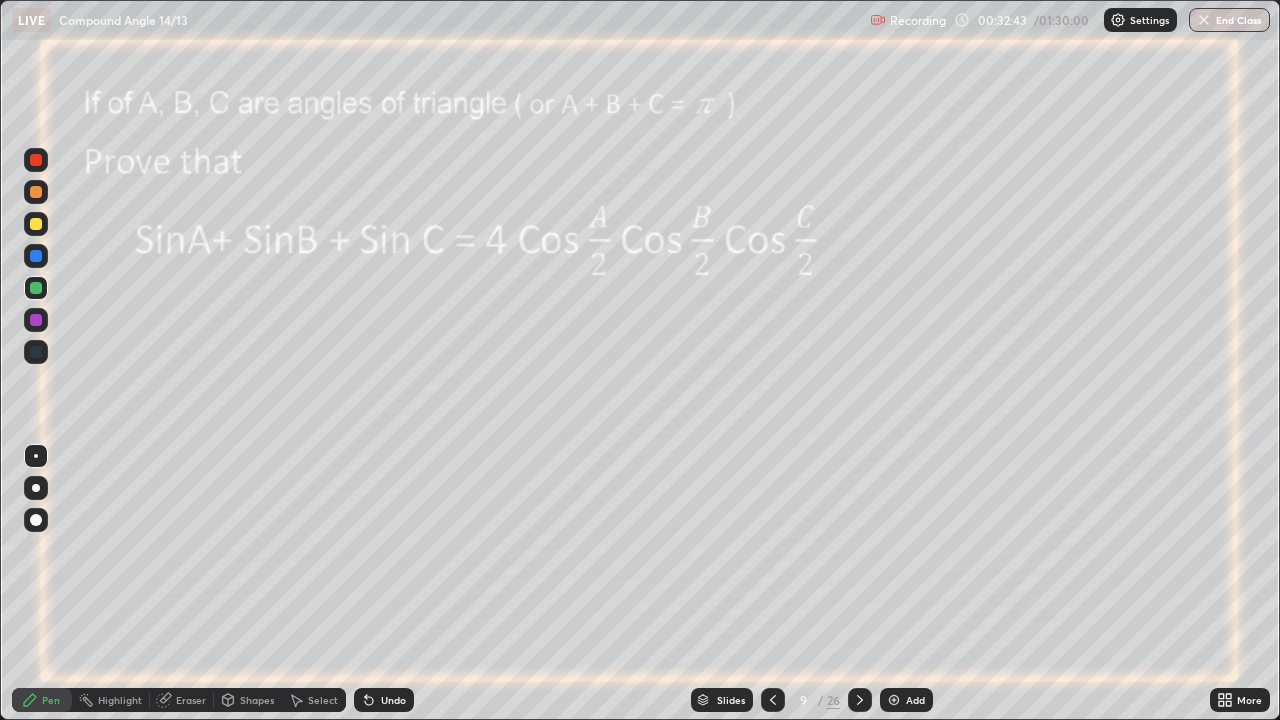 click on "Add" at bounding box center (906, 700) 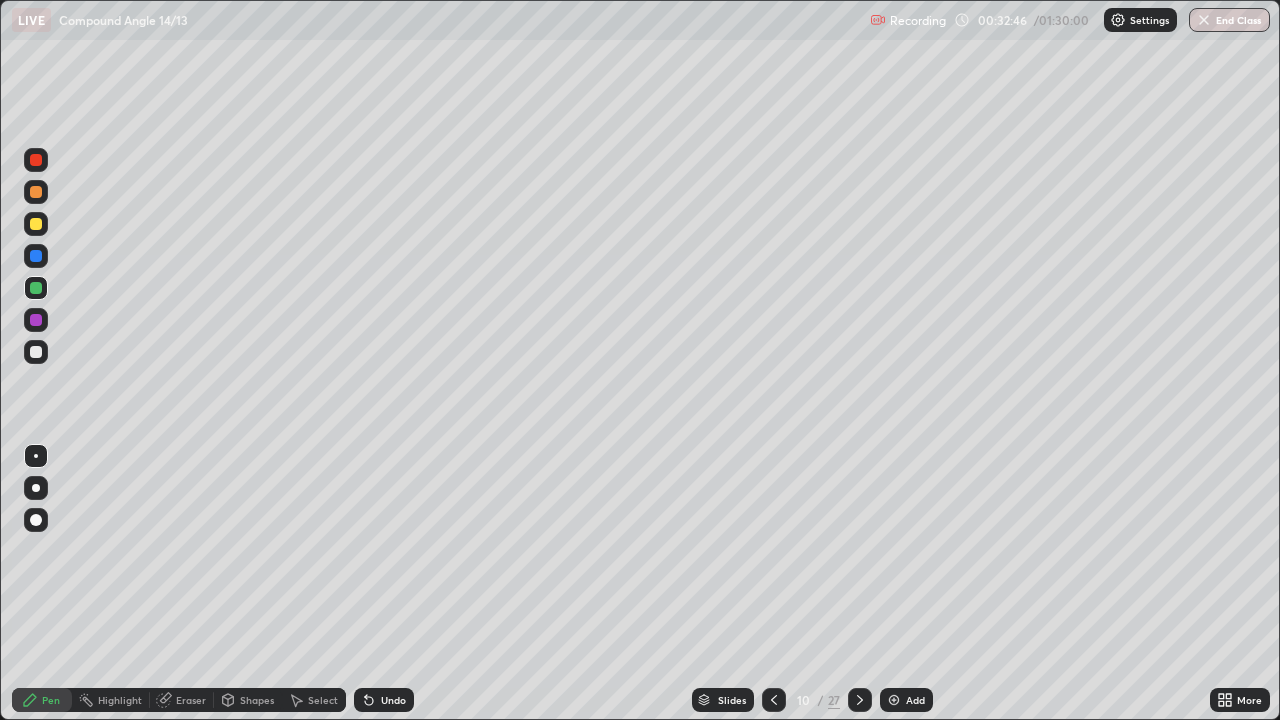 click 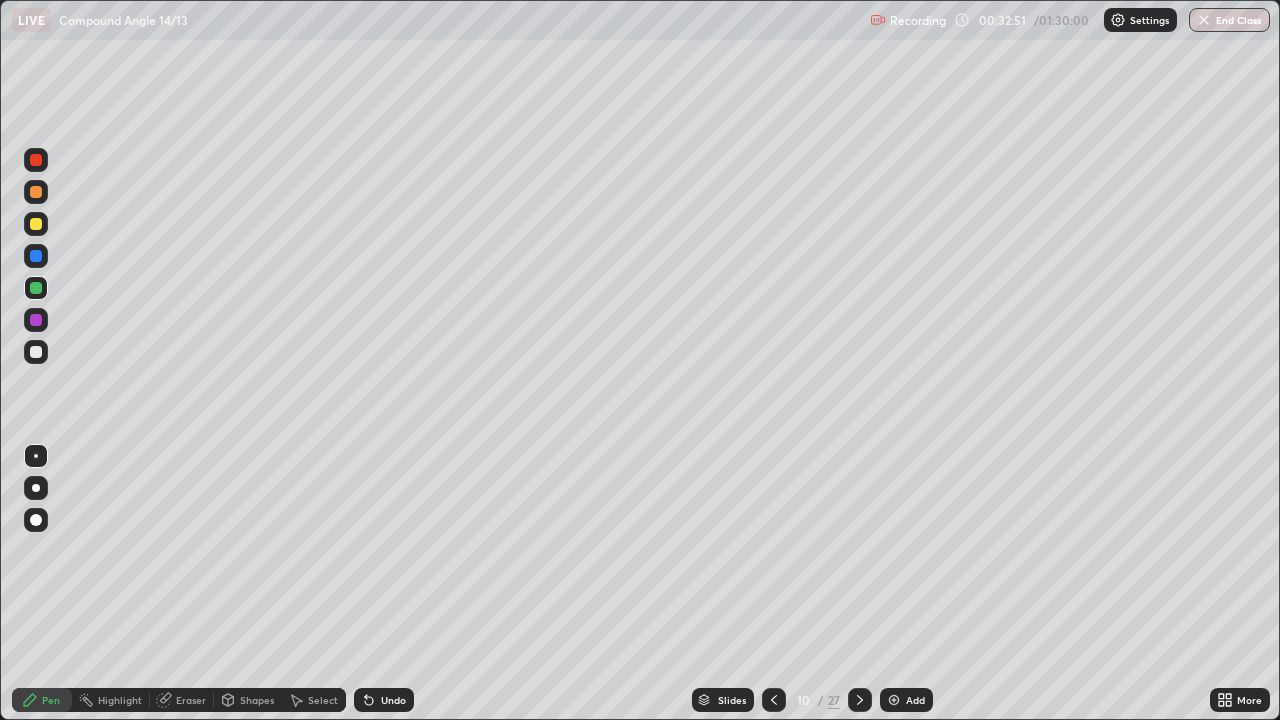 click 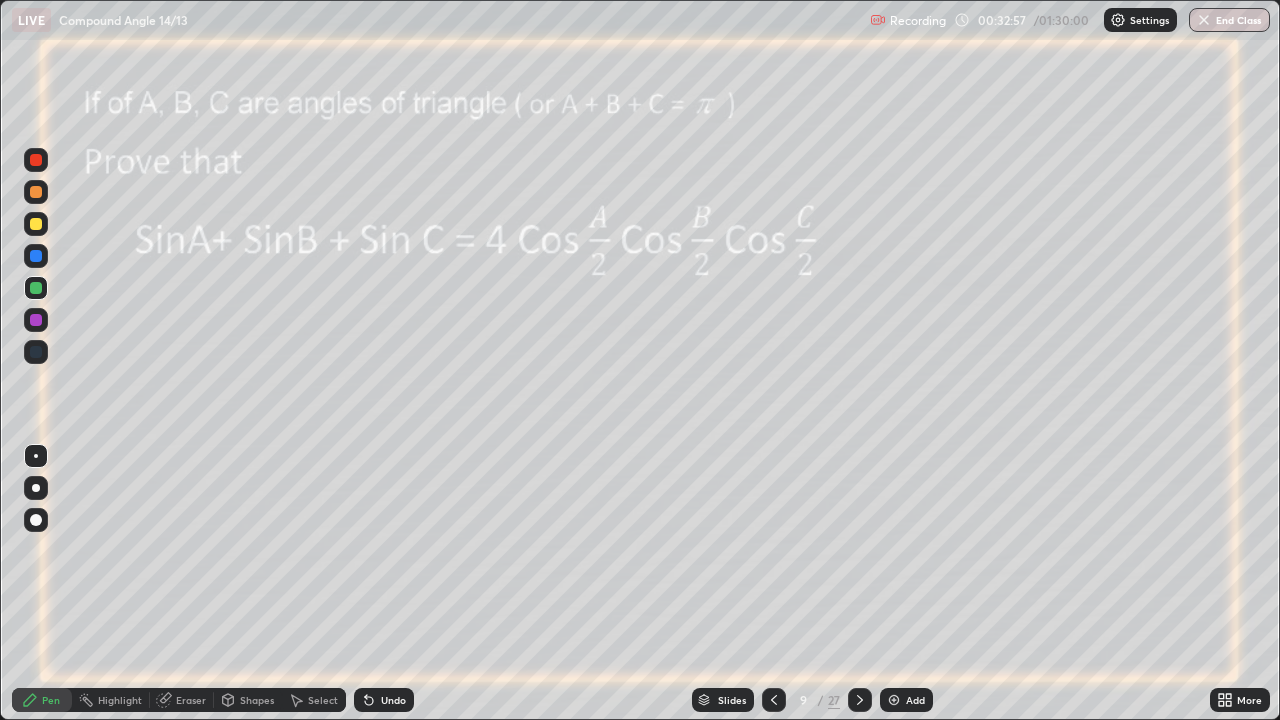 click 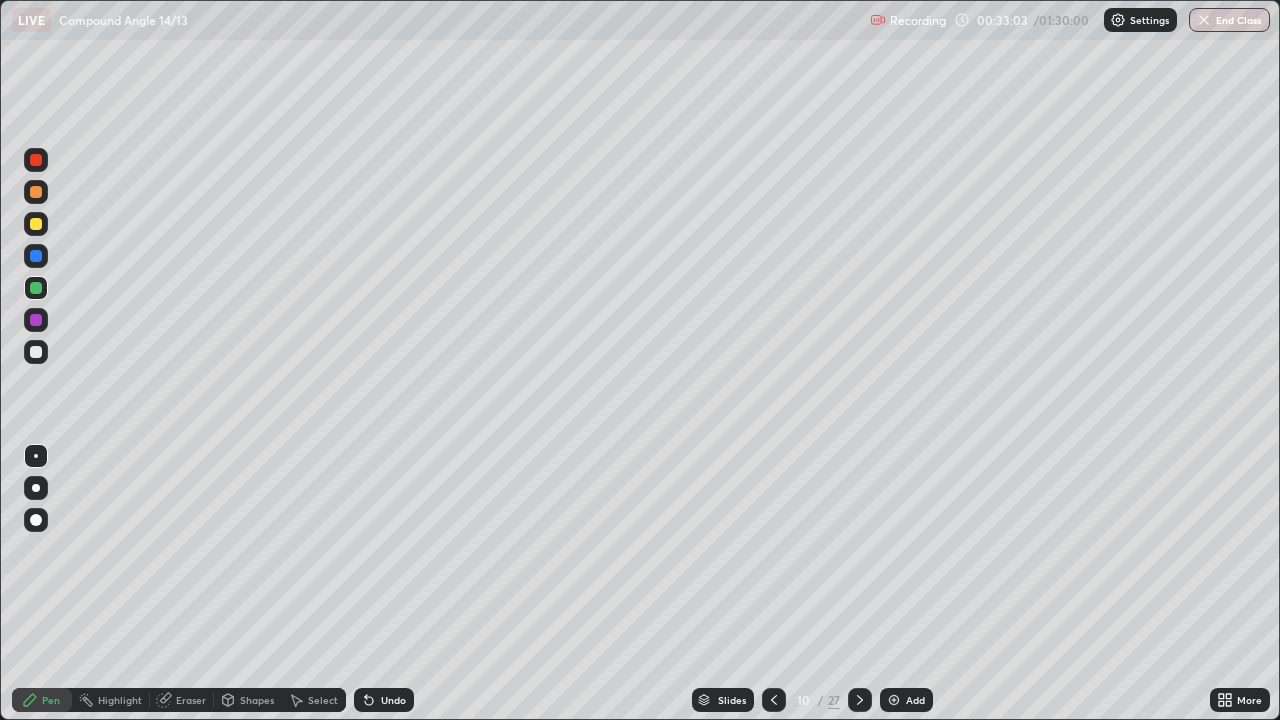 click 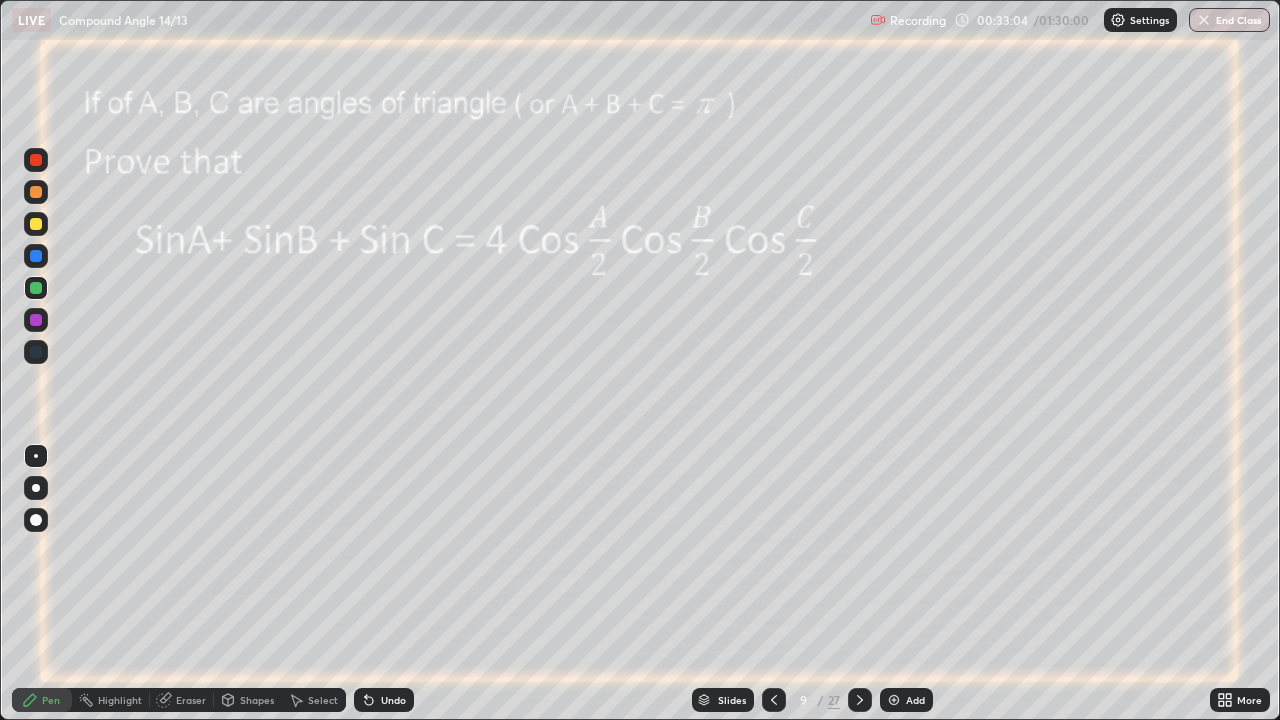 click 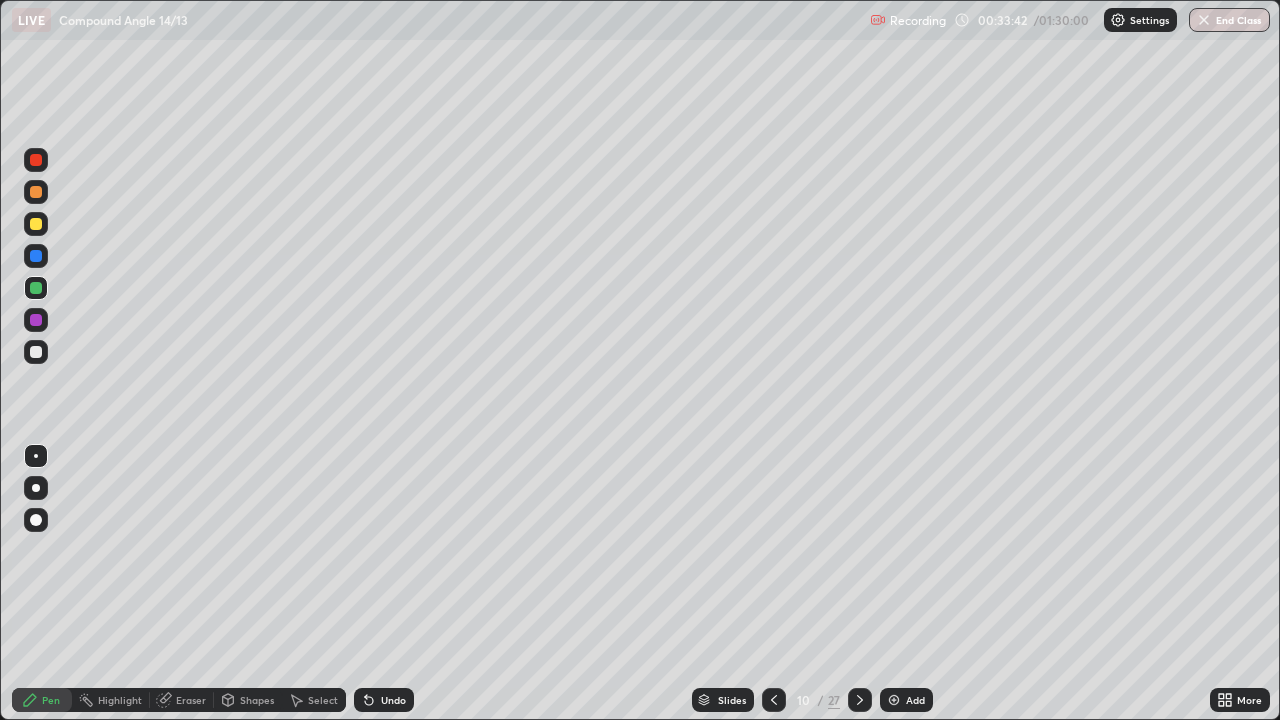 click 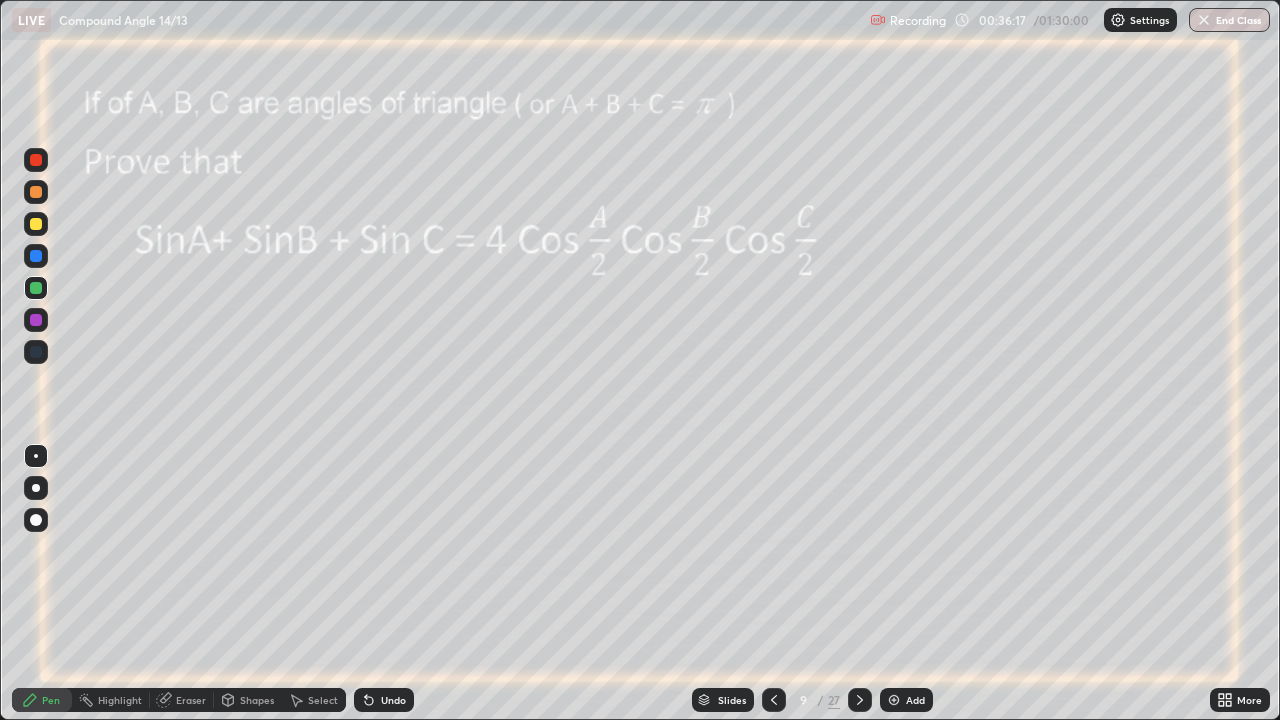 click 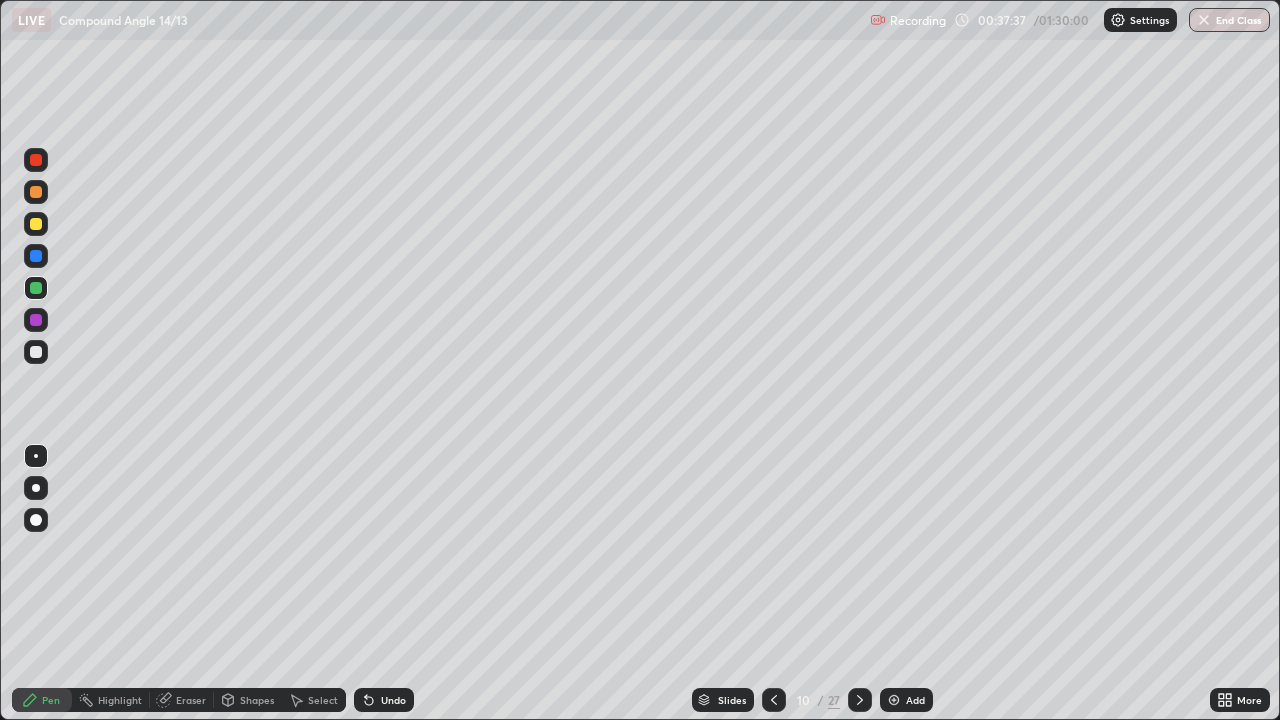click 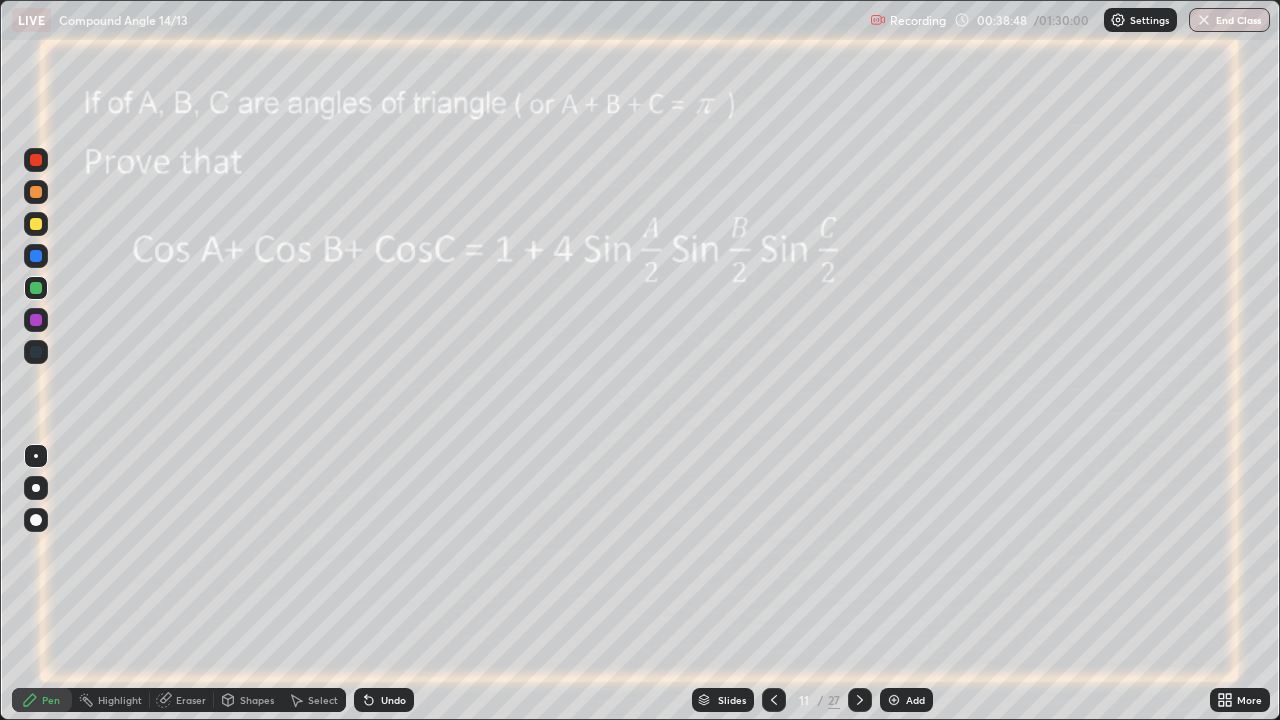 click 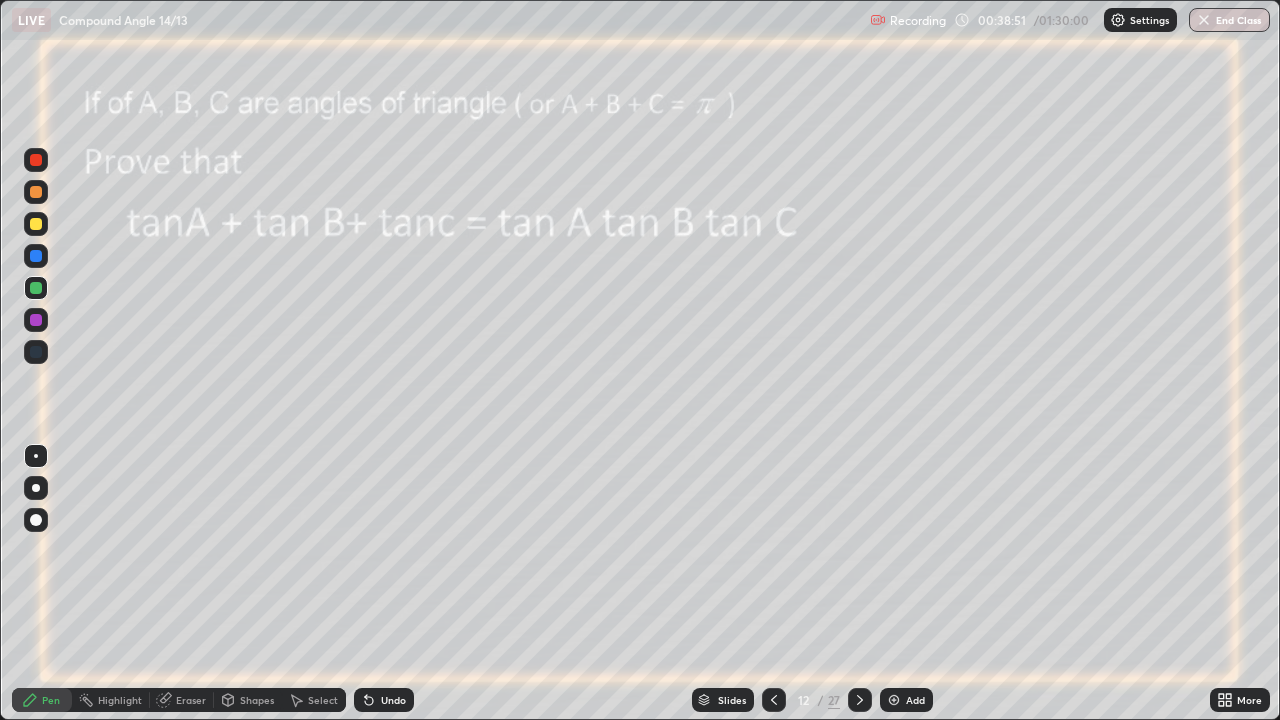 click 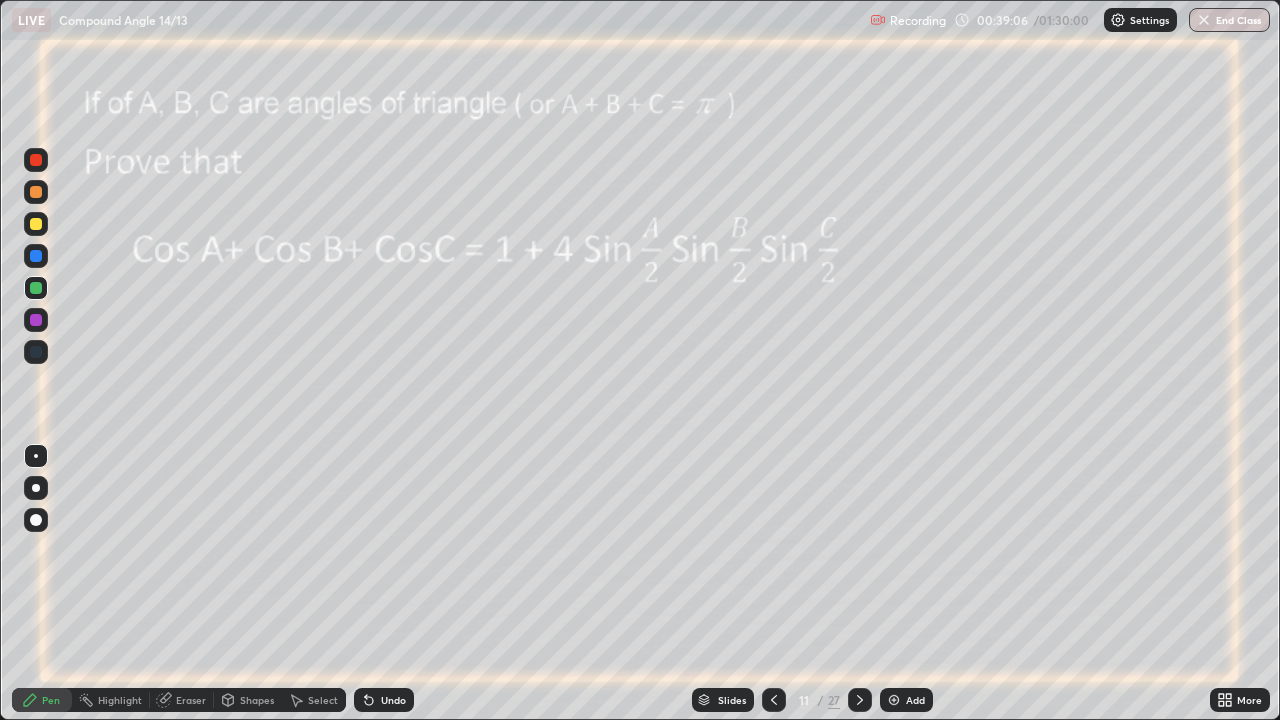 click 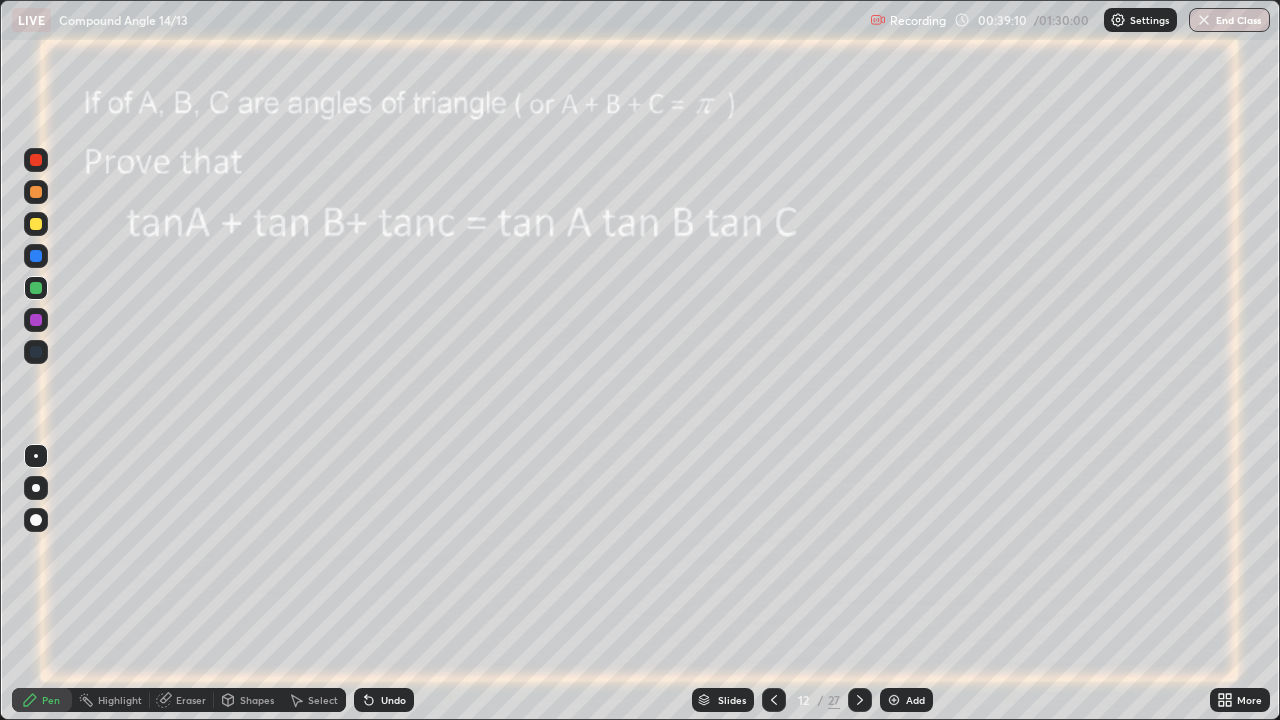 click at bounding box center (36, 256) 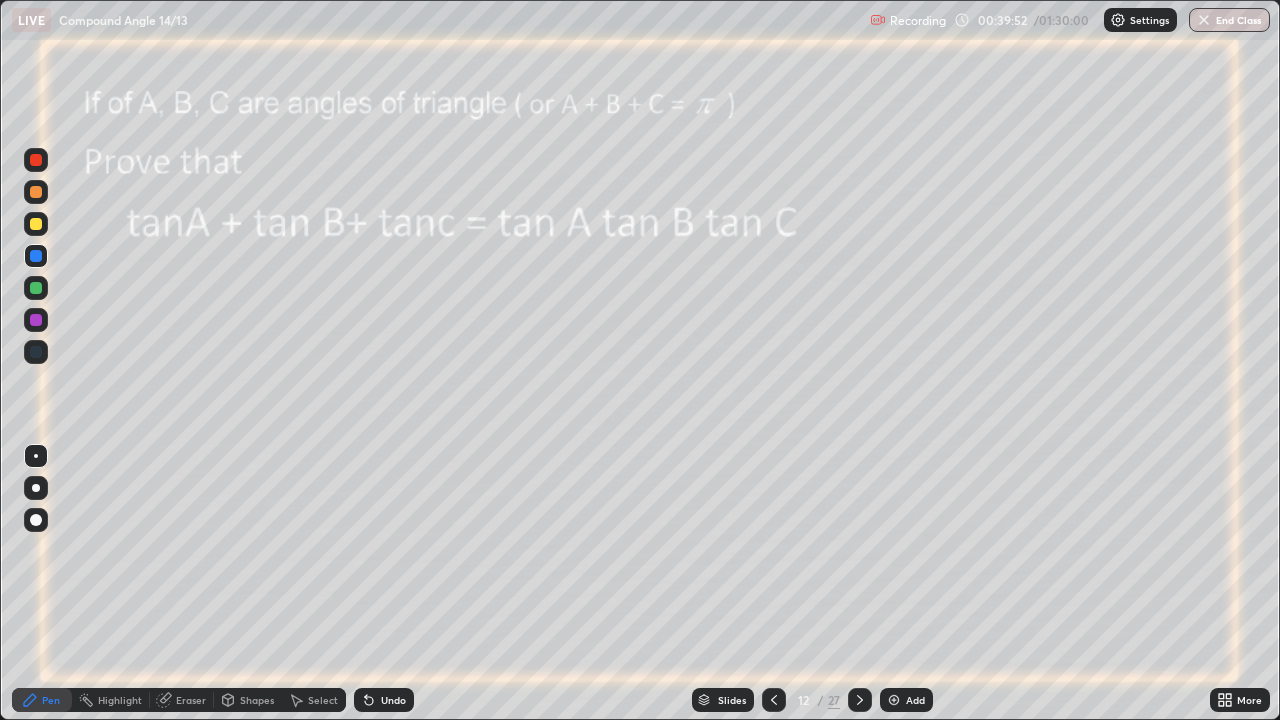 click 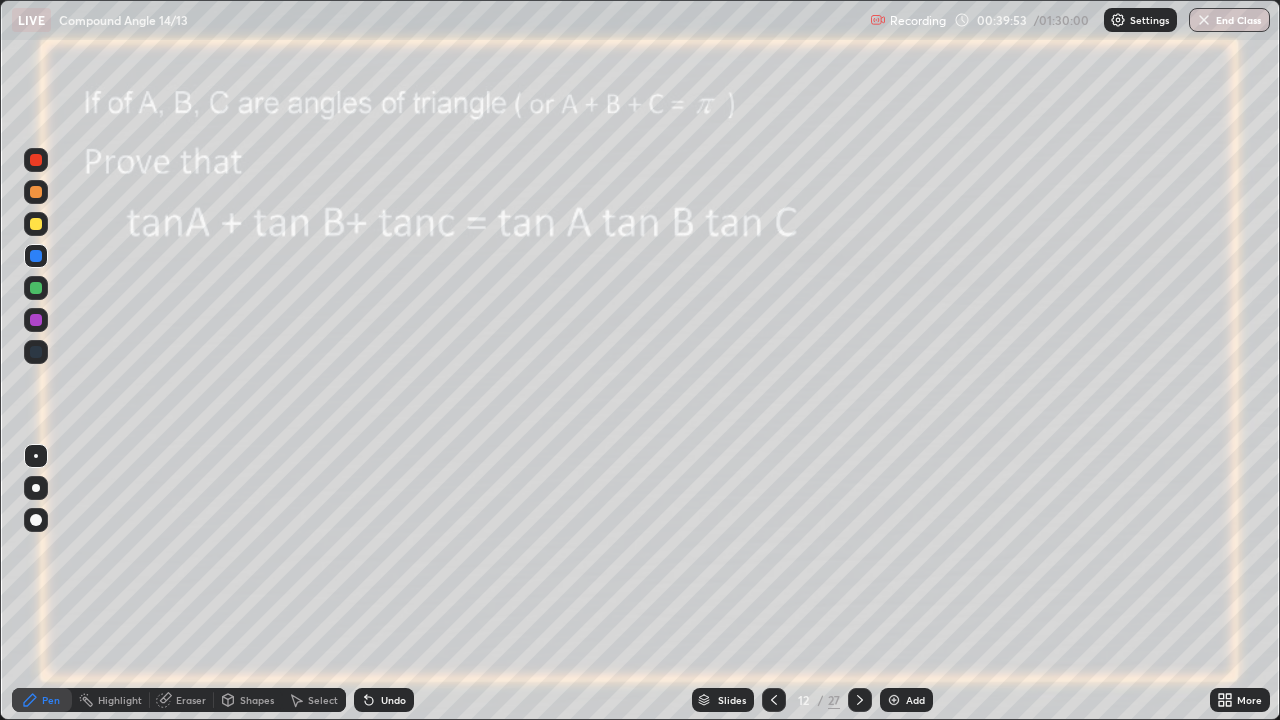 click 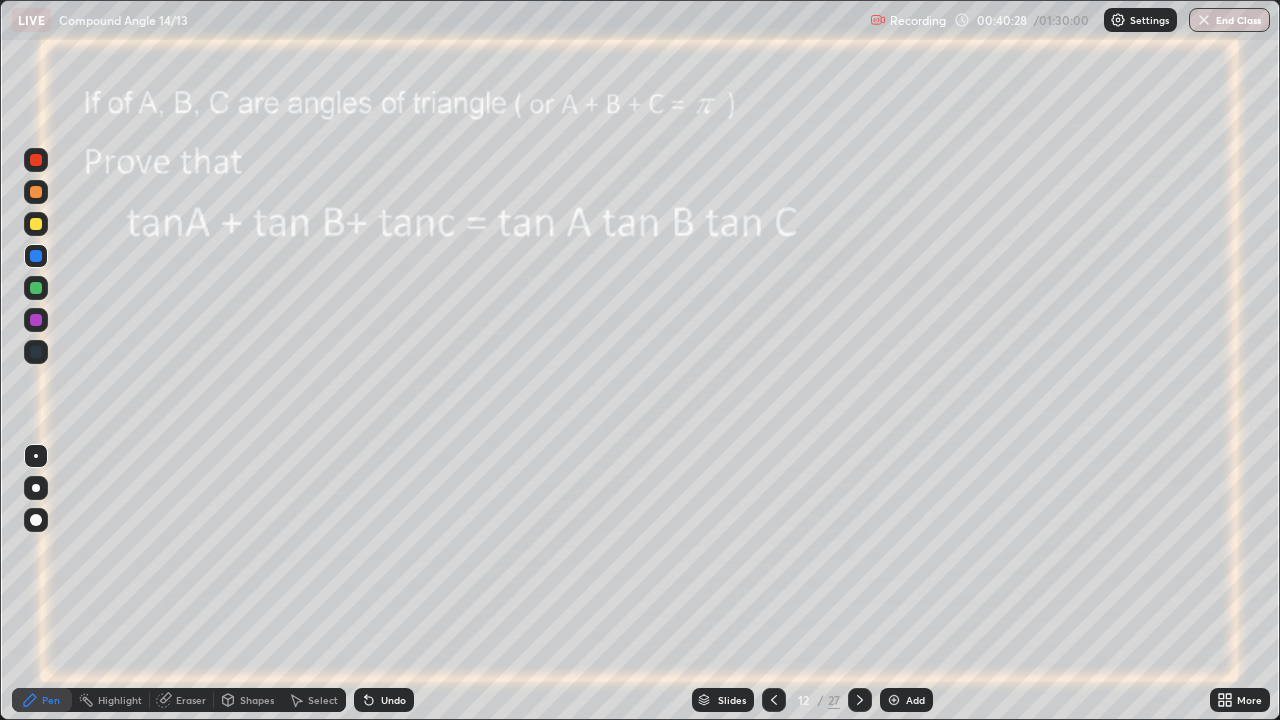 click 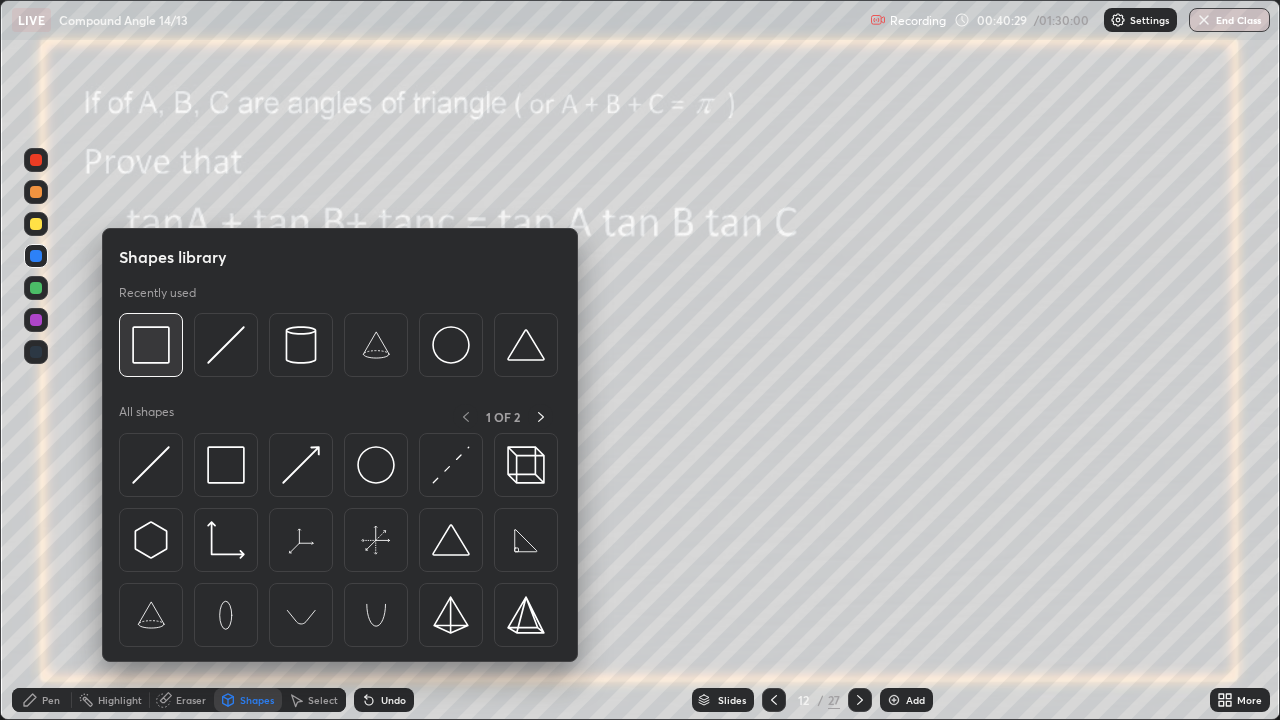click at bounding box center [151, 345] 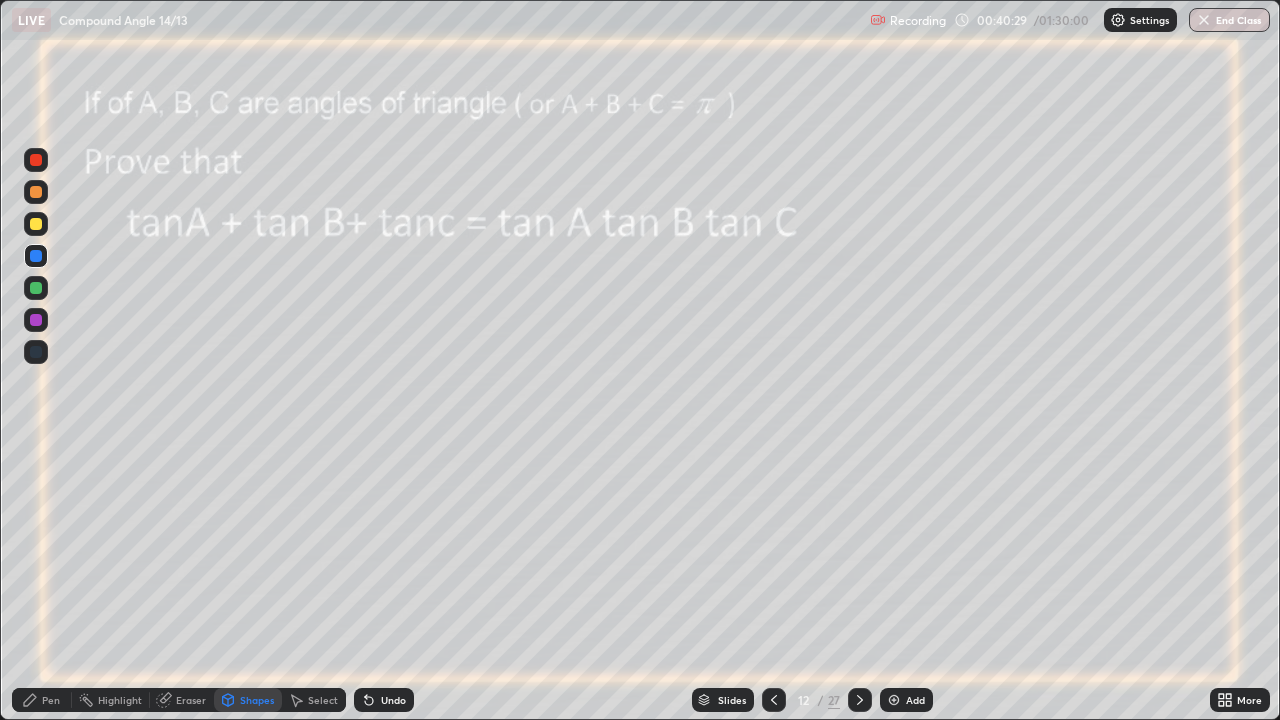 click at bounding box center [36, 288] 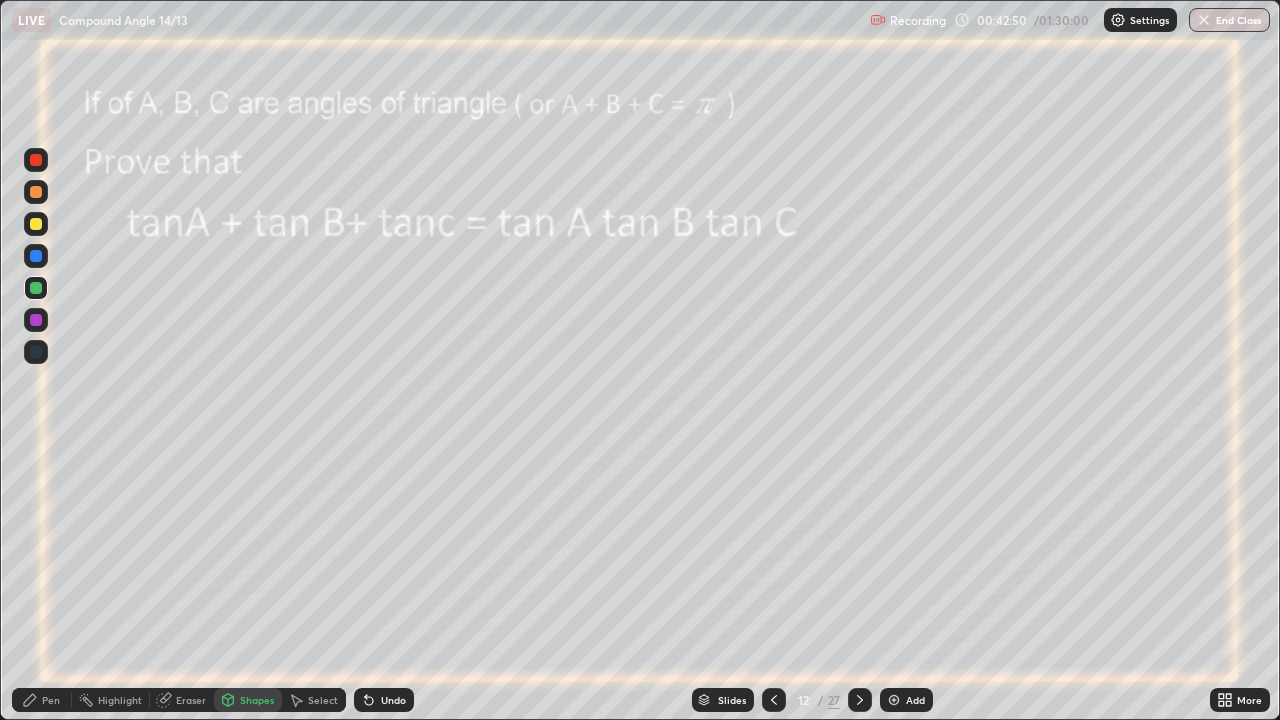 click 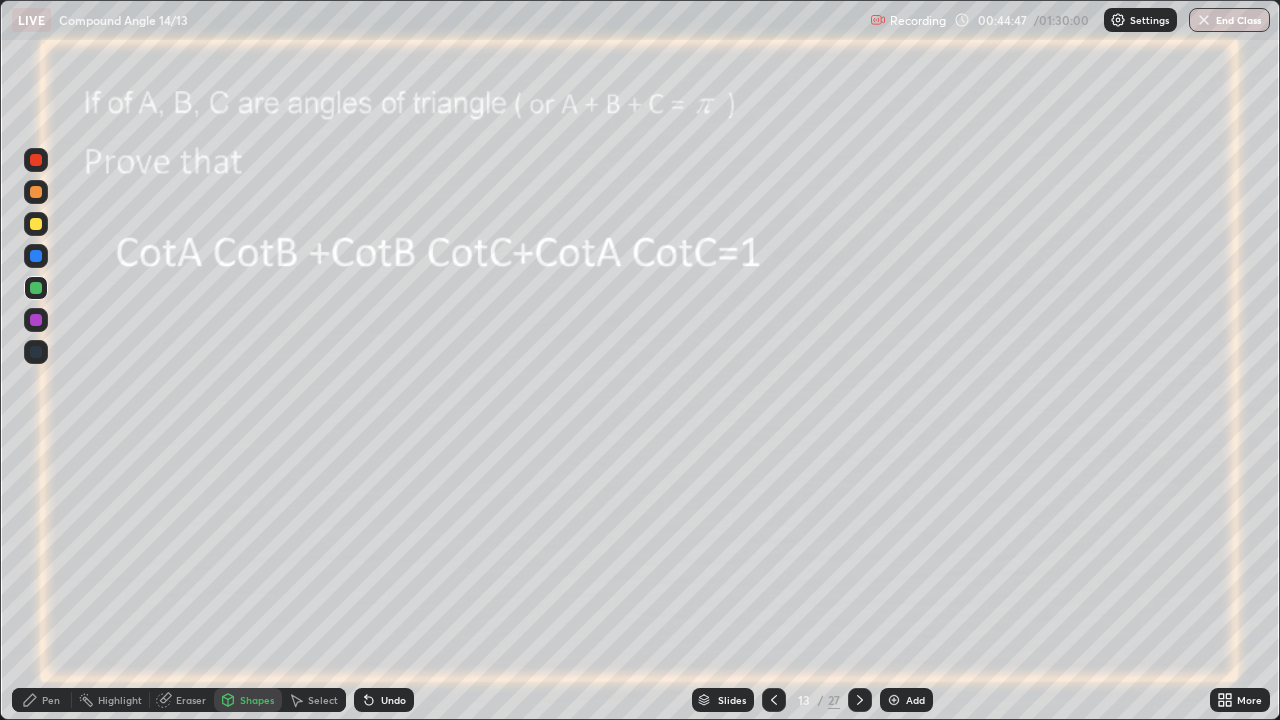 click 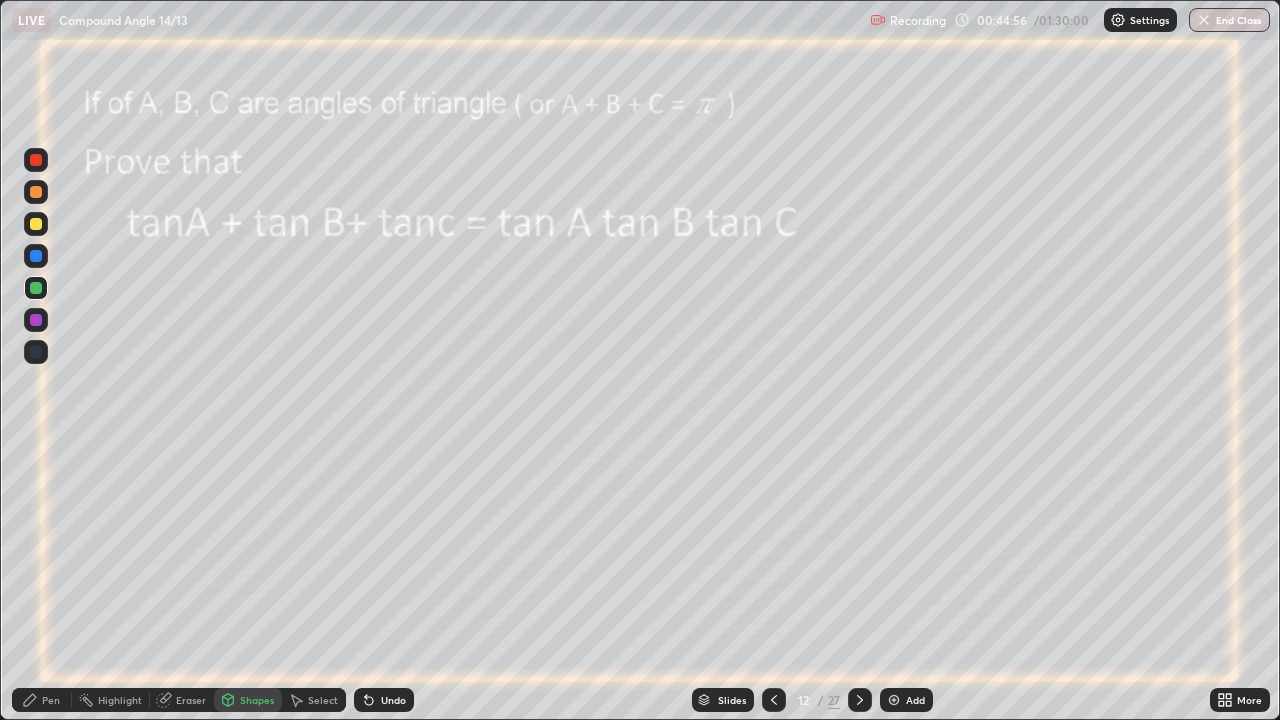 click at bounding box center (36, 224) 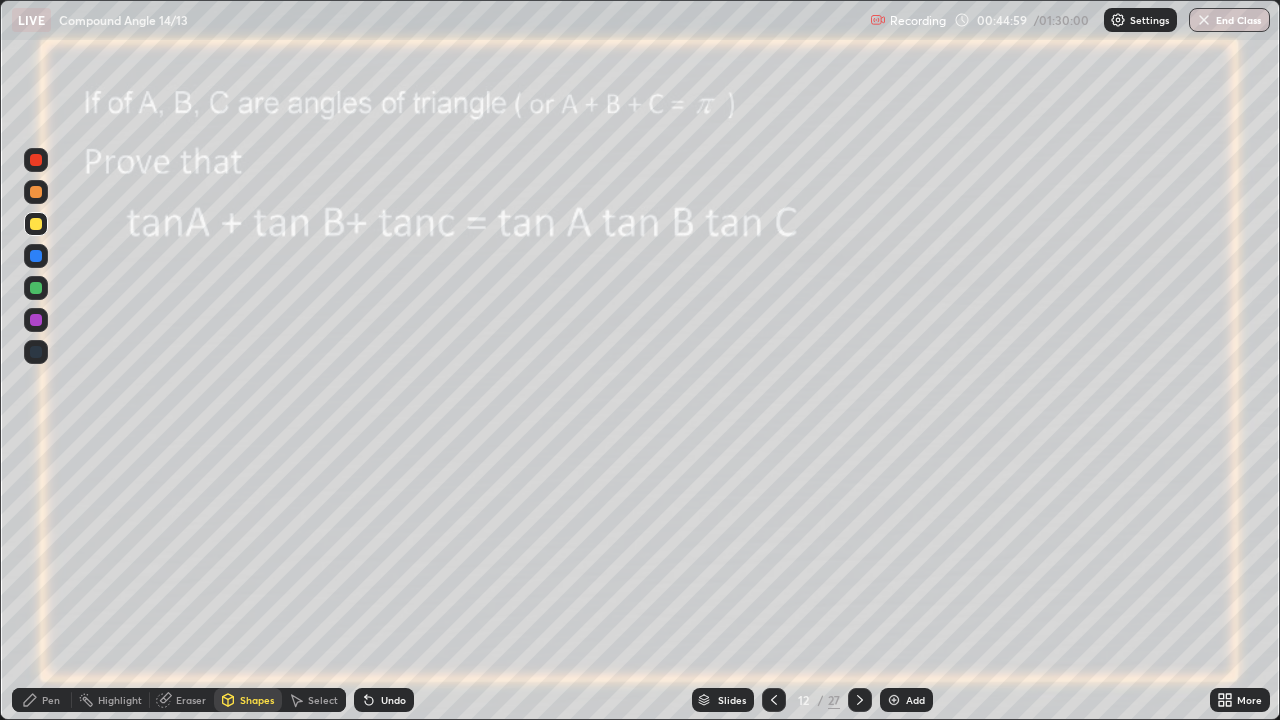 click on "Pen" at bounding box center (51, 700) 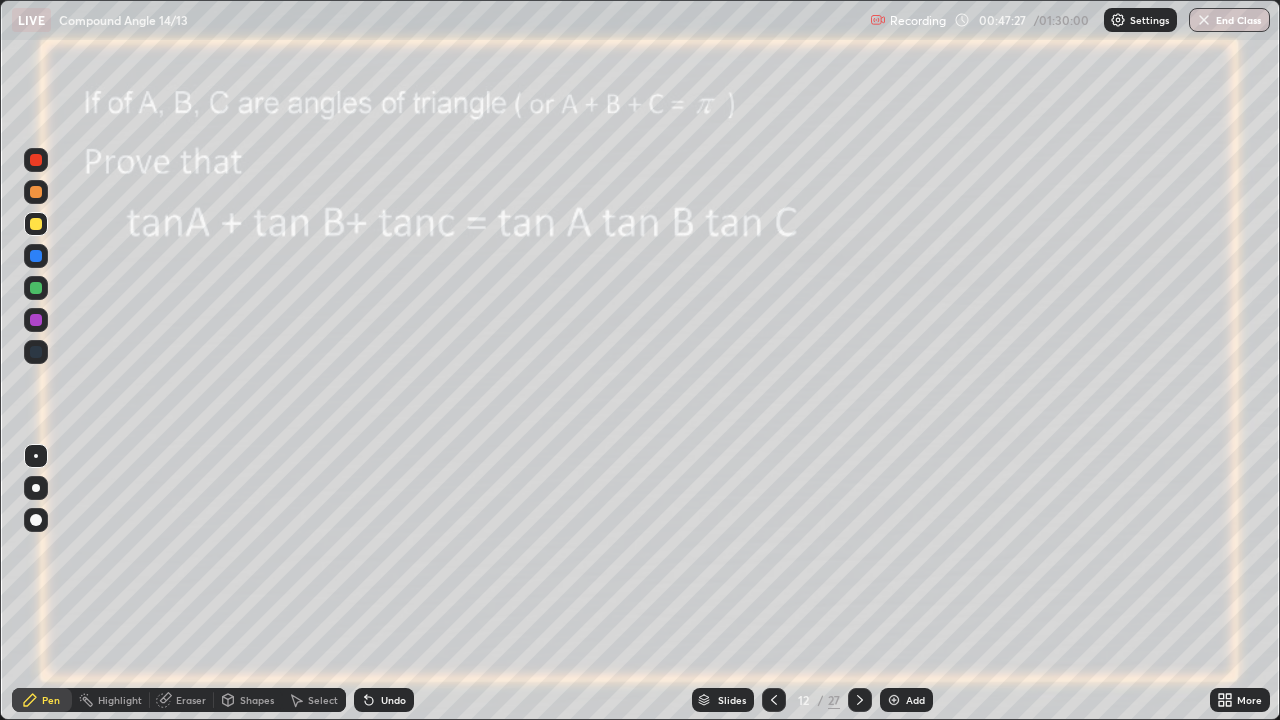 click 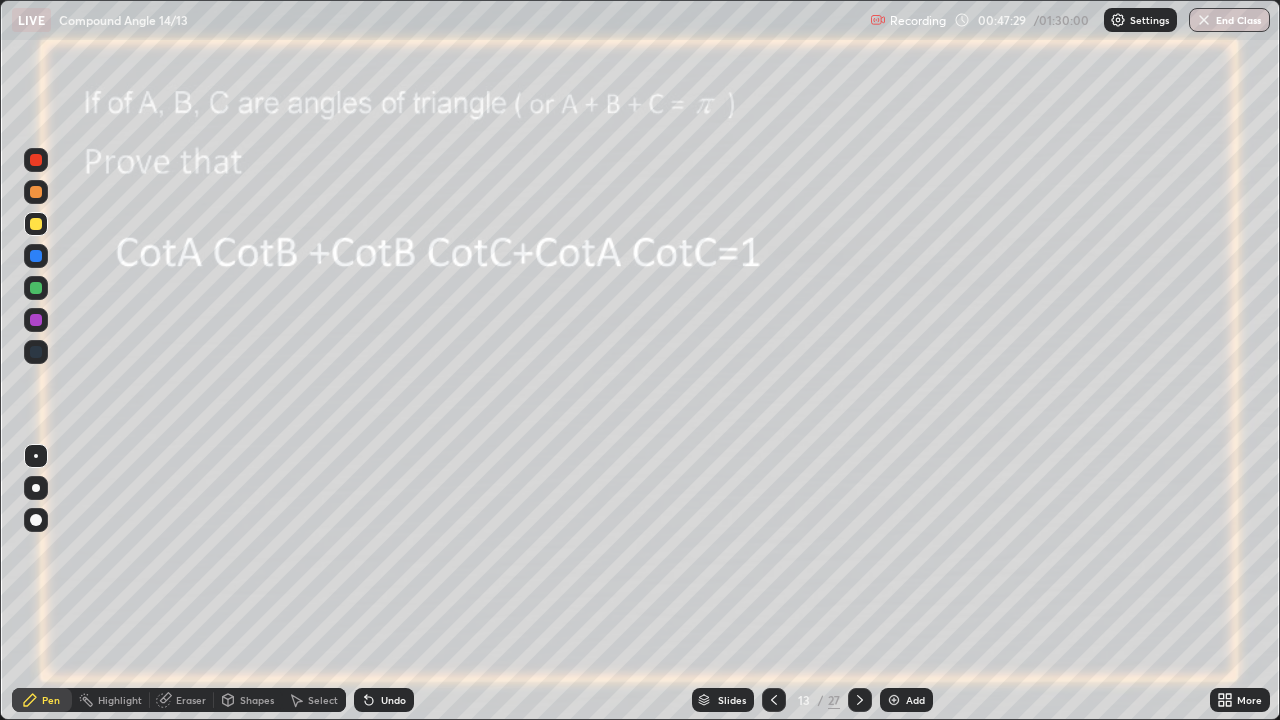click 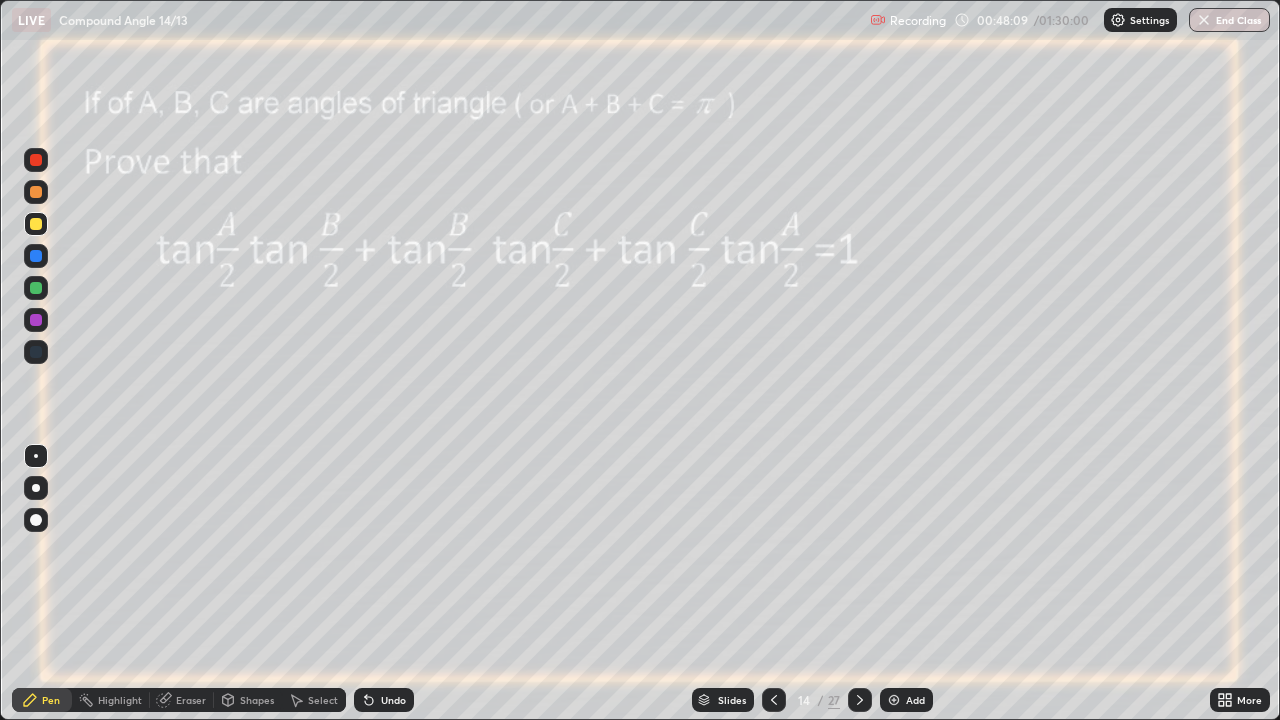 click 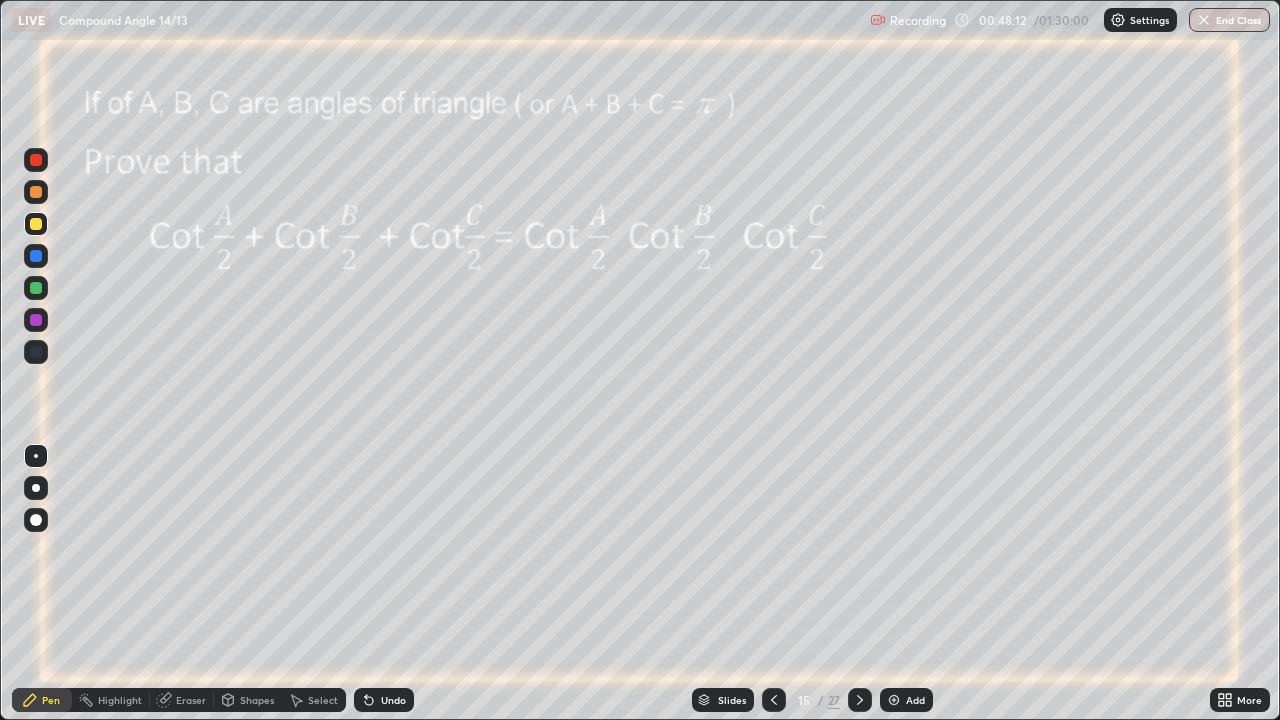 click 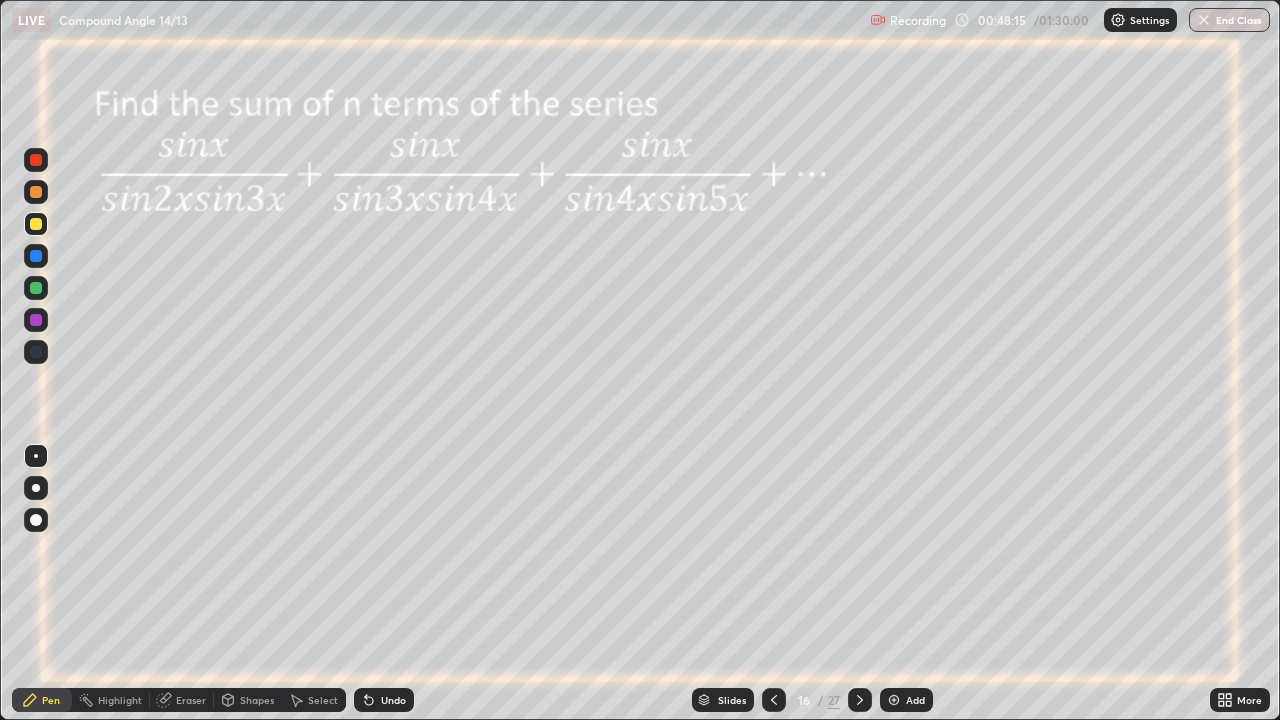 click 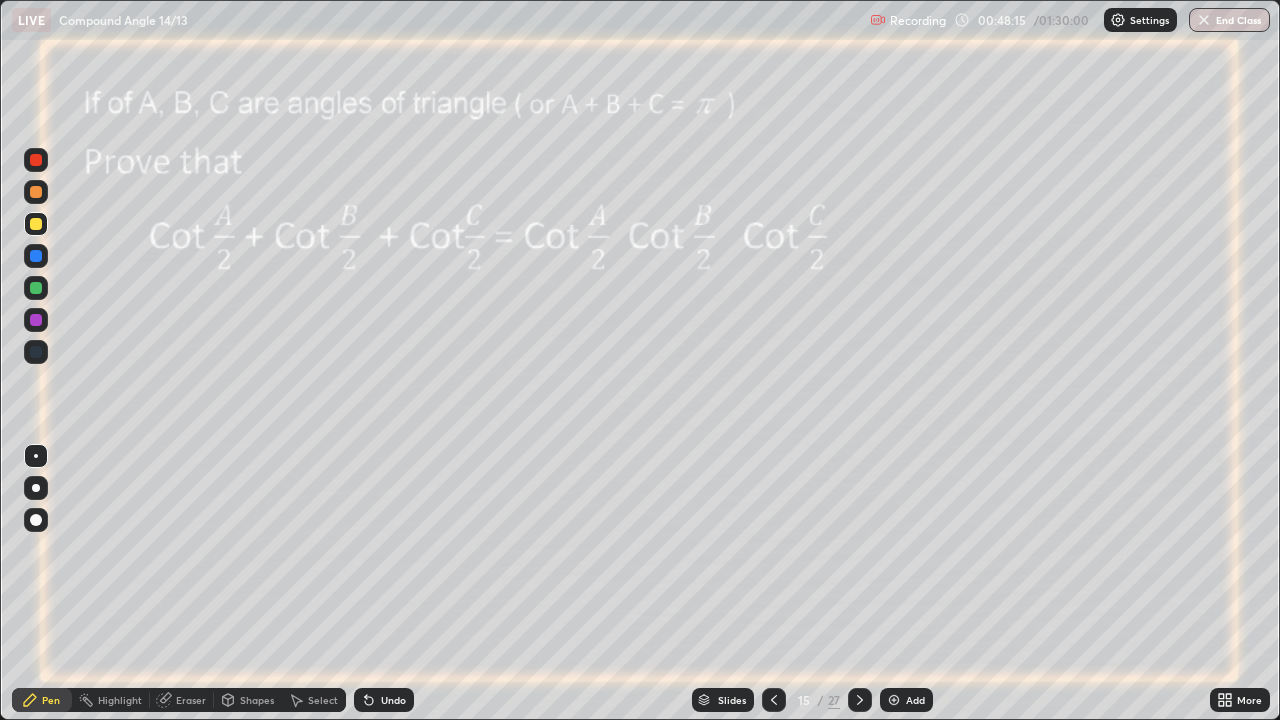 click 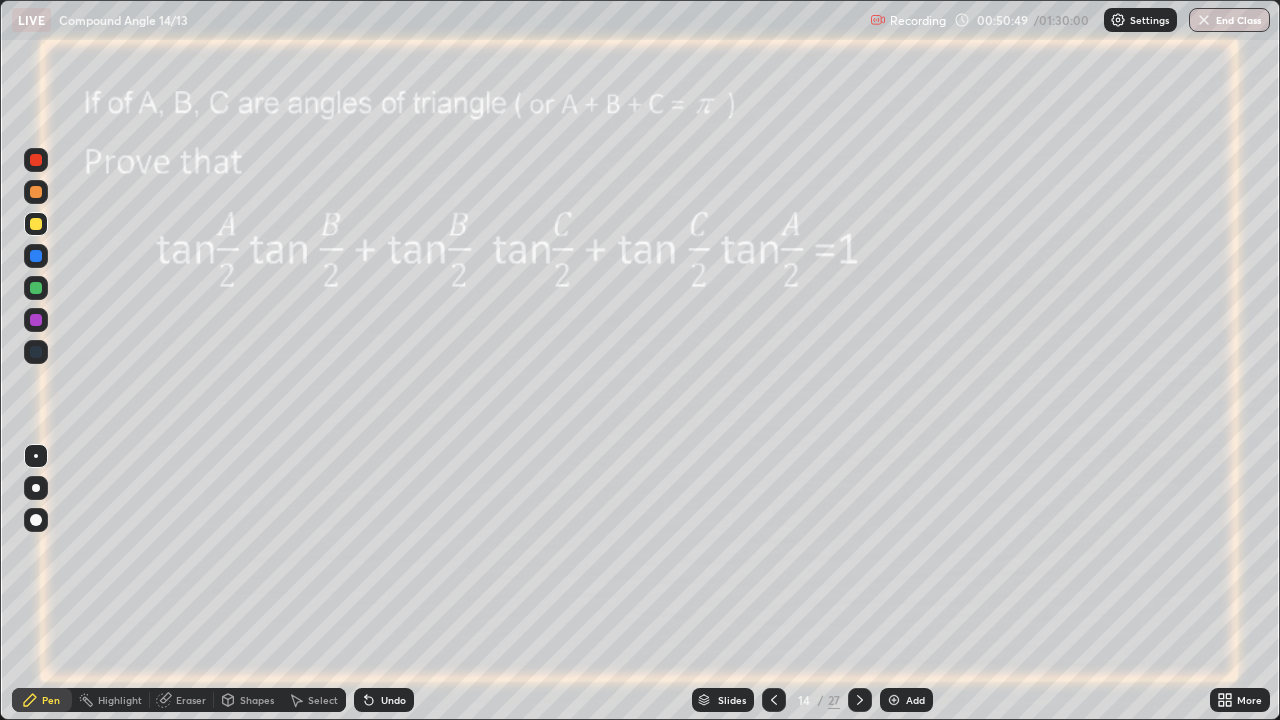 click at bounding box center [774, 700] 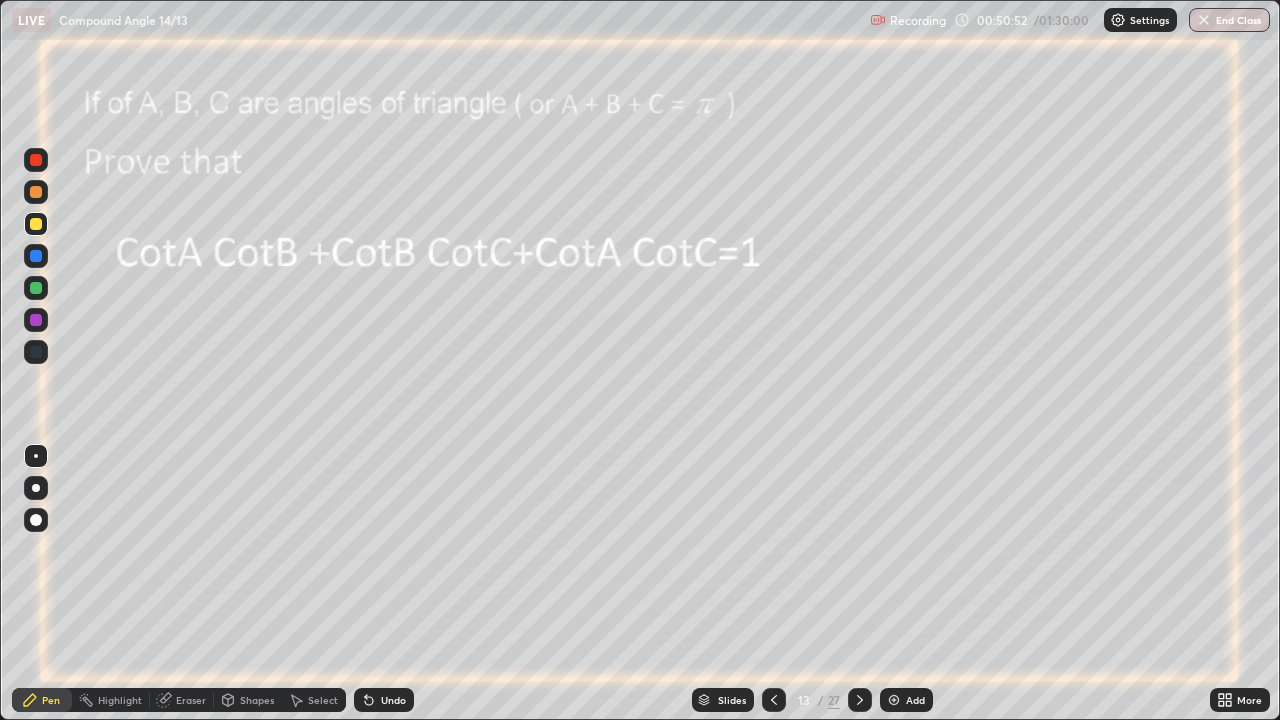 click 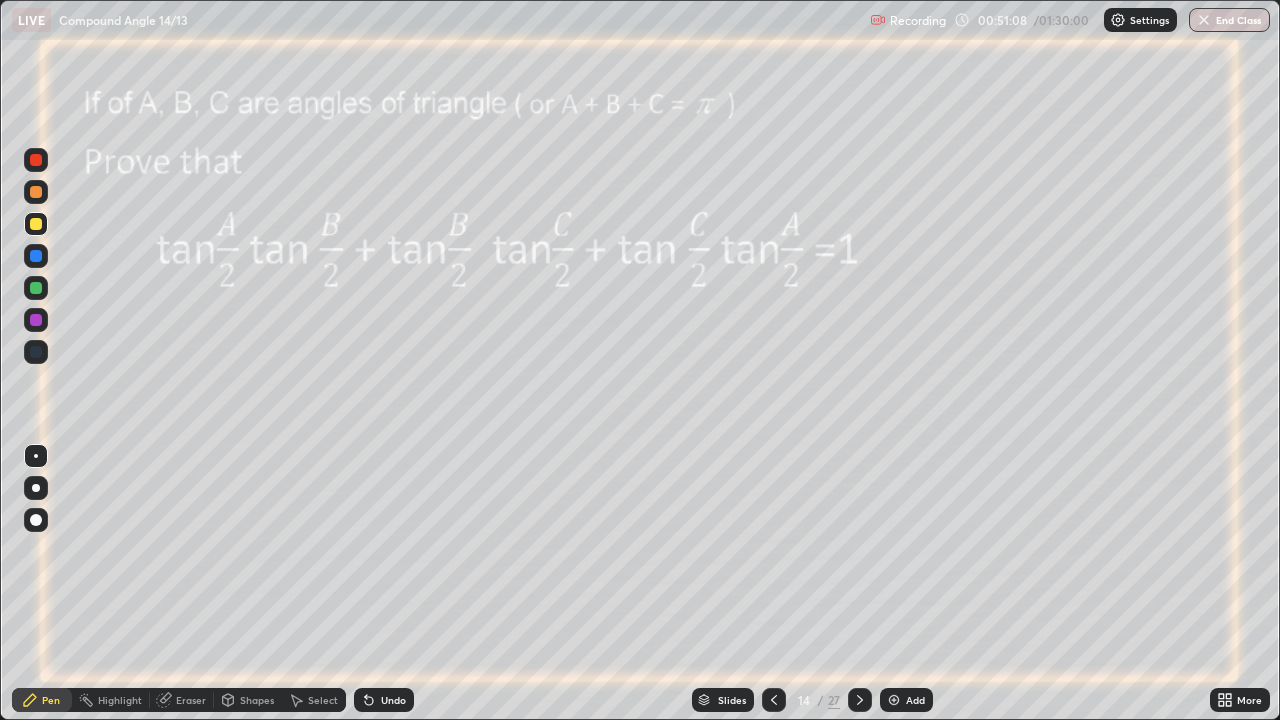 click at bounding box center (36, 288) 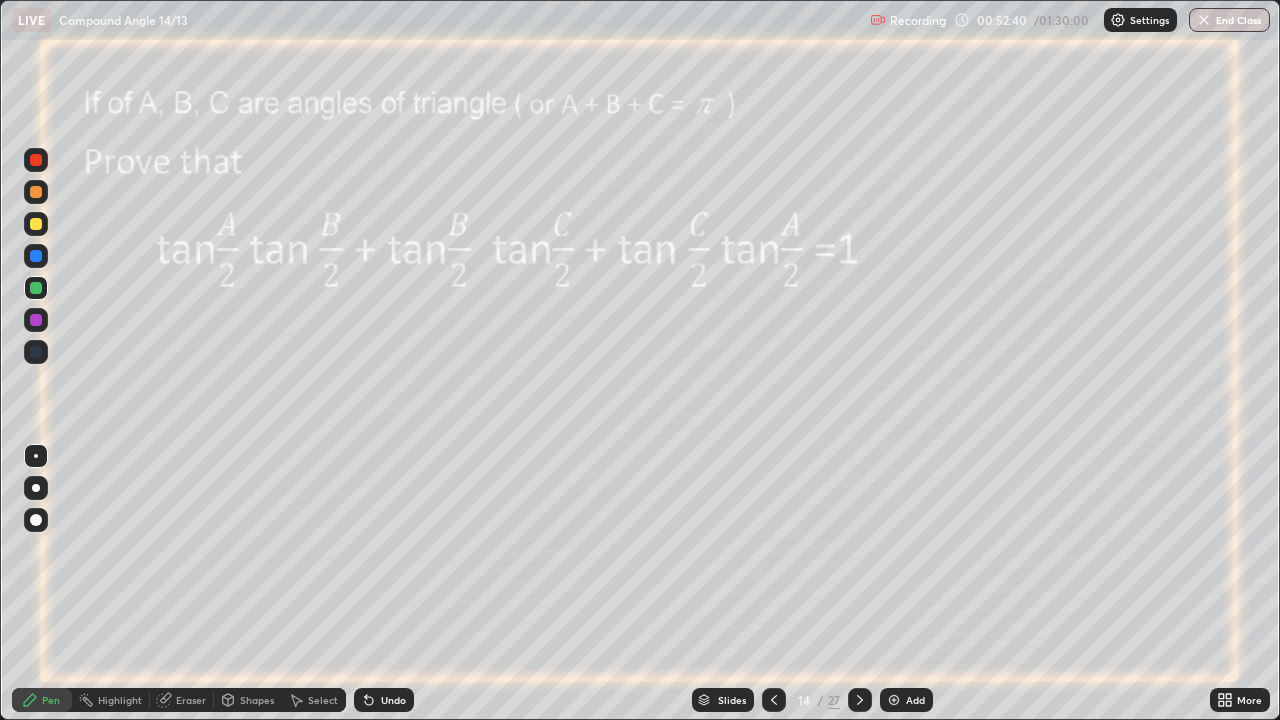 click on "Eraser" at bounding box center [182, 700] 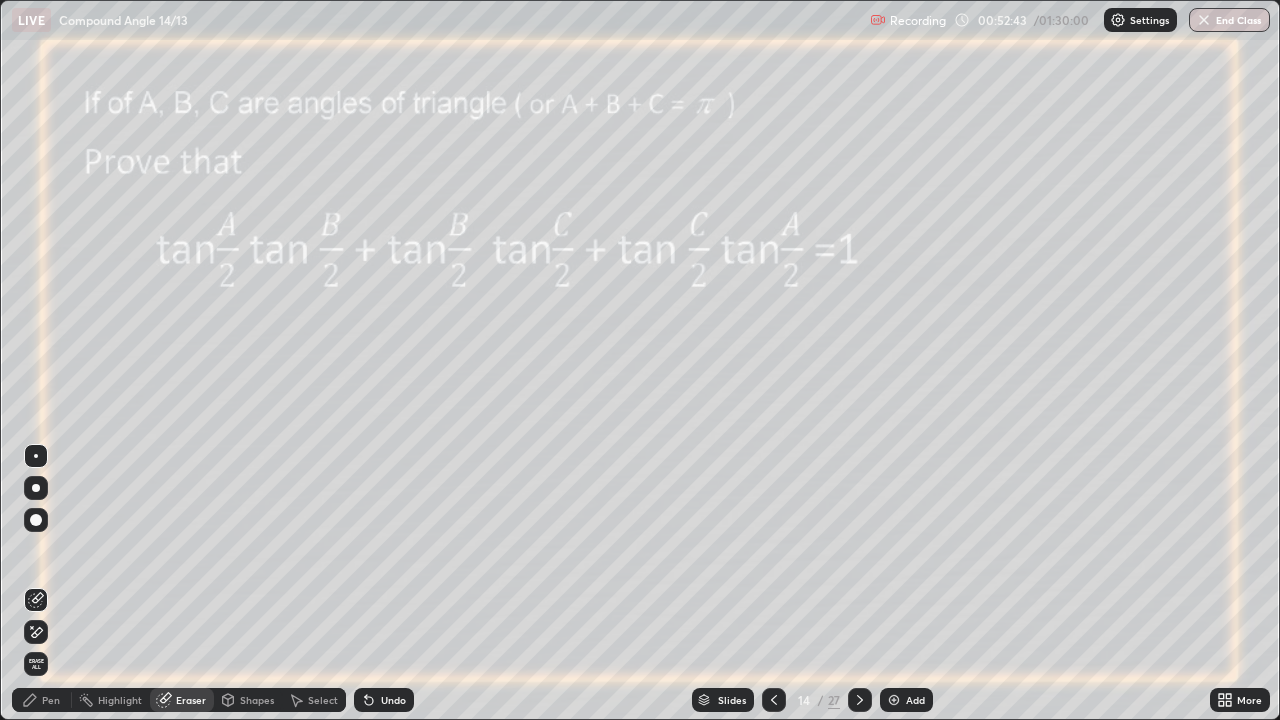 click 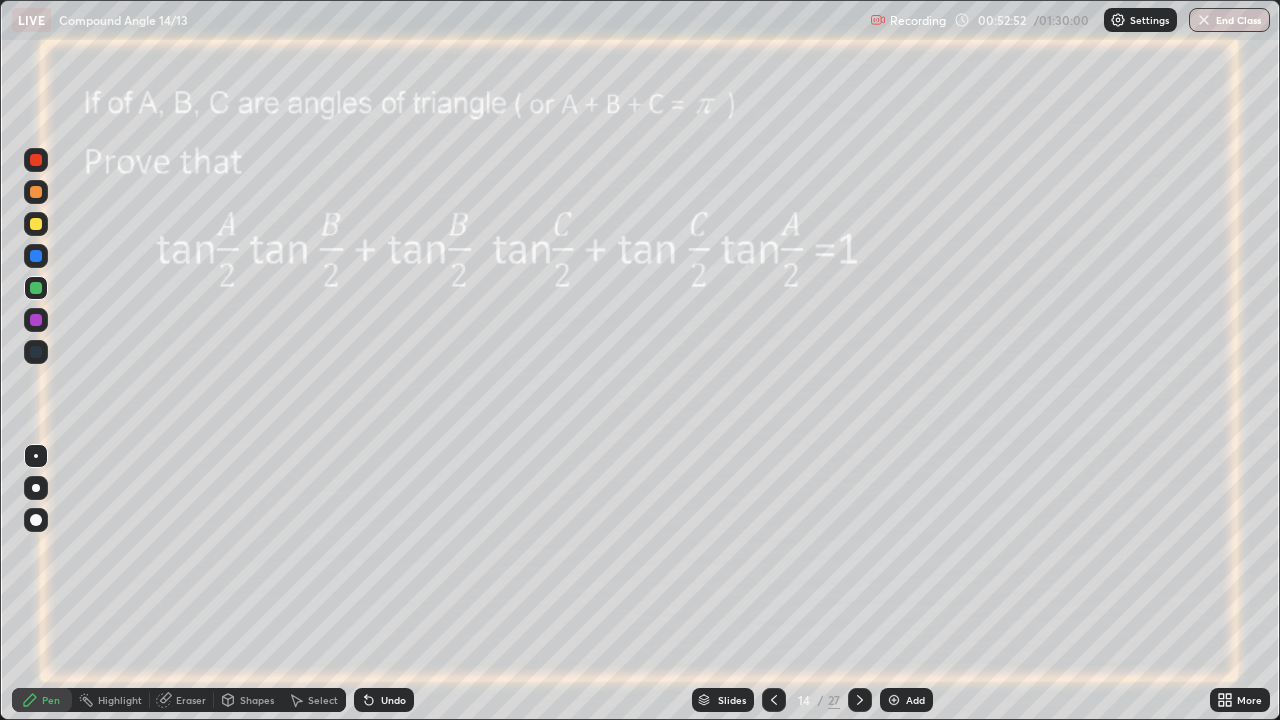 click on "Eraser" at bounding box center [191, 700] 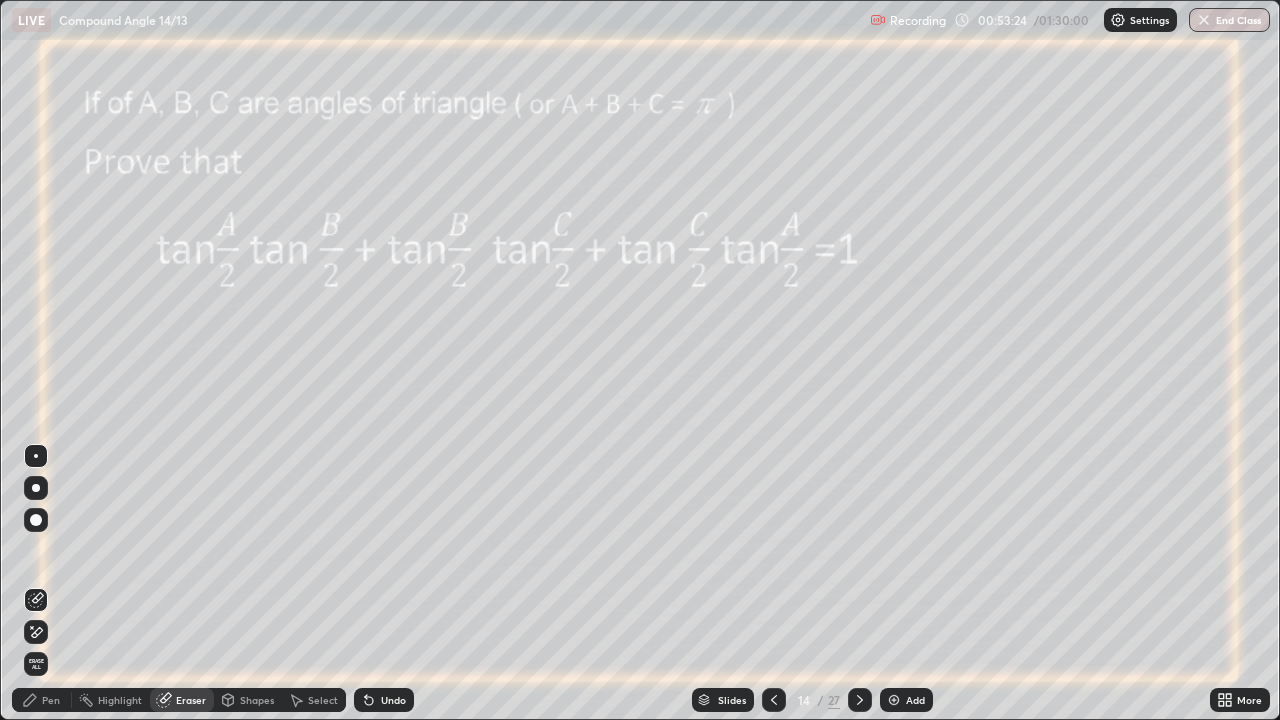 click on "Pen" at bounding box center [42, 700] 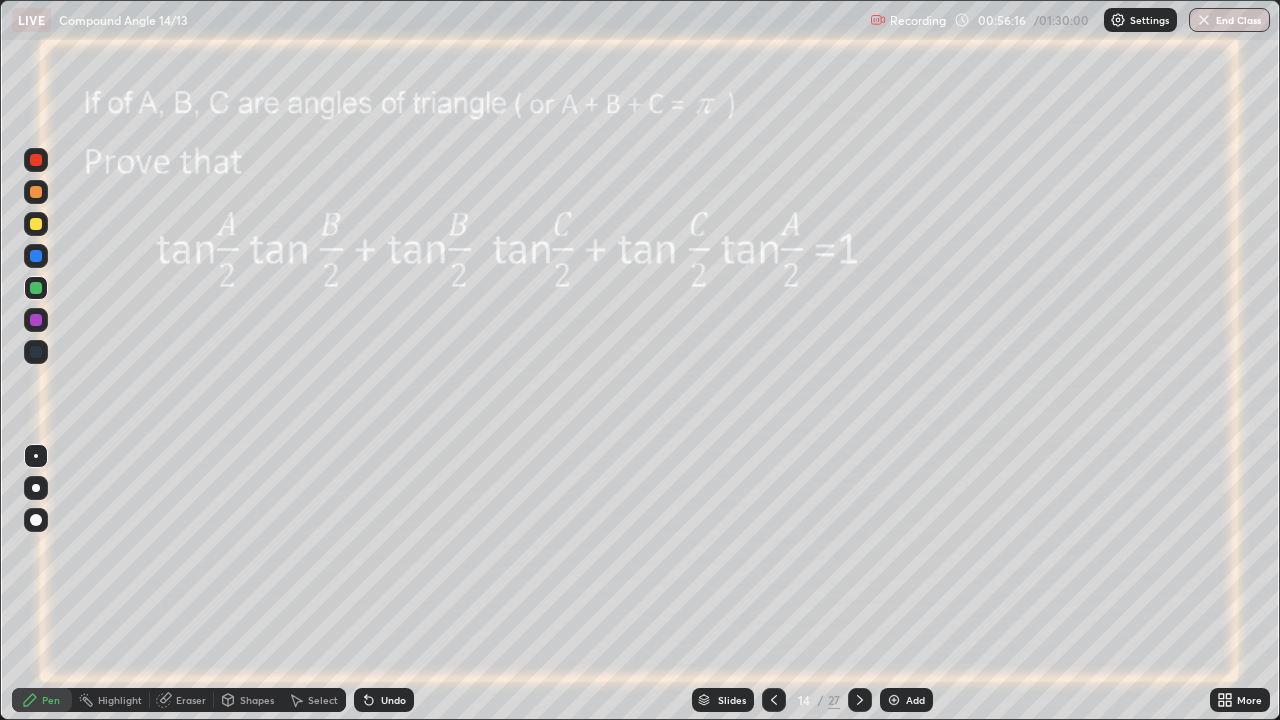 click 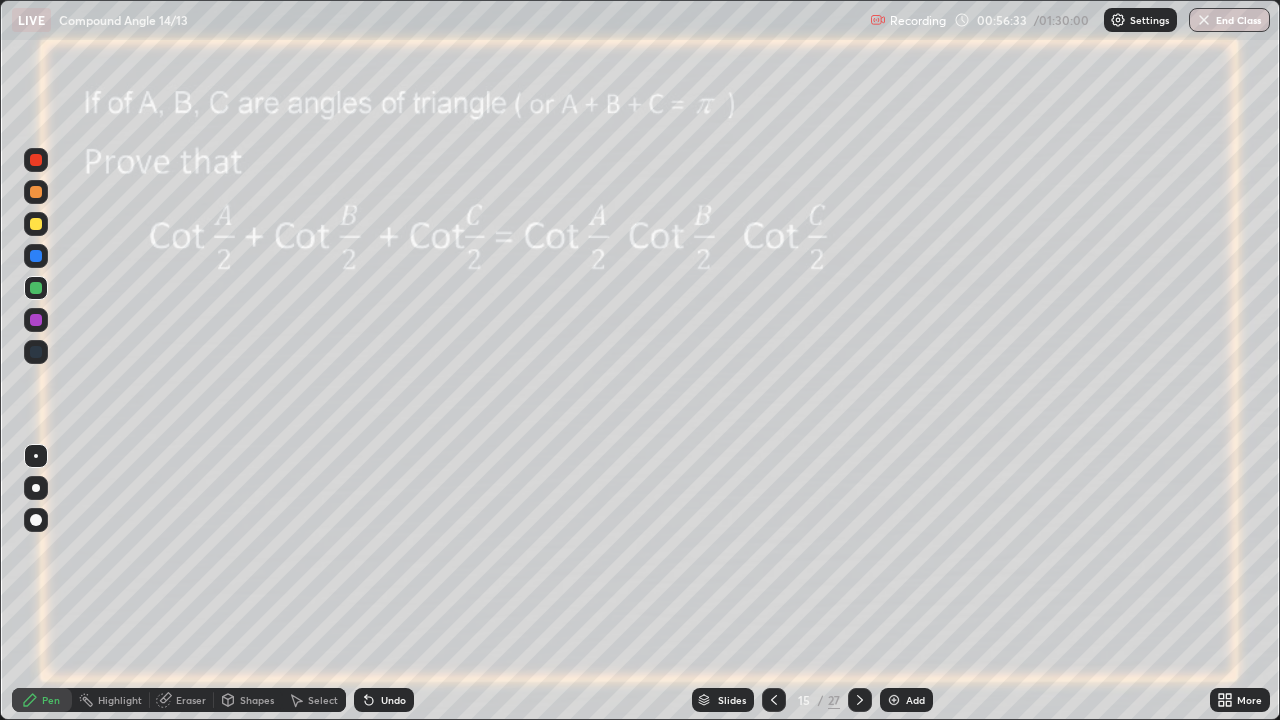 click 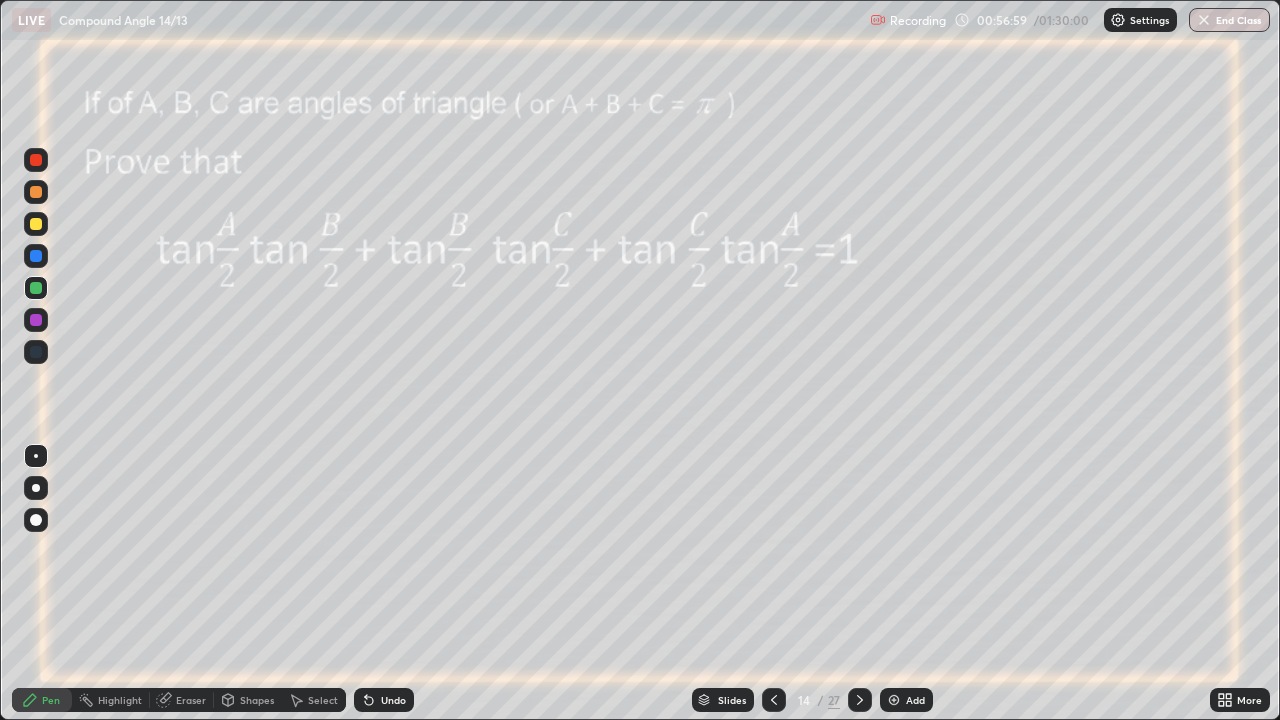 click 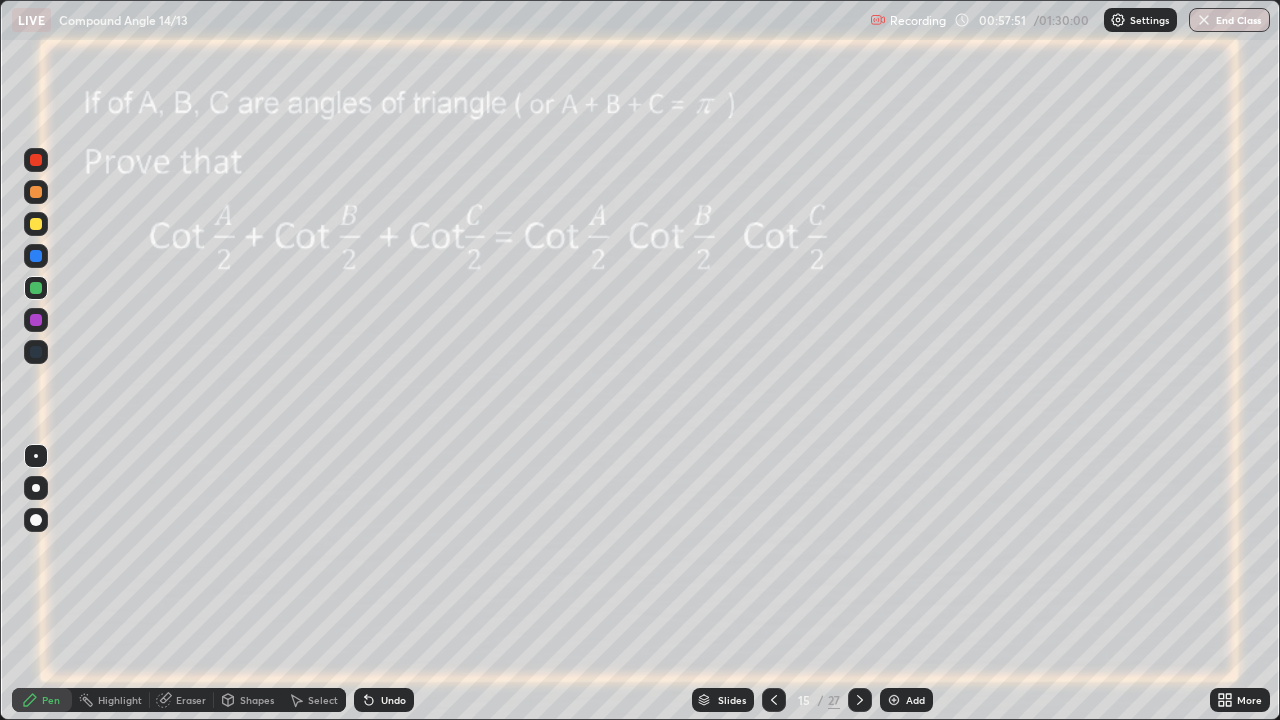click at bounding box center [36, 320] 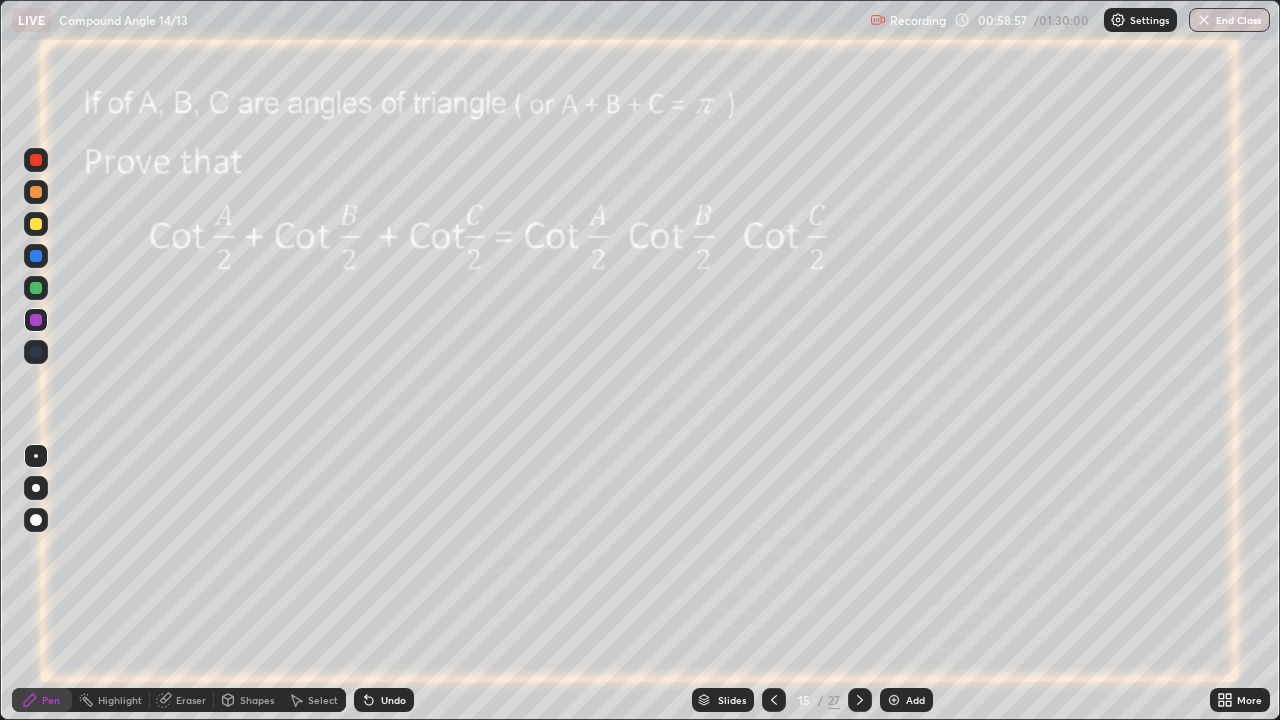 click 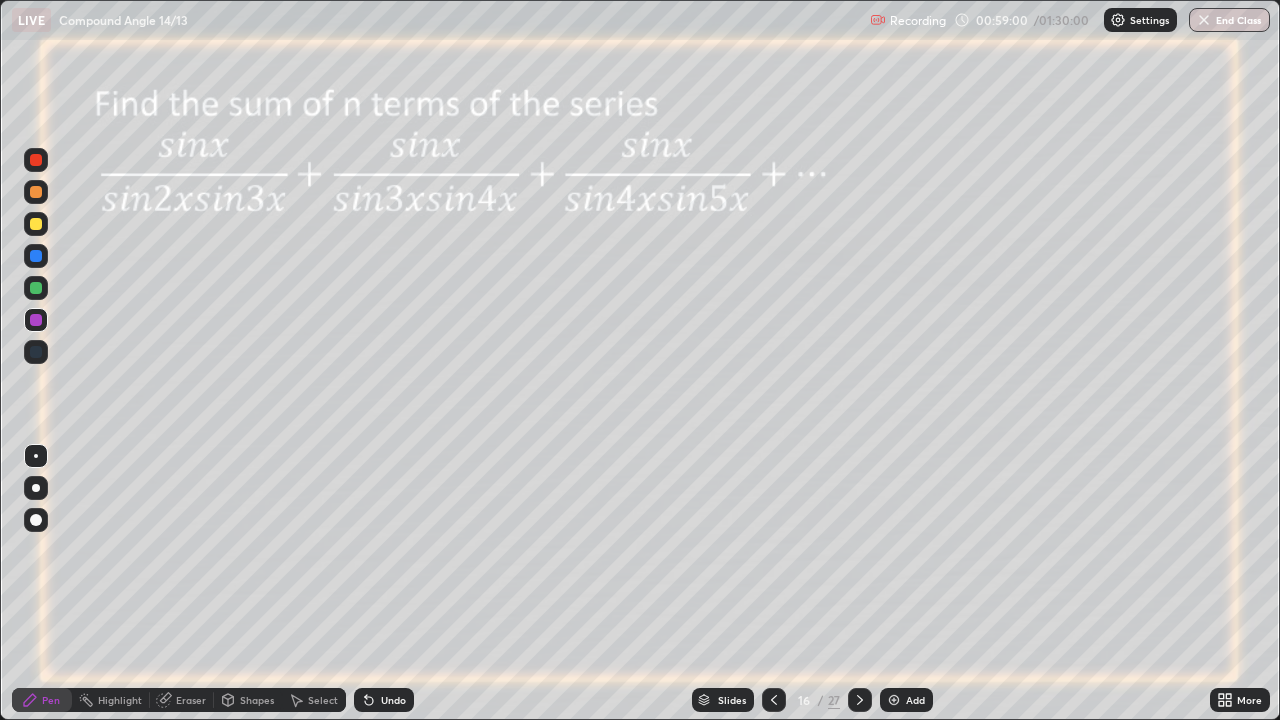 click 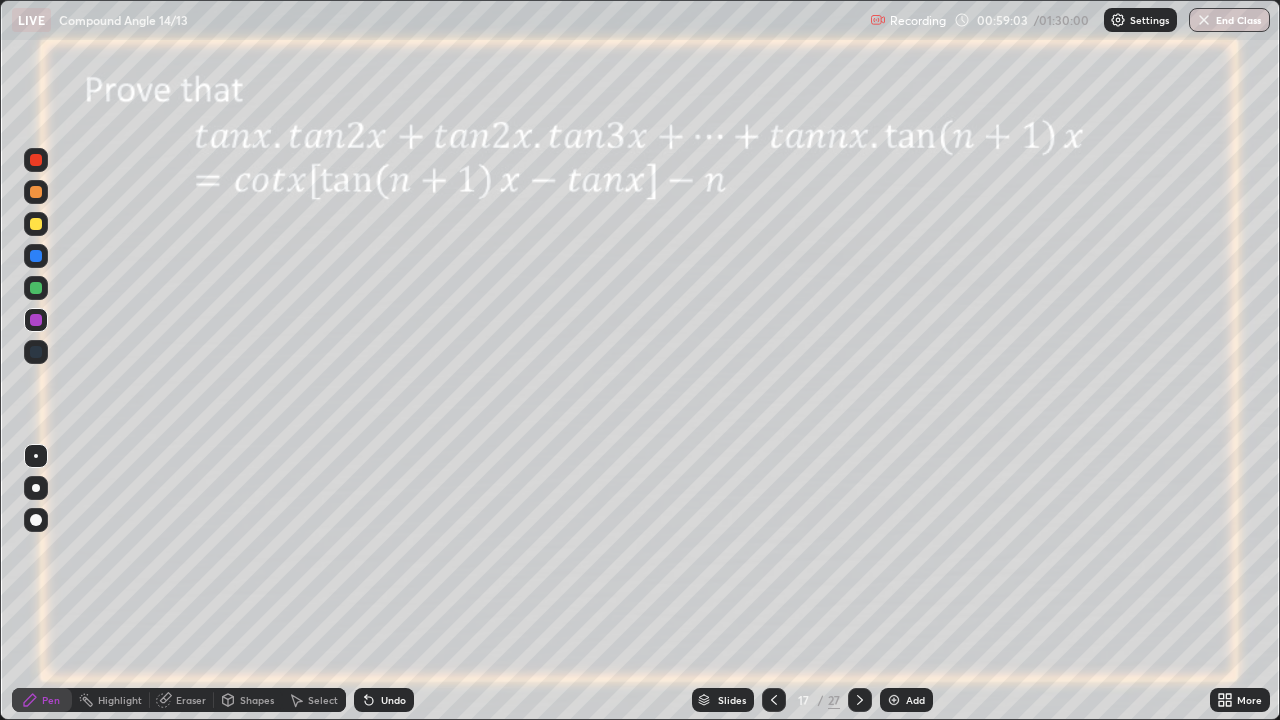click 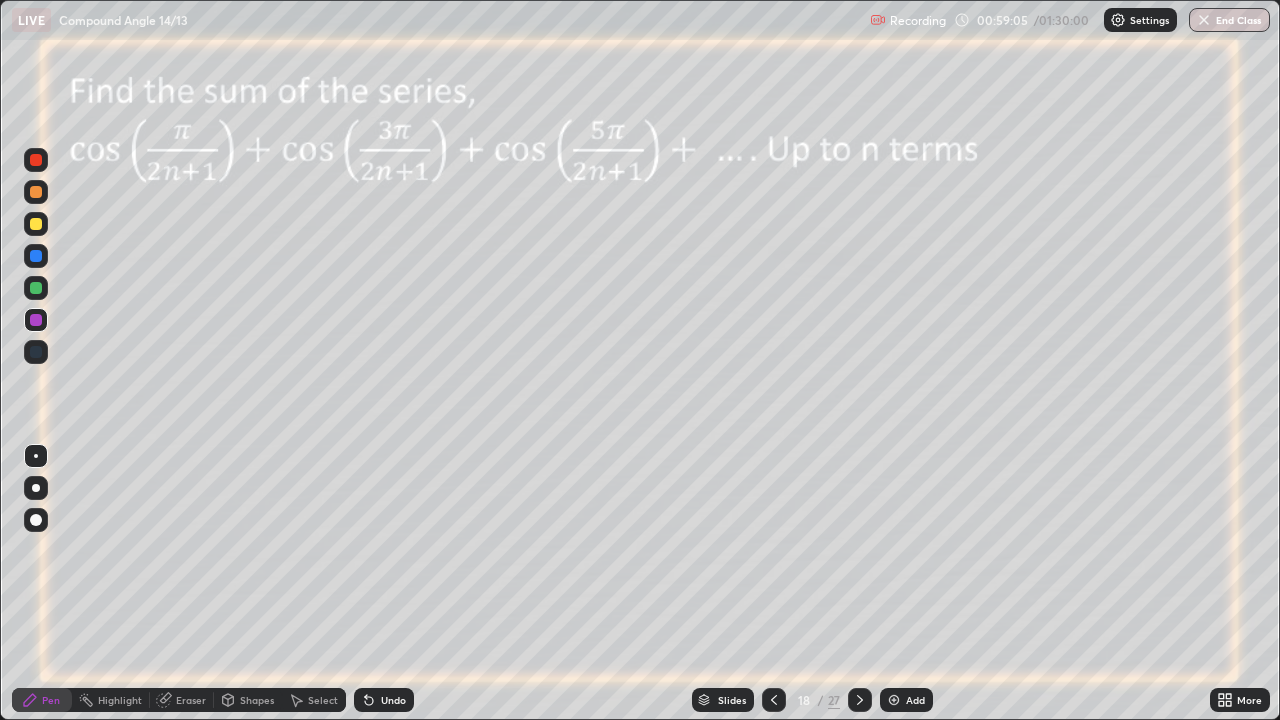 click 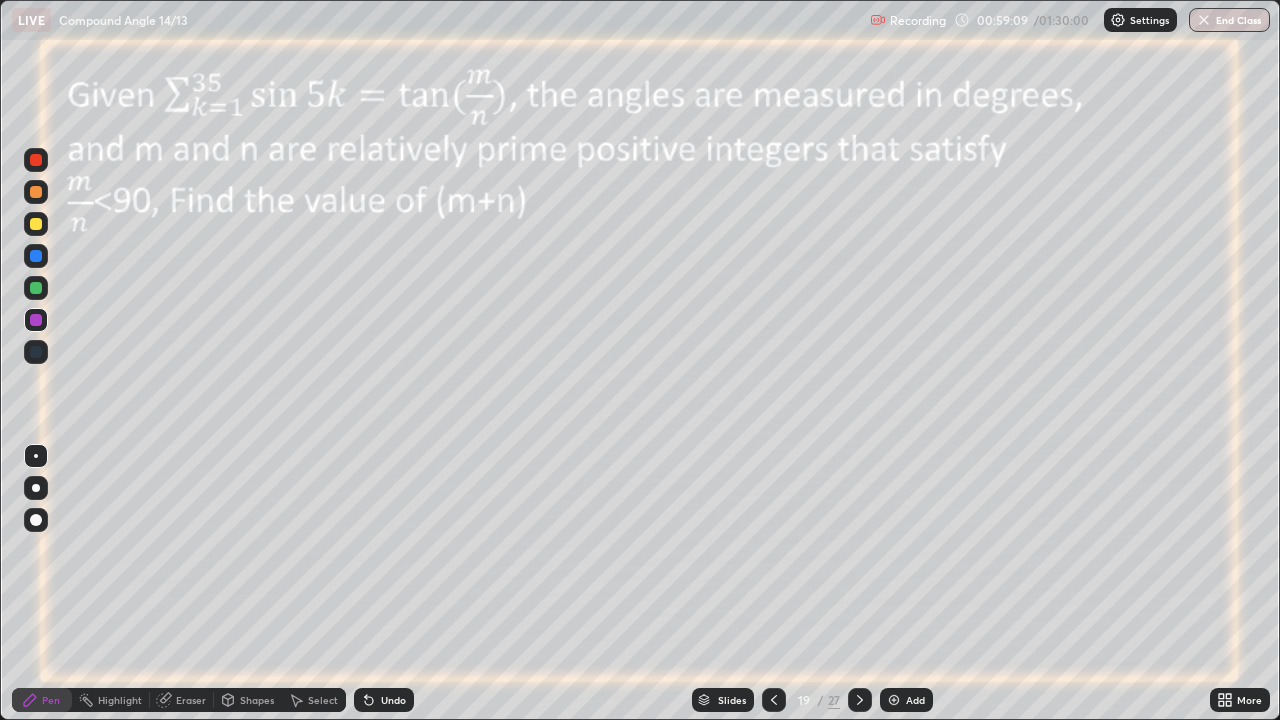 click 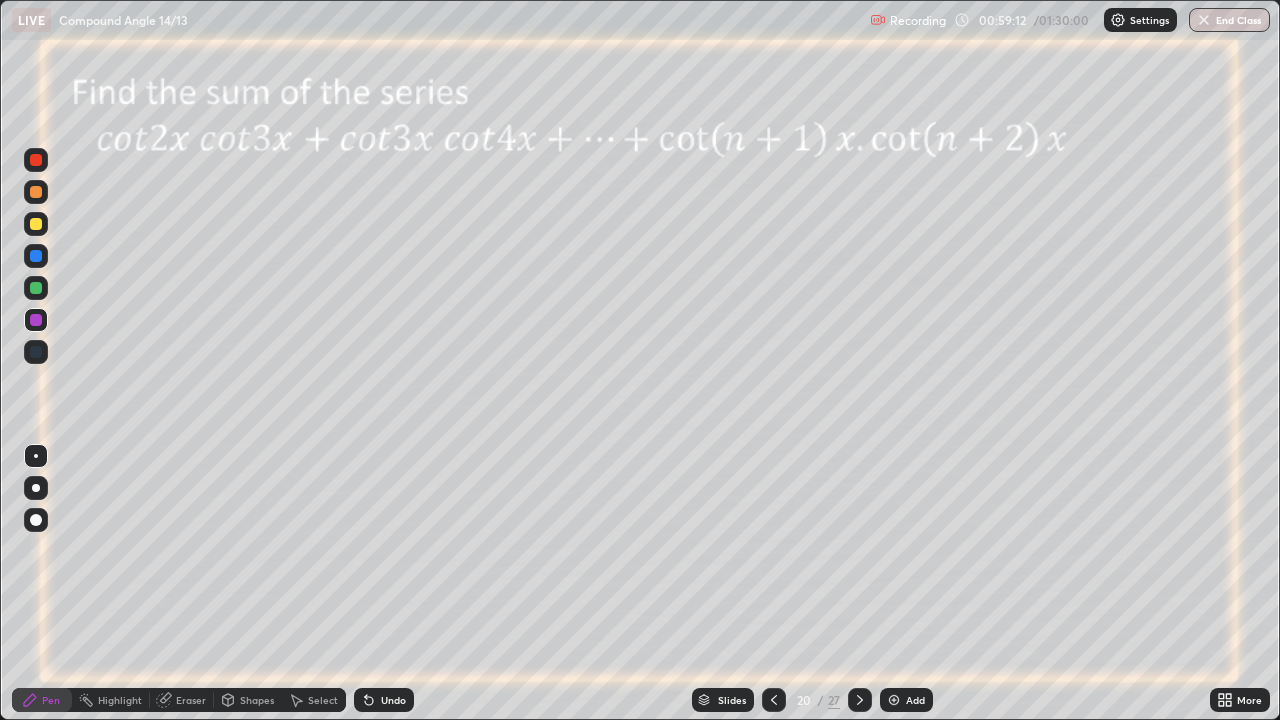 click 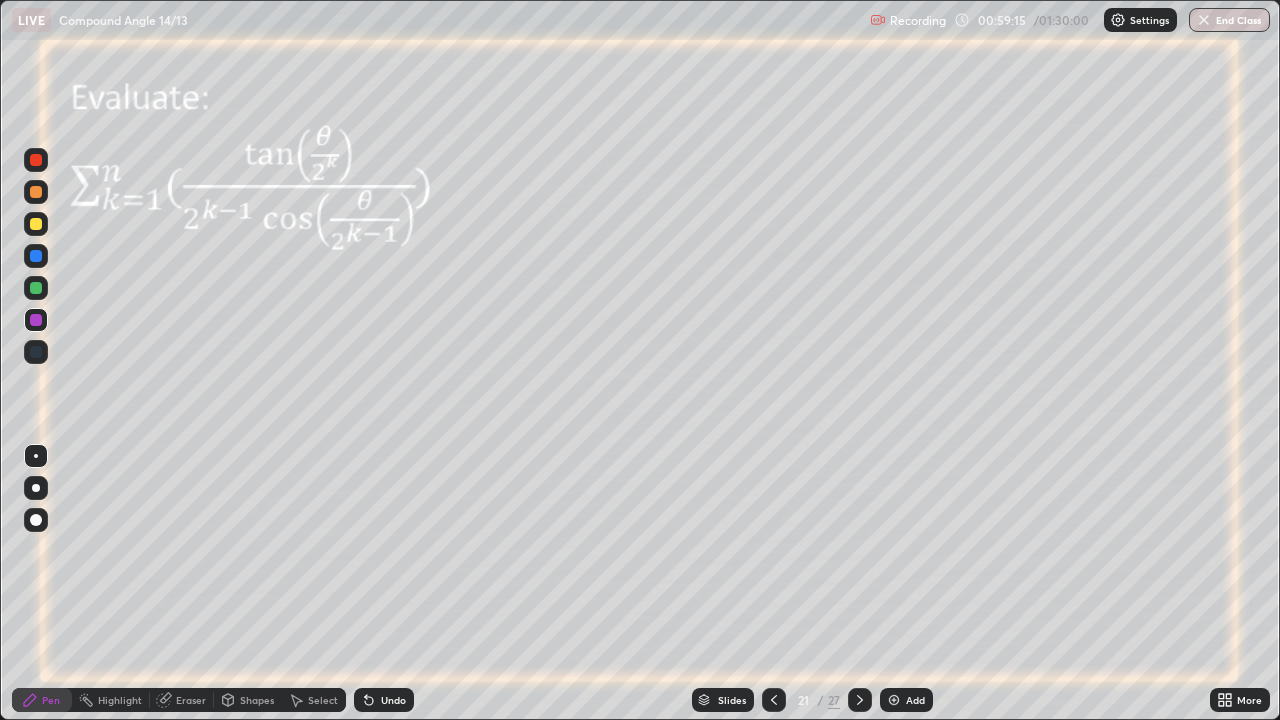 click 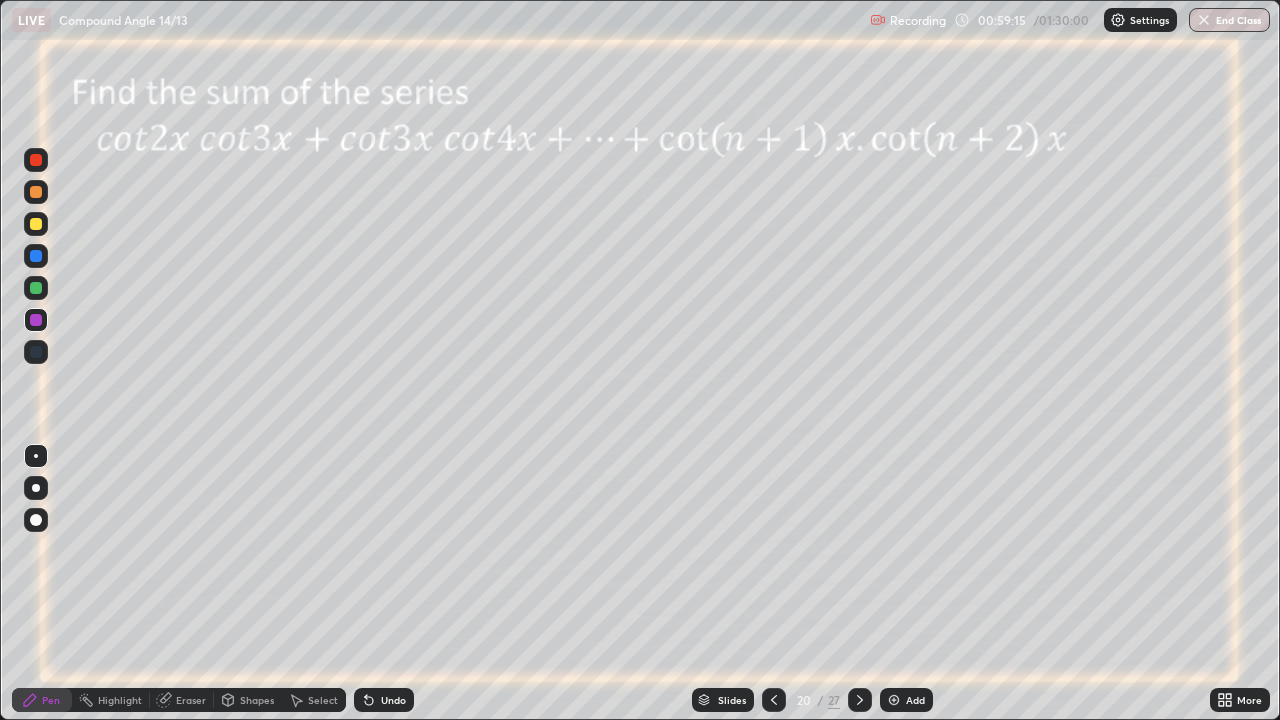 click 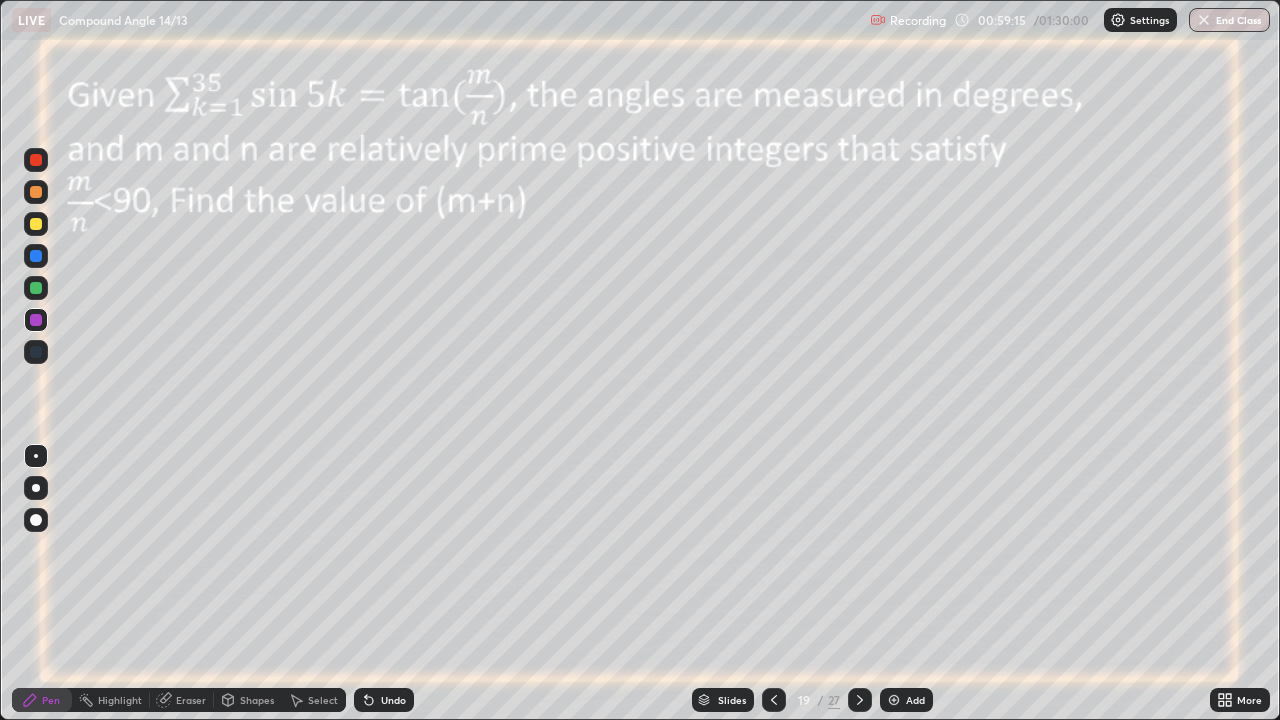 click 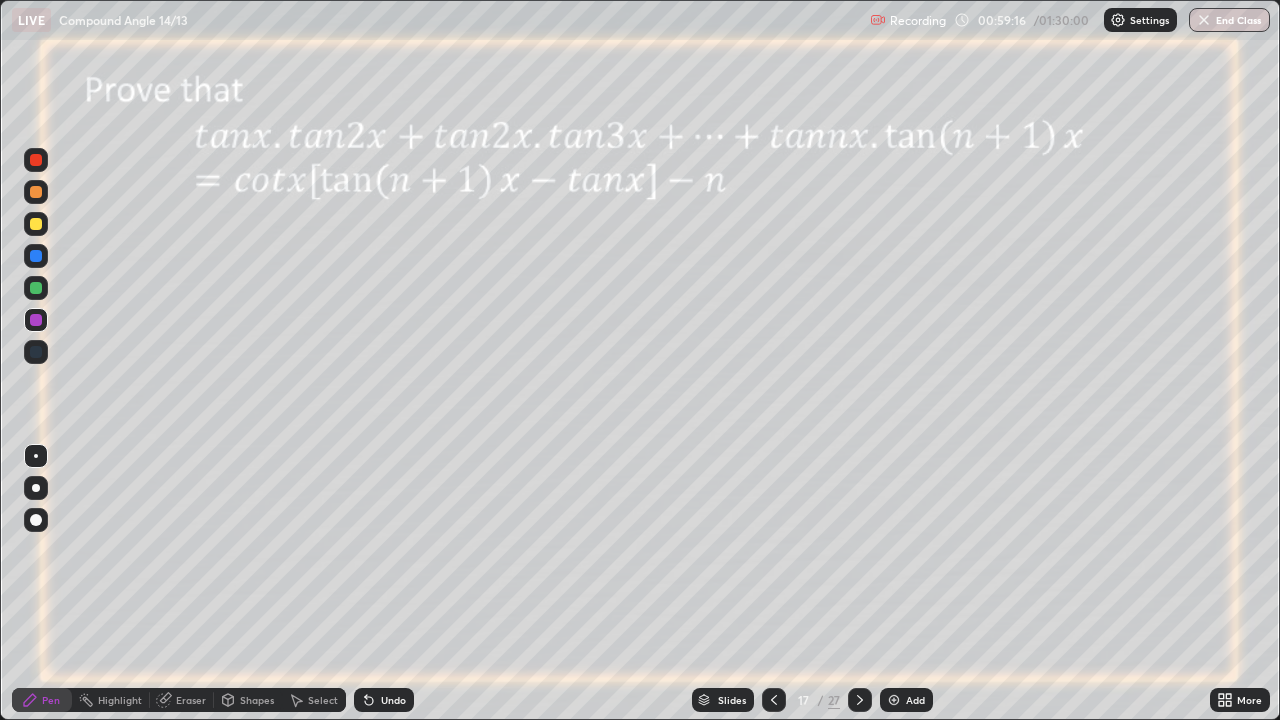 click 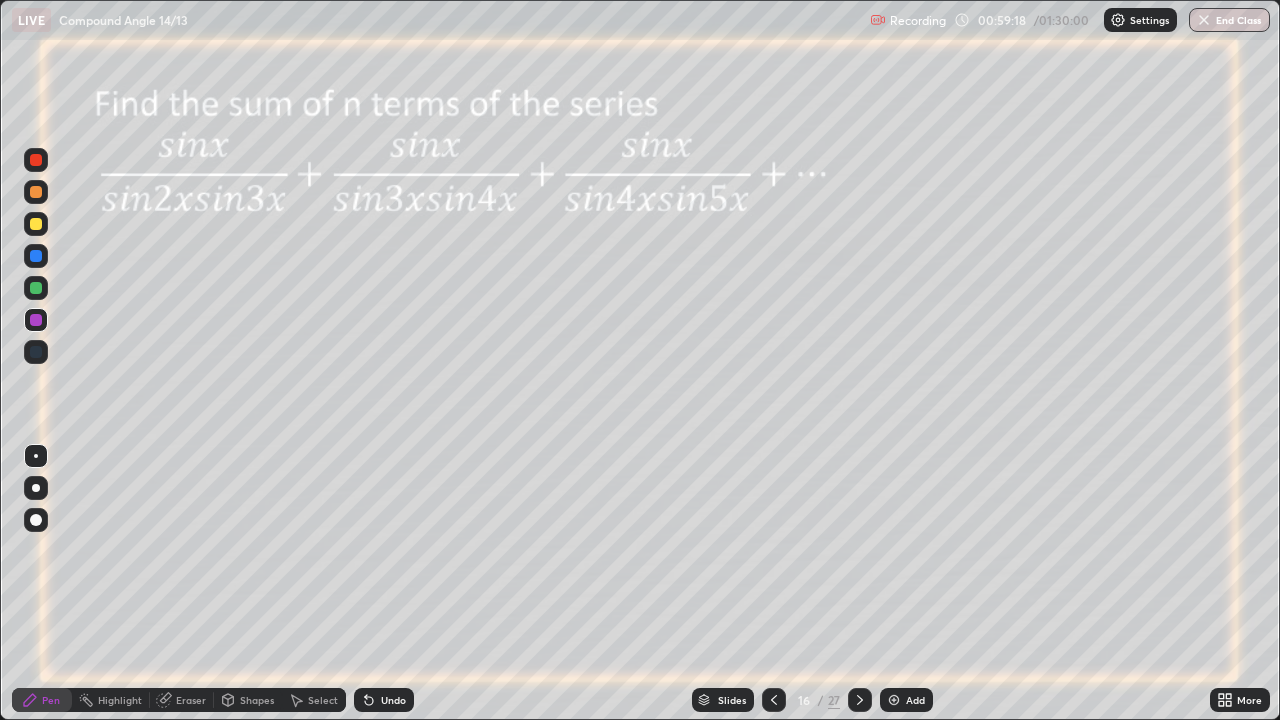click at bounding box center (894, 700) 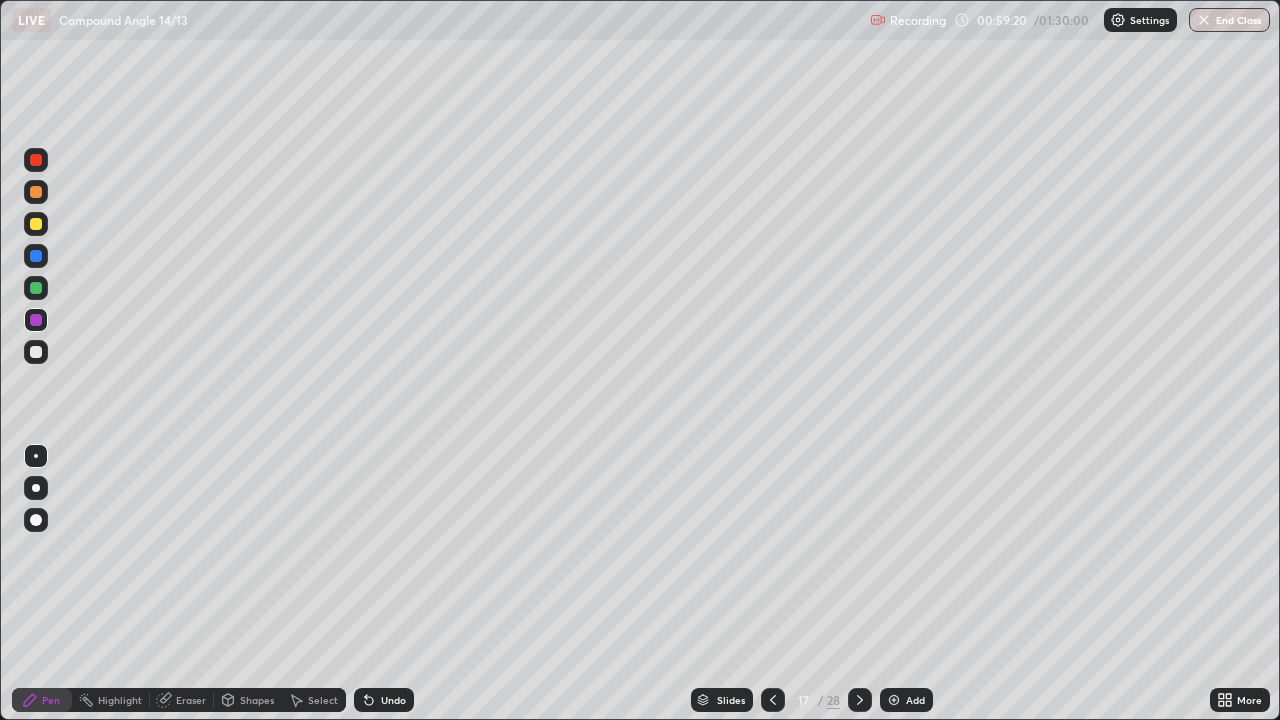 click at bounding box center (36, 224) 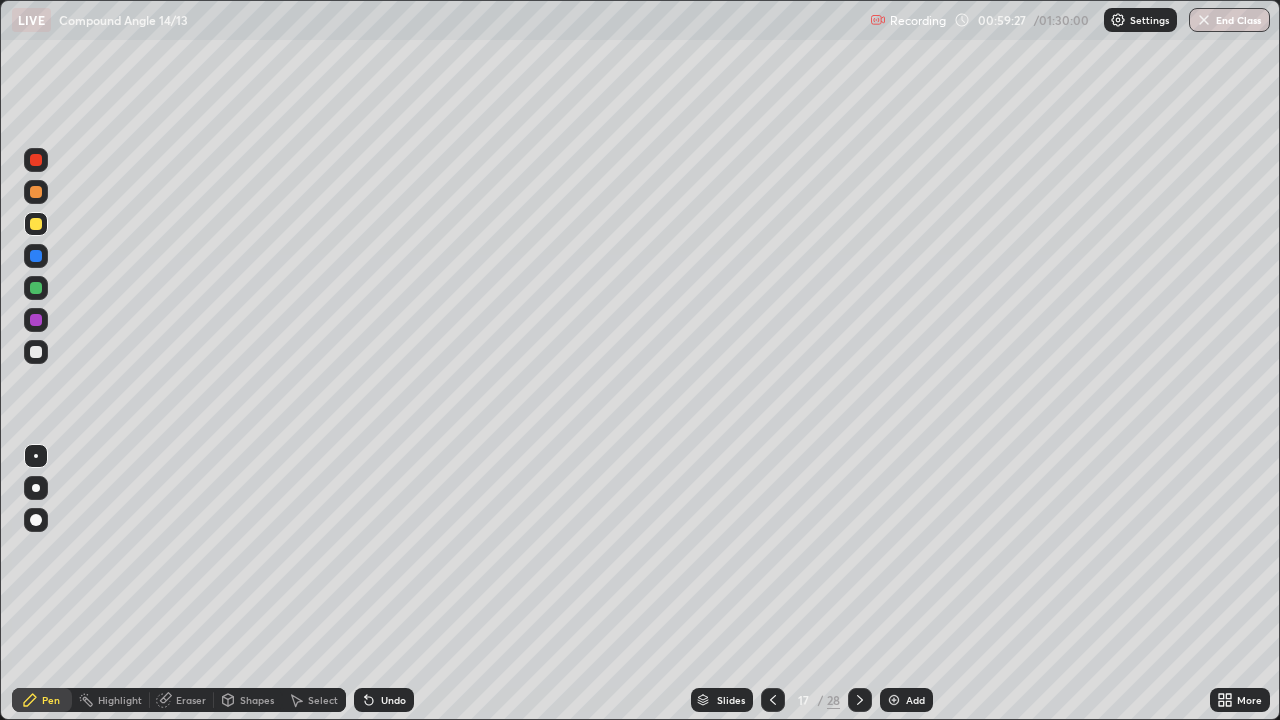 click 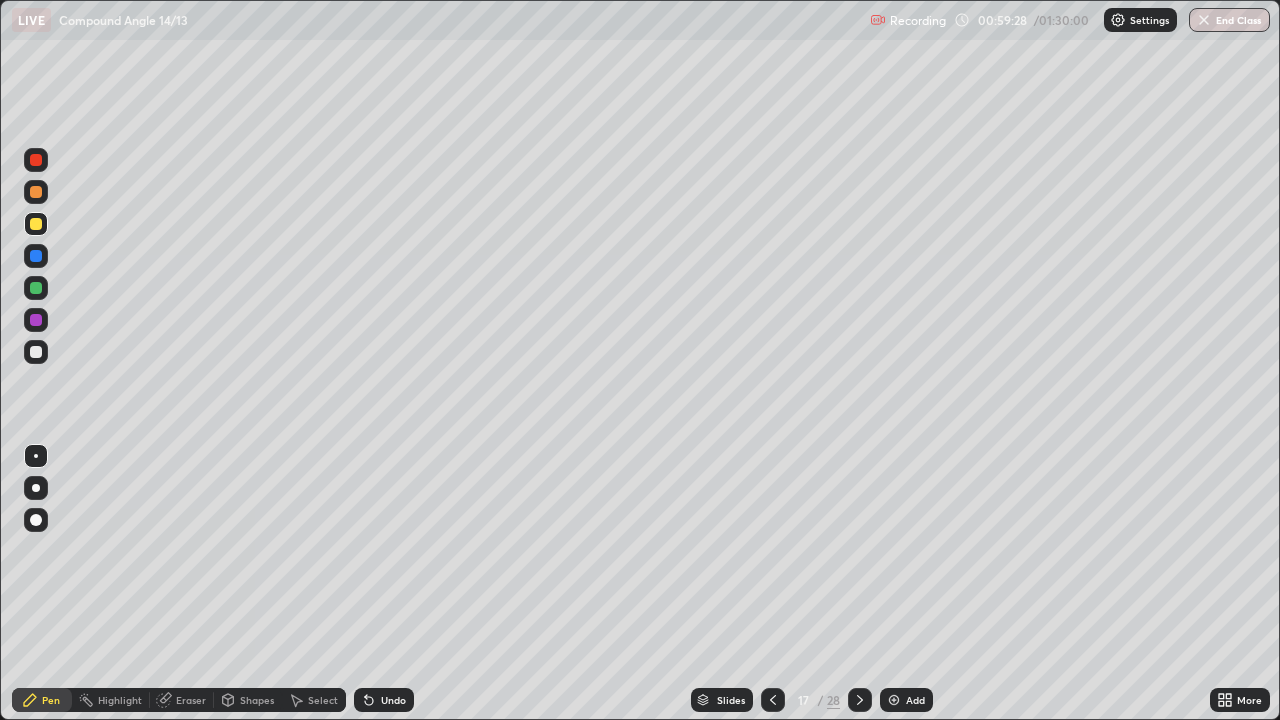 click on "Undo" at bounding box center (384, 700) 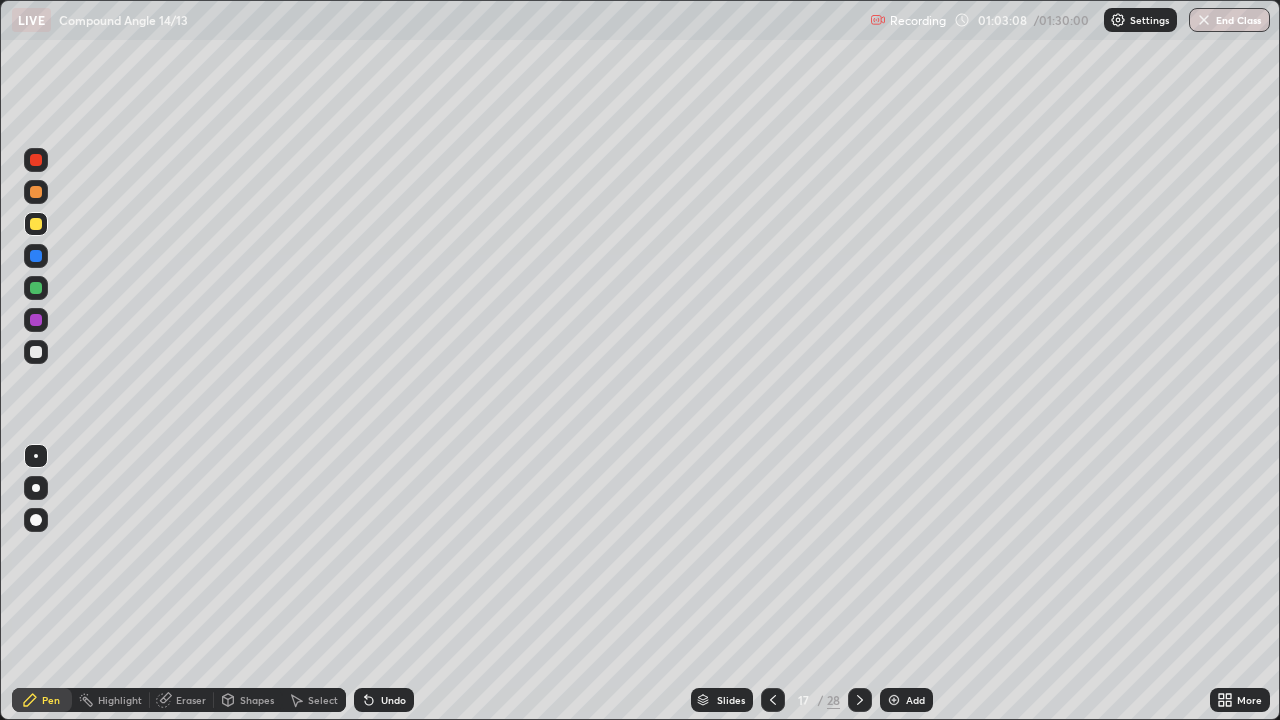 click at bounding box center (36, 256) 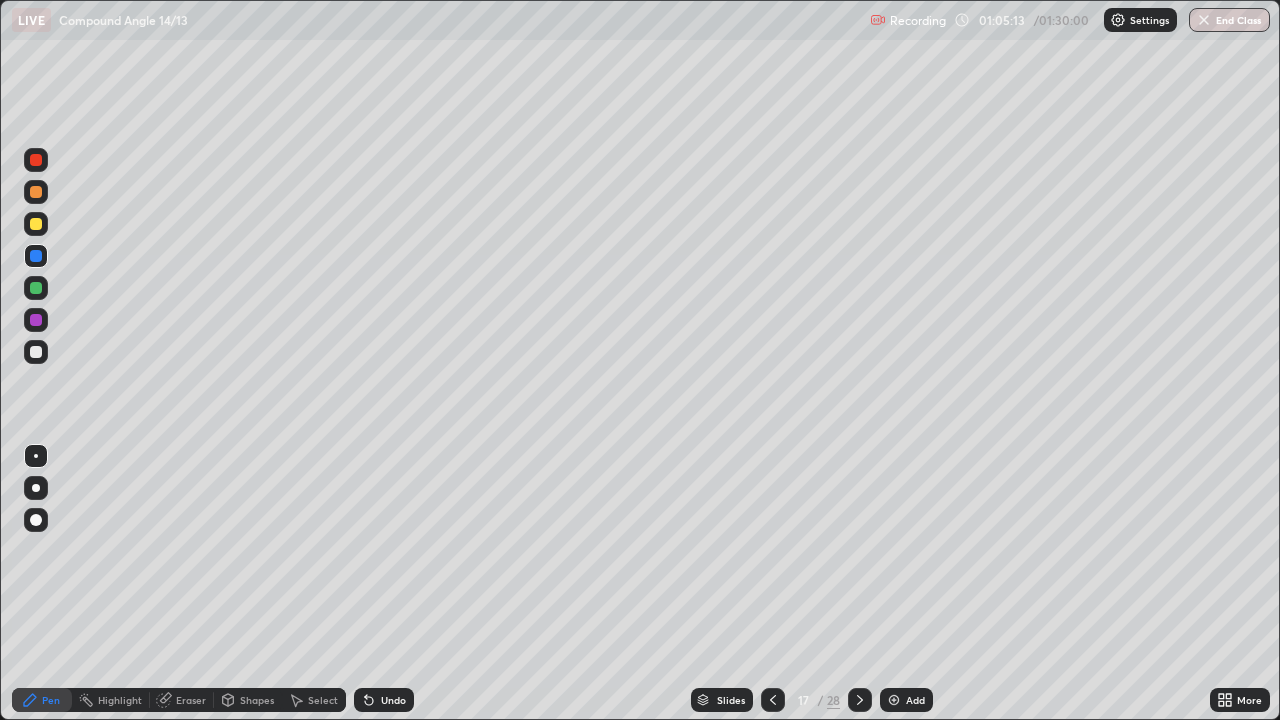 click at bounding box center [36, 288] 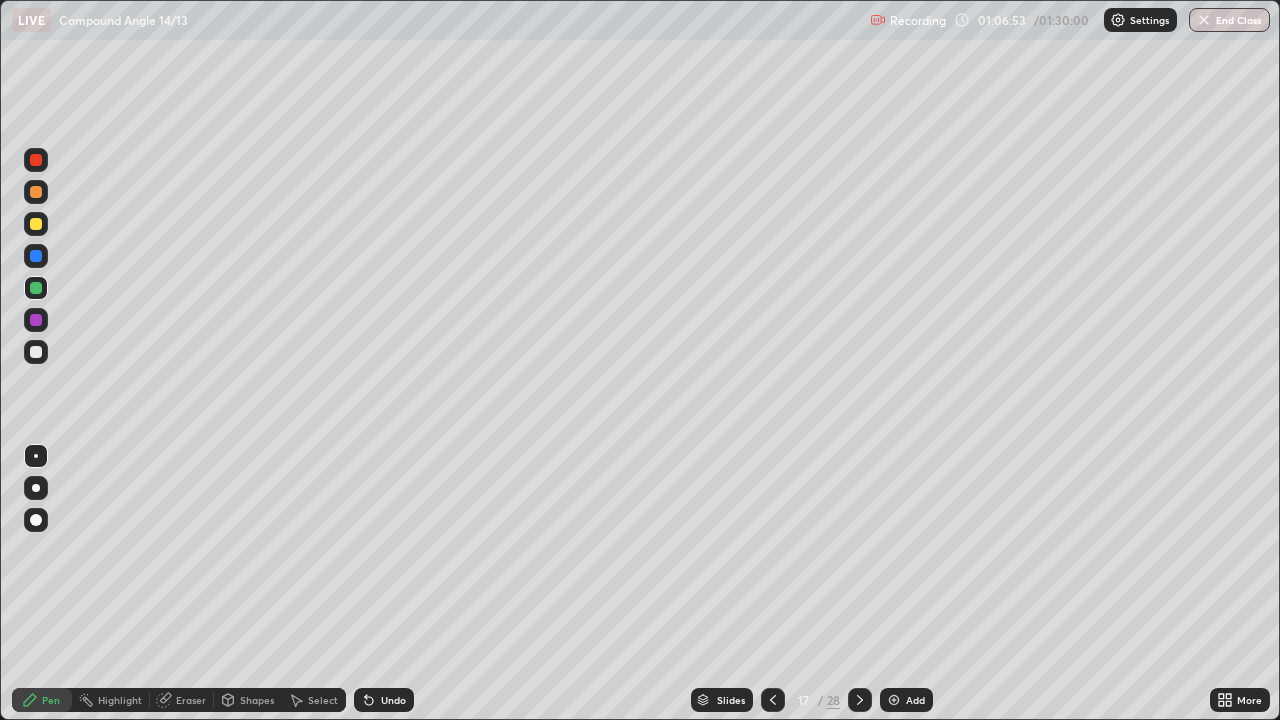 click on "Eraser" at bounding box center (191, 700) 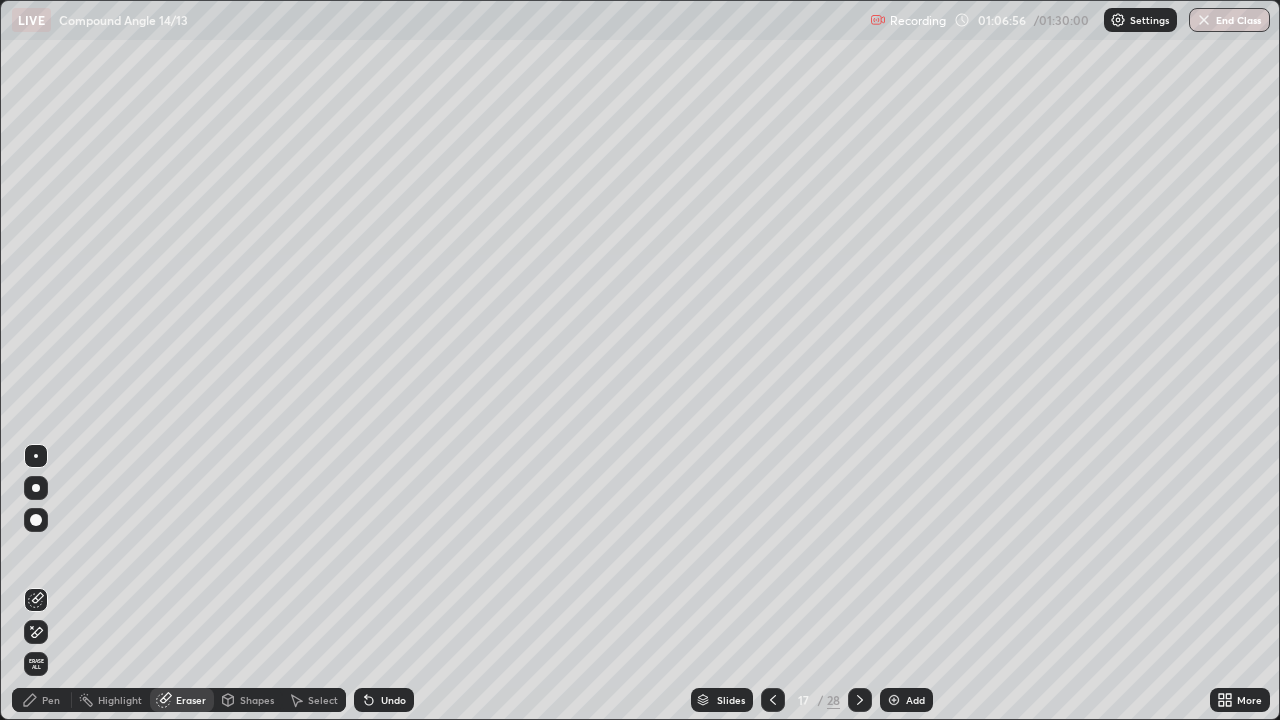 click on "Pen" at bounding box center [51, 700] 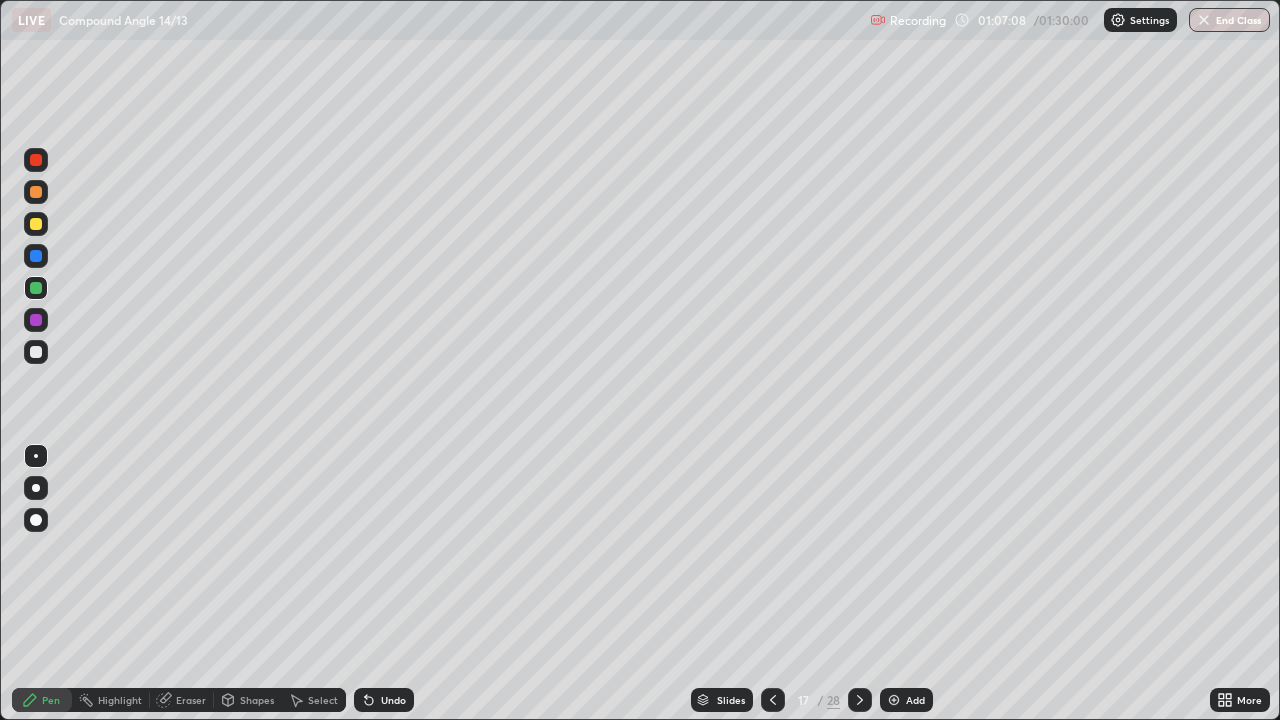 click 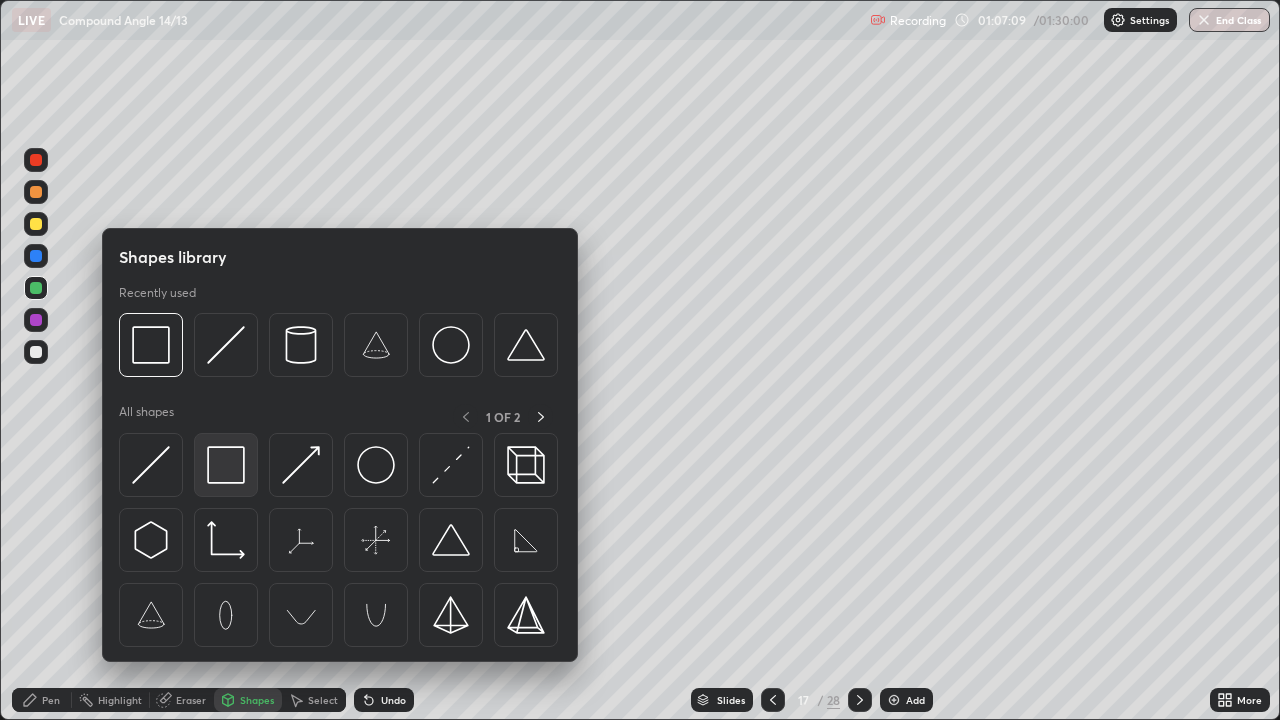 click at bounding box center (226, 465) 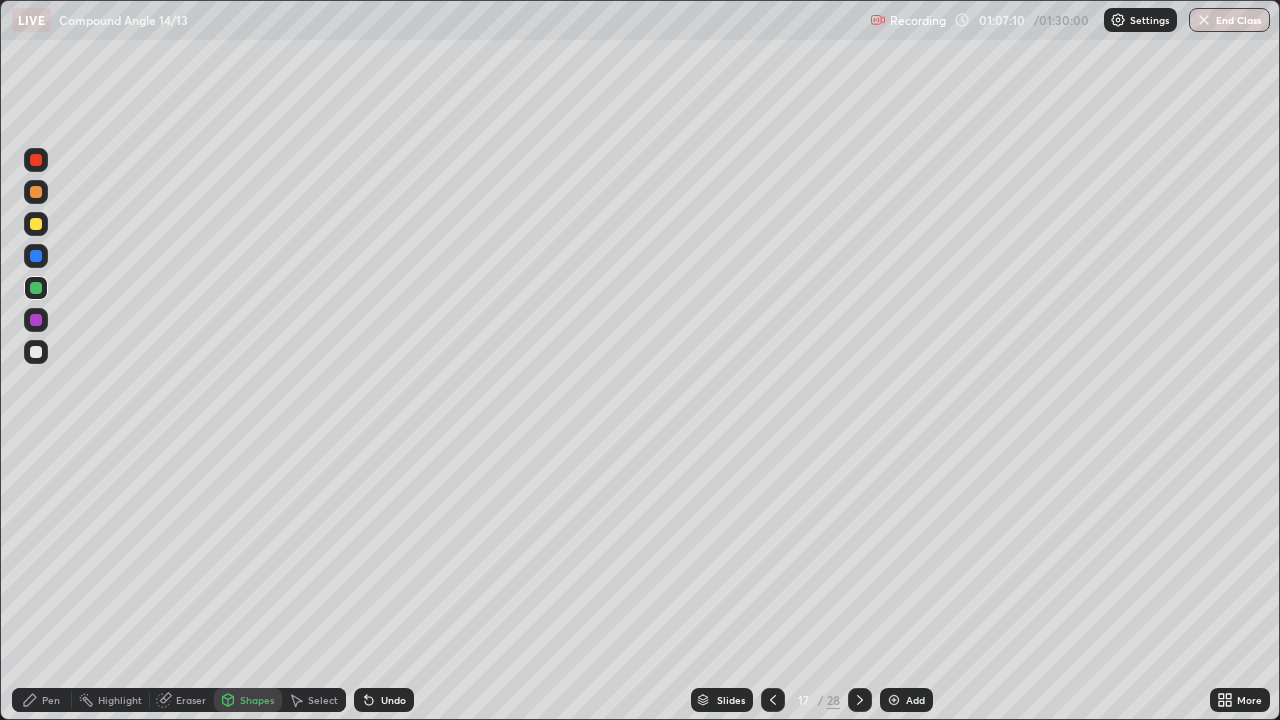 click 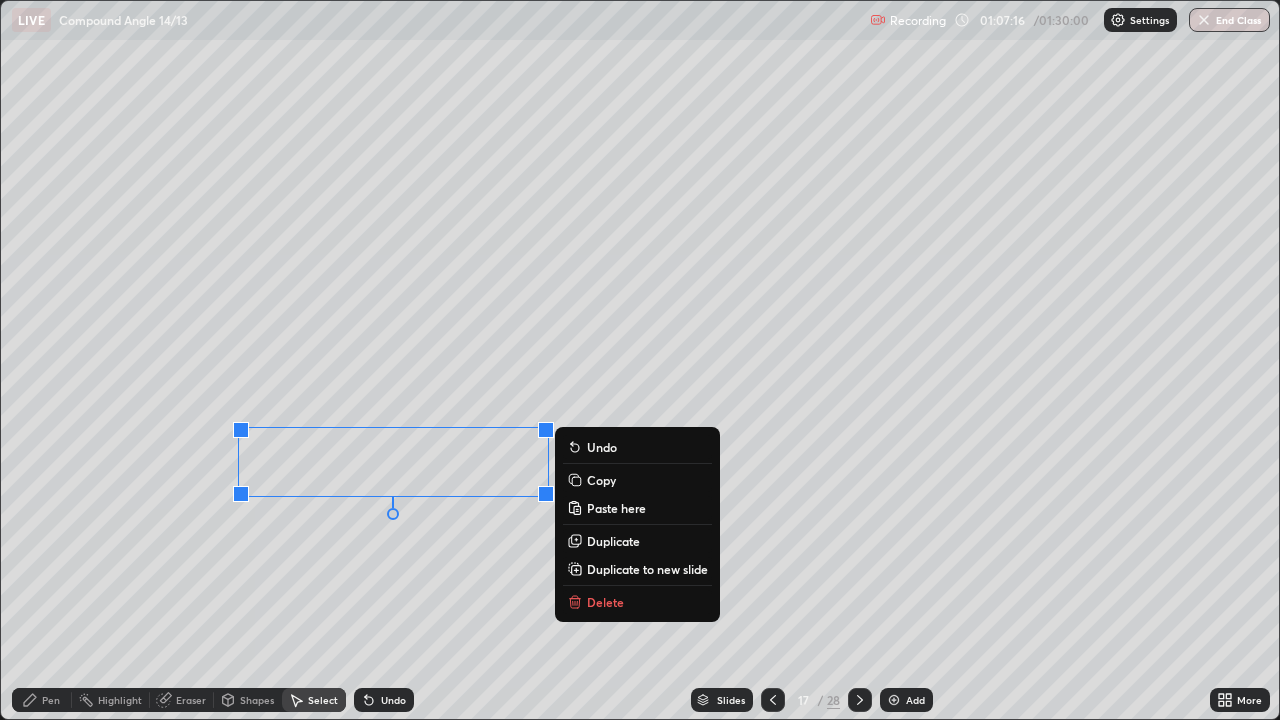 click 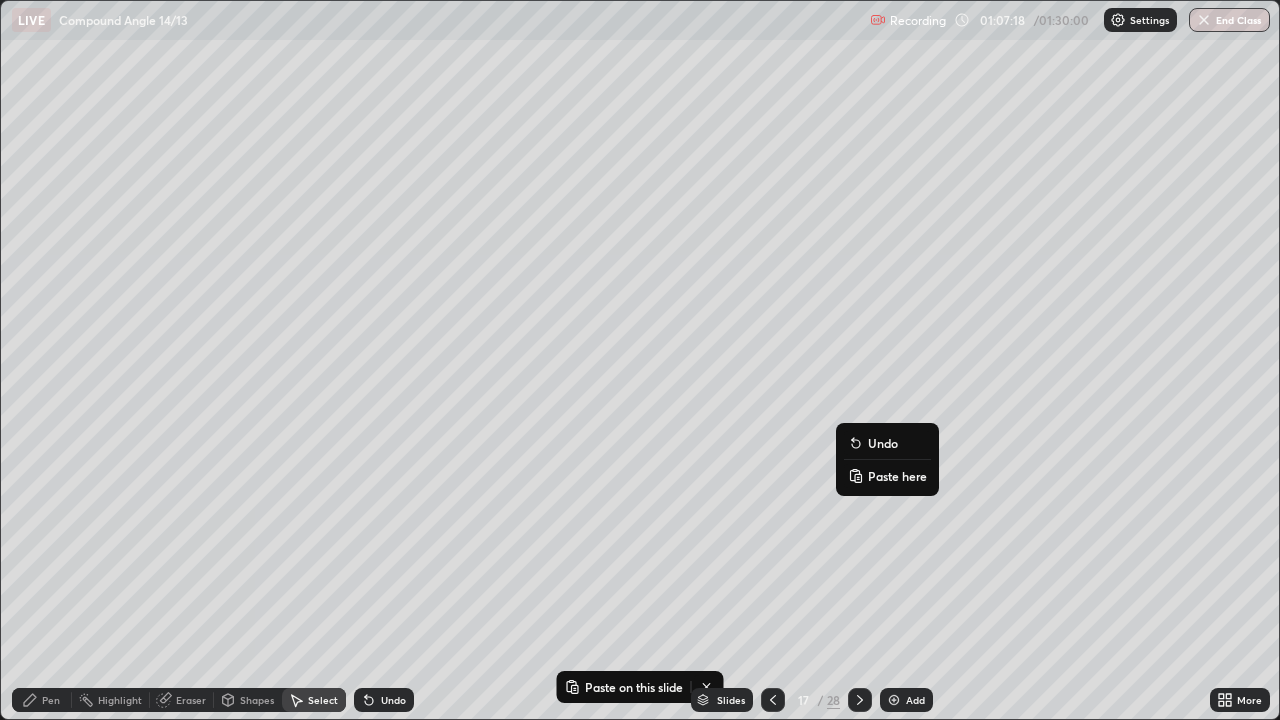 click on "Paste here" at bounding box center (887, 476) 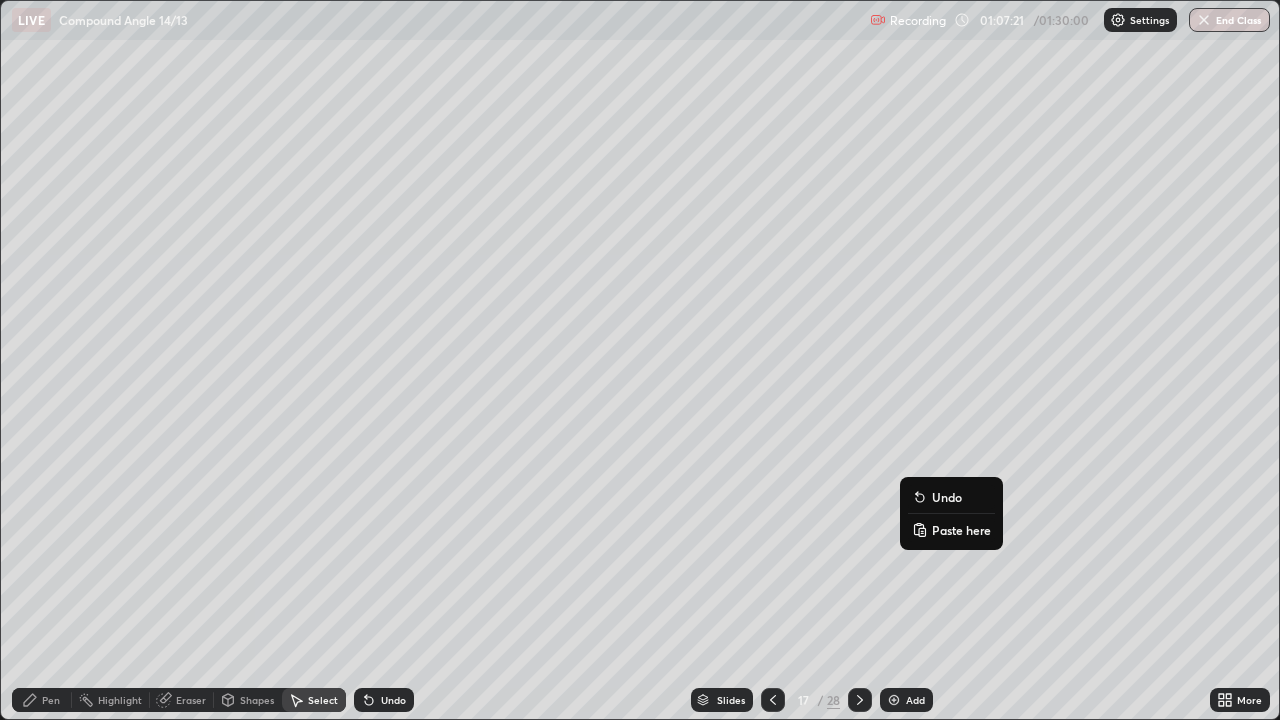 click on "0 ° Undo Copy Paste here Duplicate Duplicate to new slide Delete" at bounding box center (640, 360) 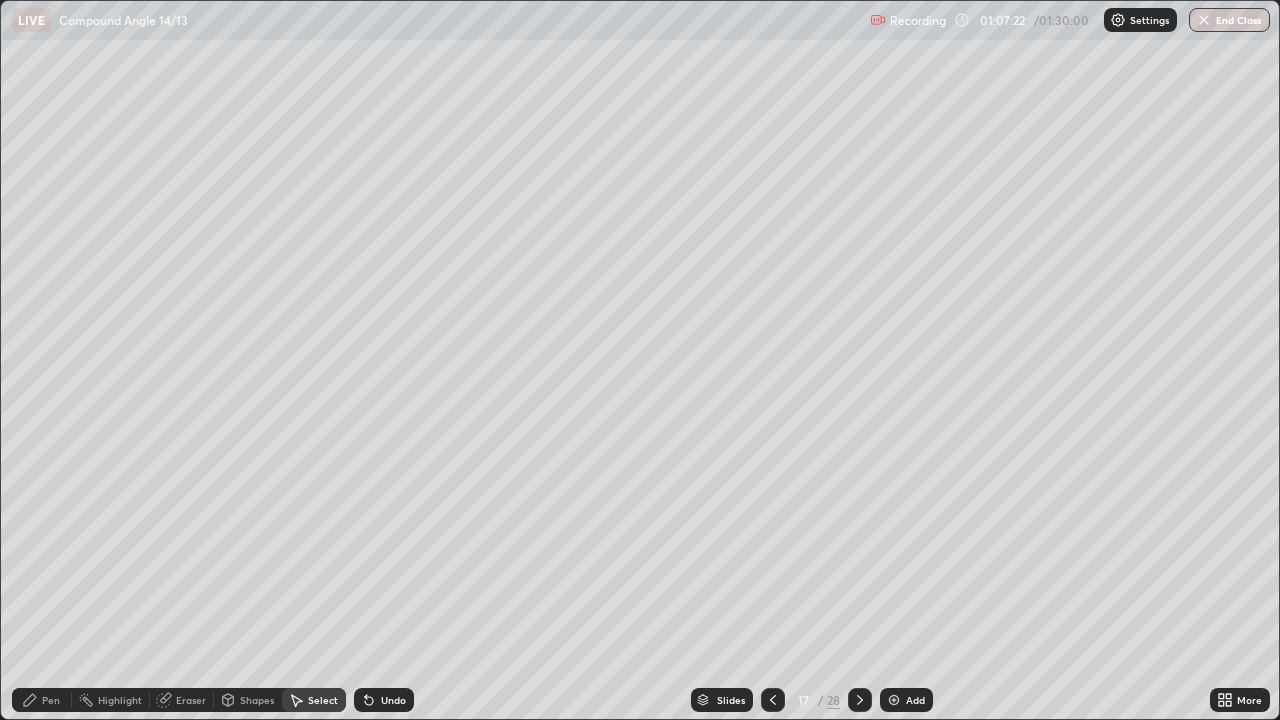 click on "Pen" at bounding box center [51, 700] 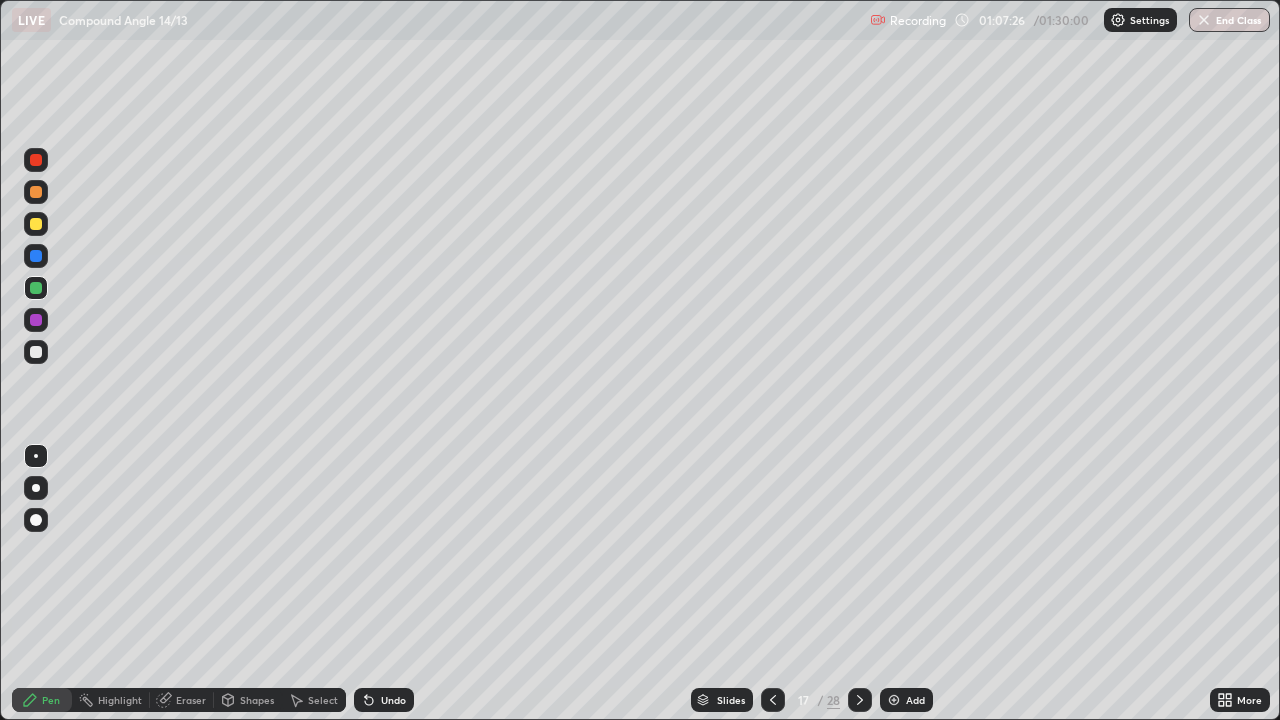 click on "Eraser" at bounding box center (191, 700) 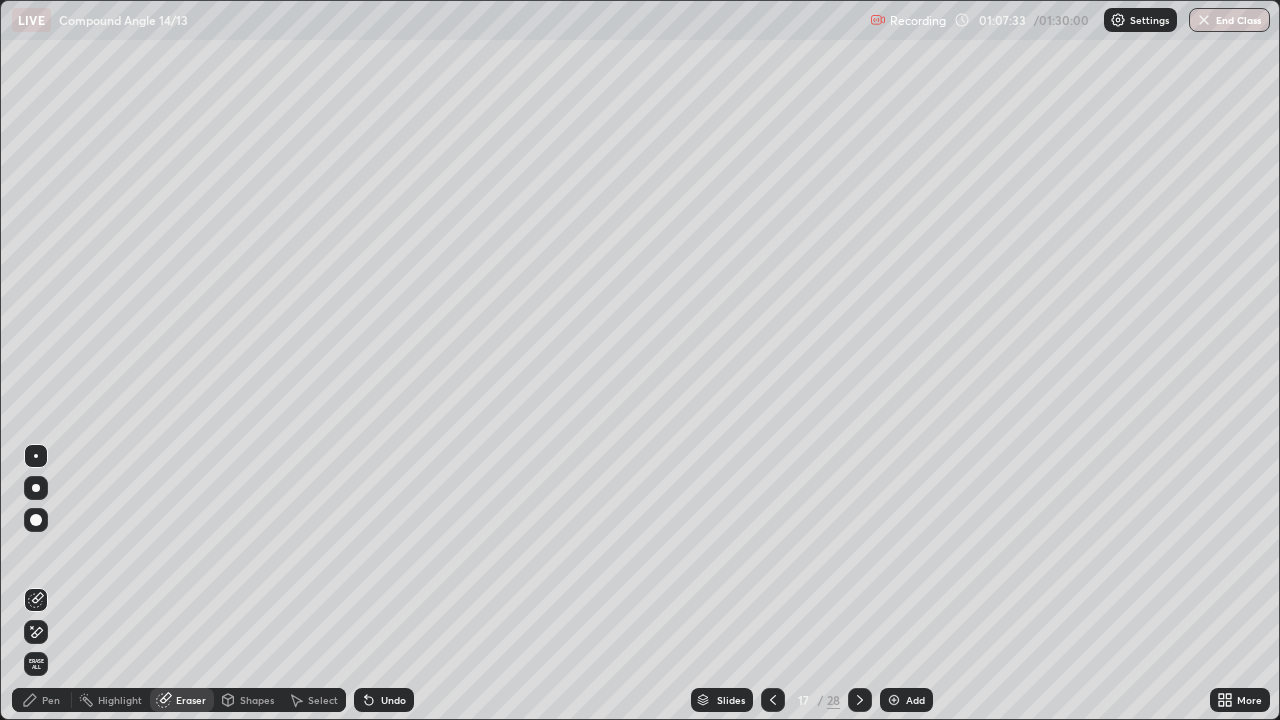 click 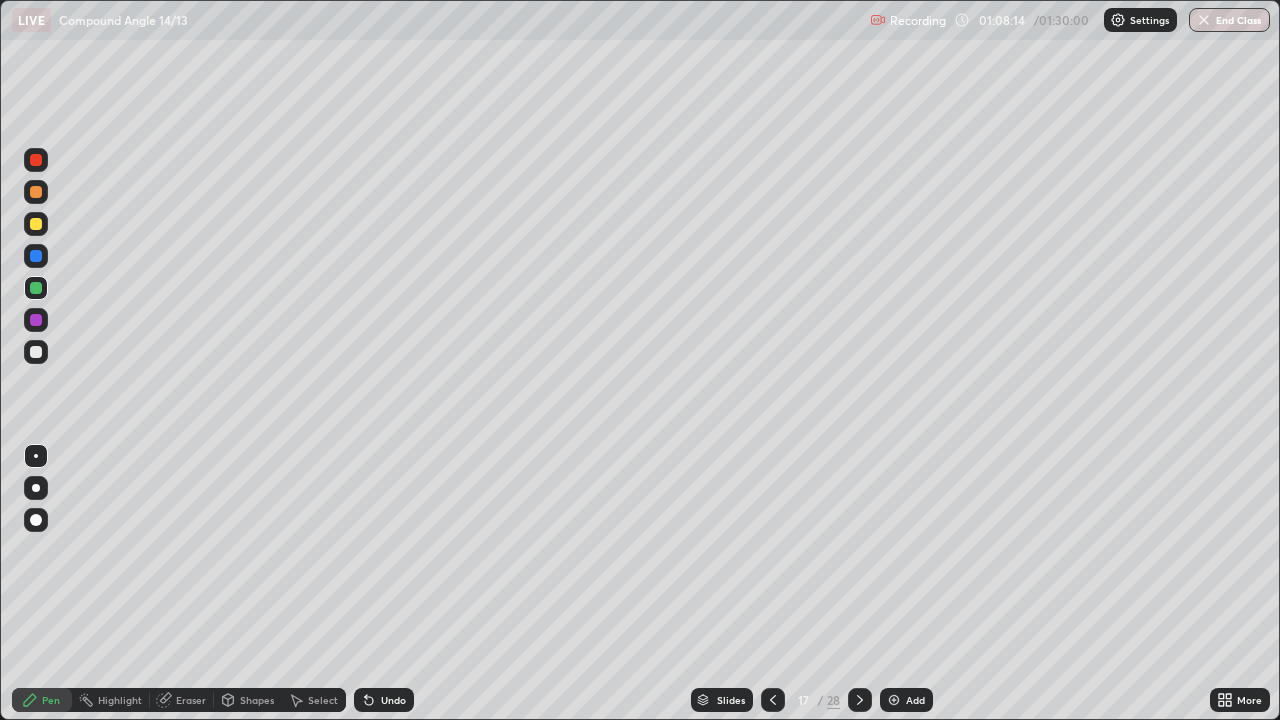 click 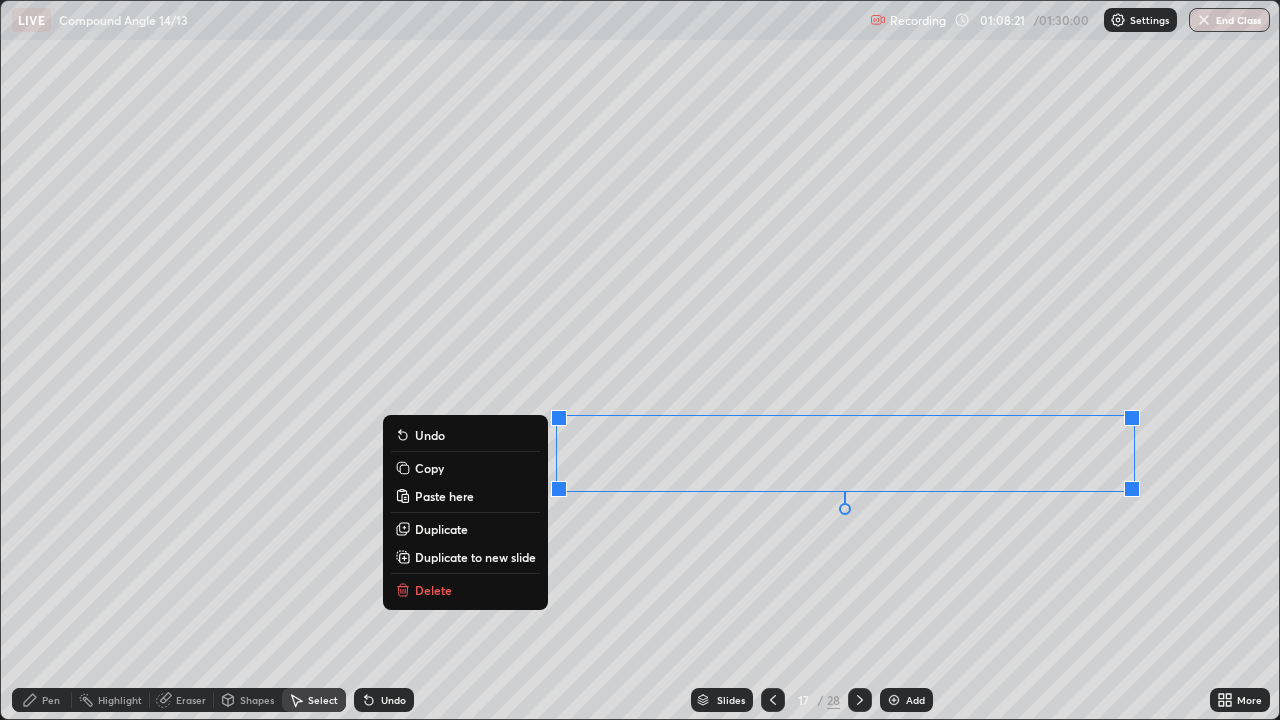 click on "Copy" at bounding box center (429, 468) 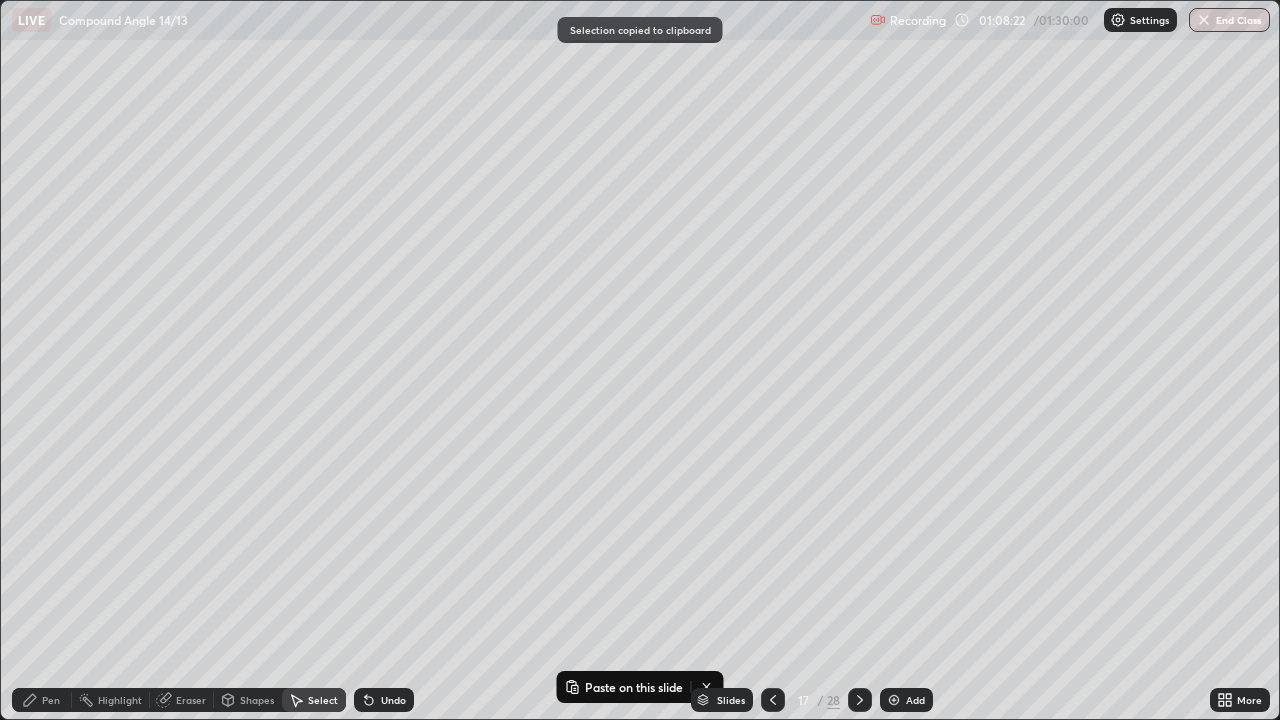 click at bounding box center [894, 700] 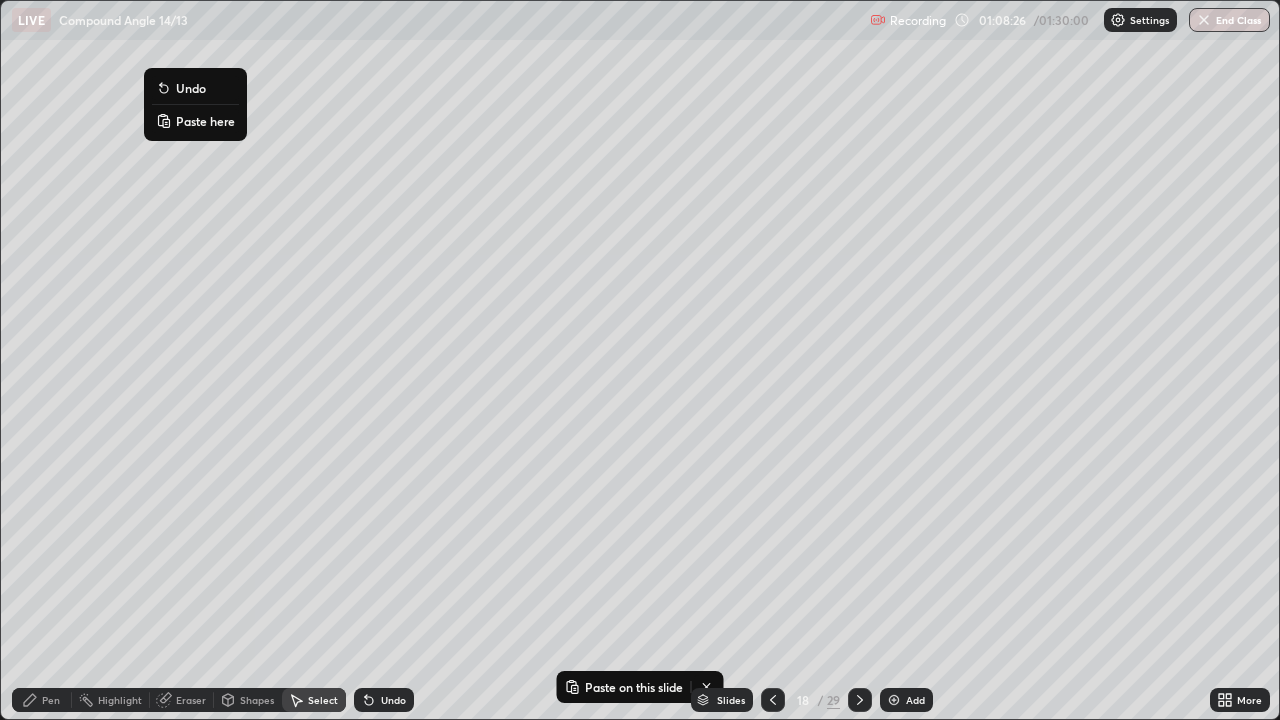 click on "Paste here" at bounding box center [205, 121] 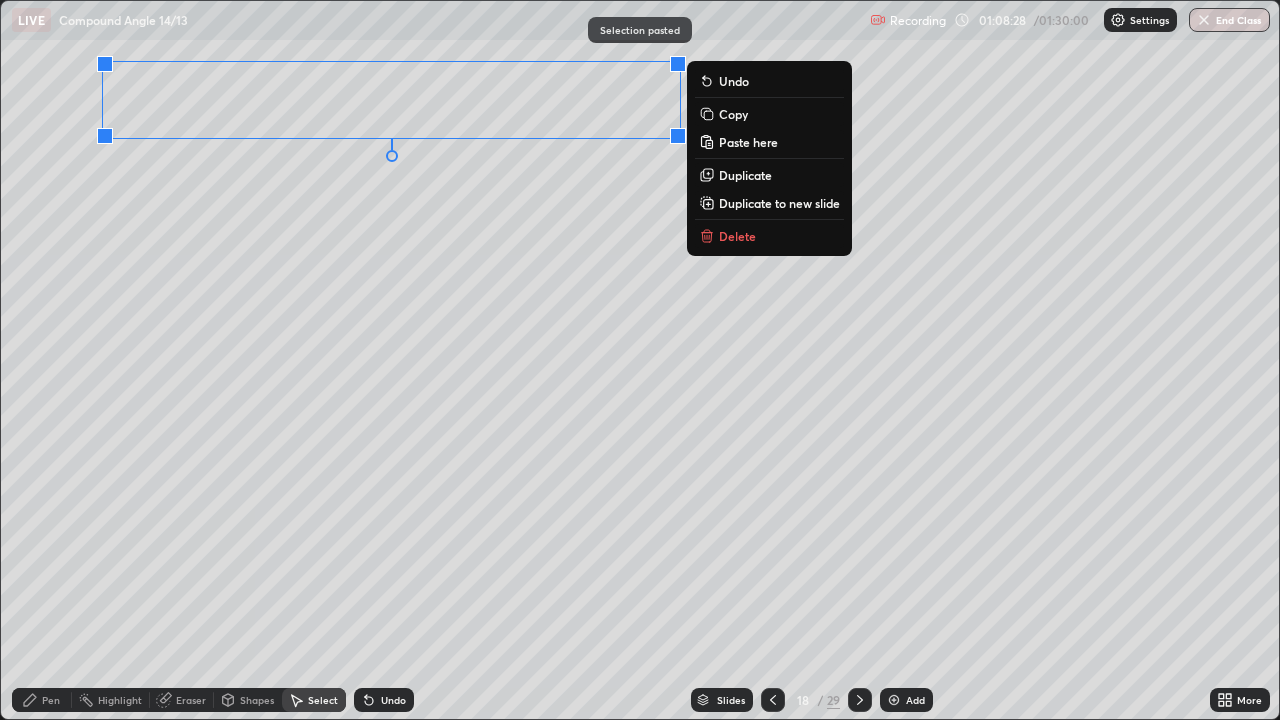 click on "0 ° Undo Copy Paste here Duplicate Duplicate to new slide Delete" at bounding box center [640, 360] 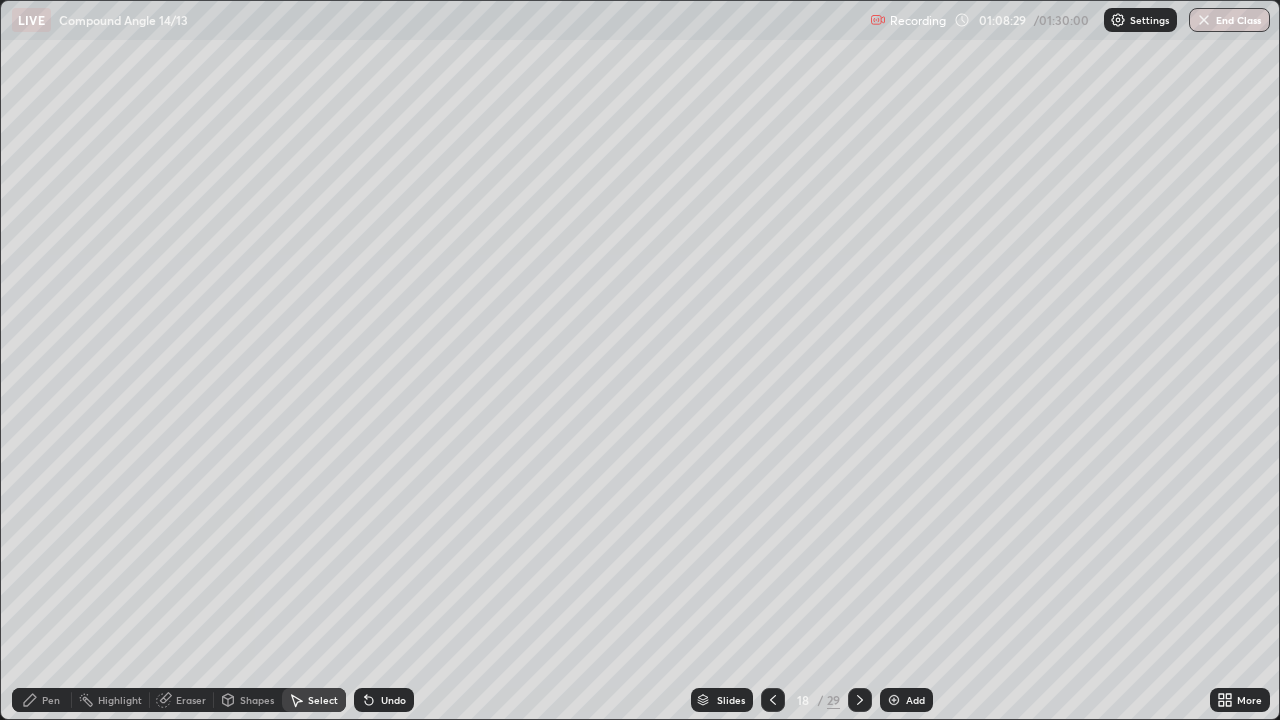 click on "Pen" at bounding box center [42, 700] 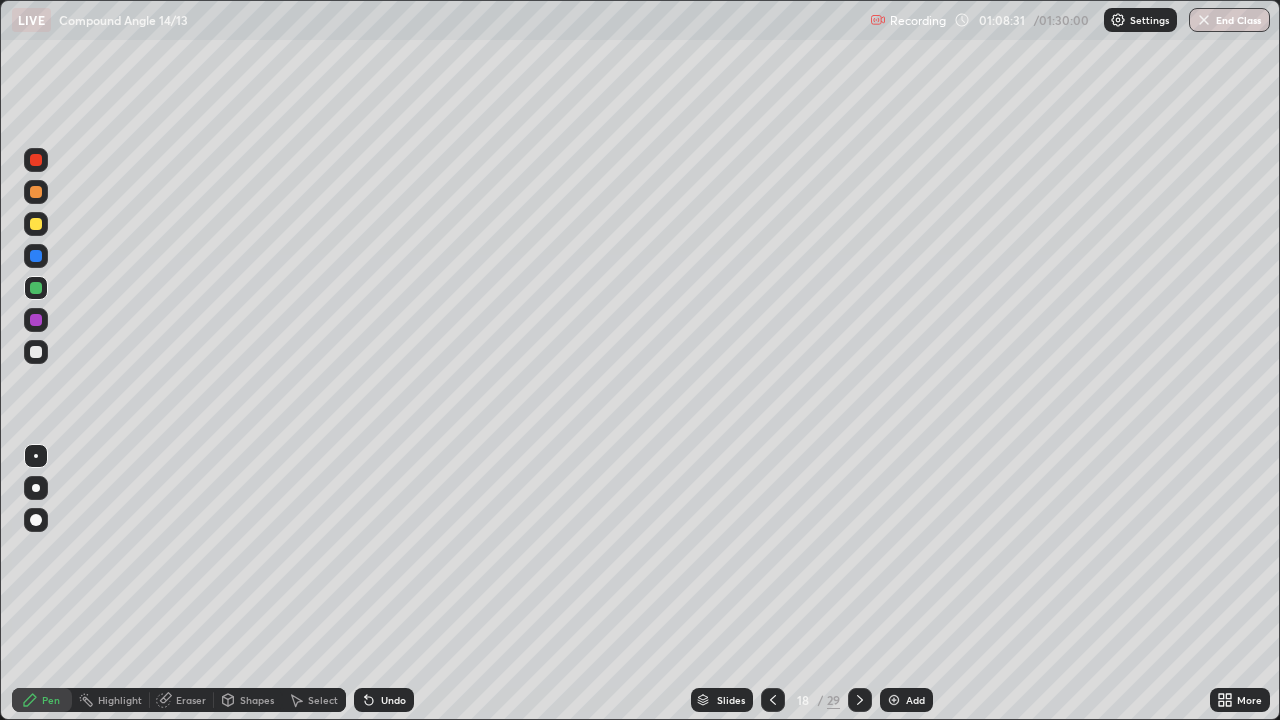 click at bounding box center [36, 352] 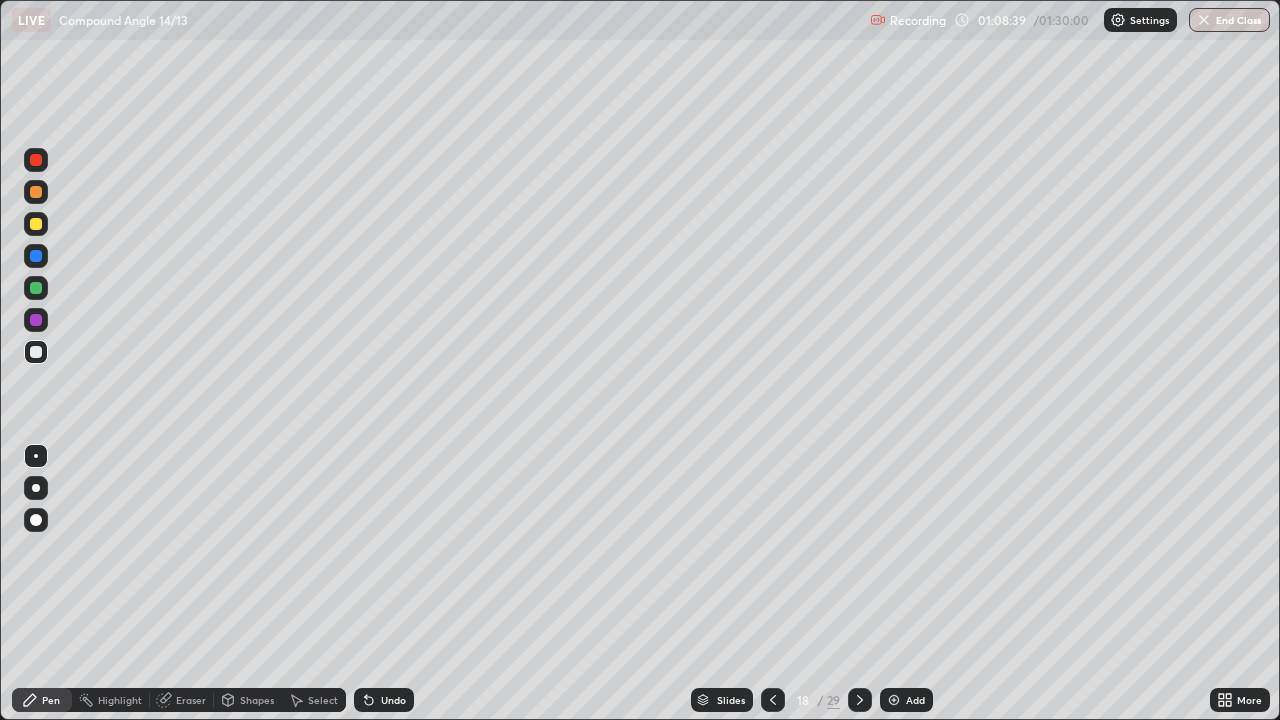 click 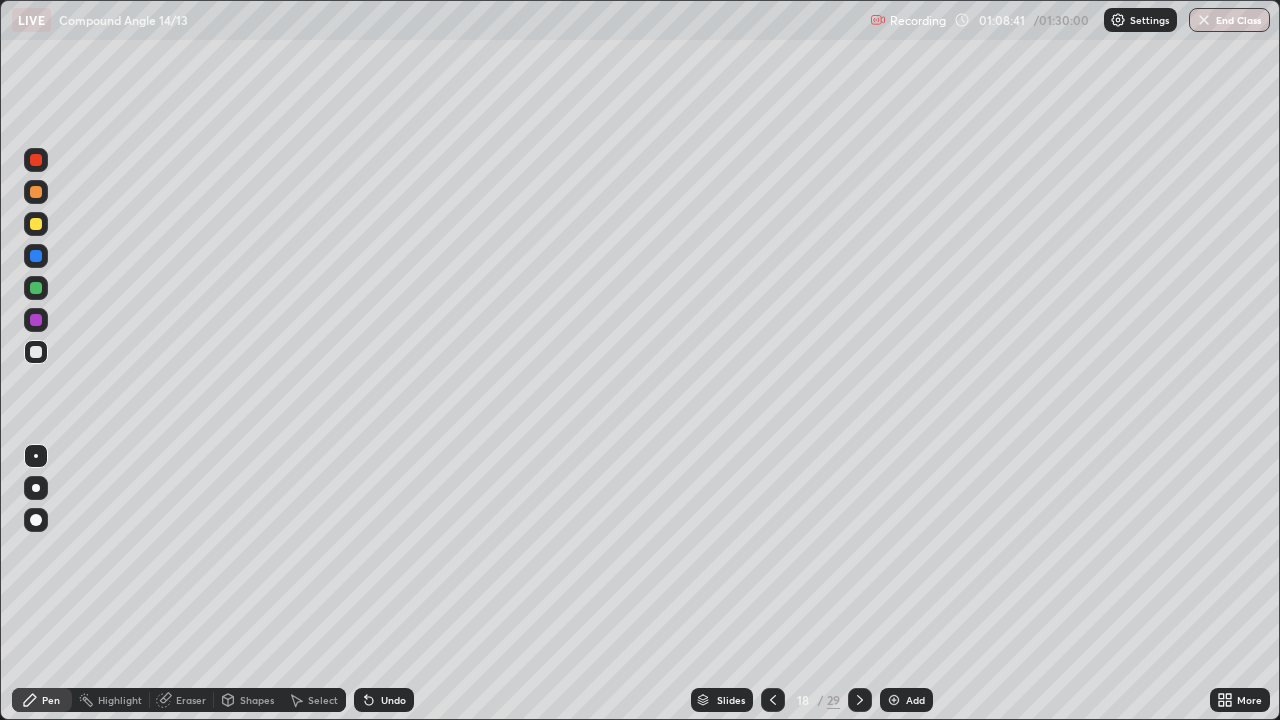 click 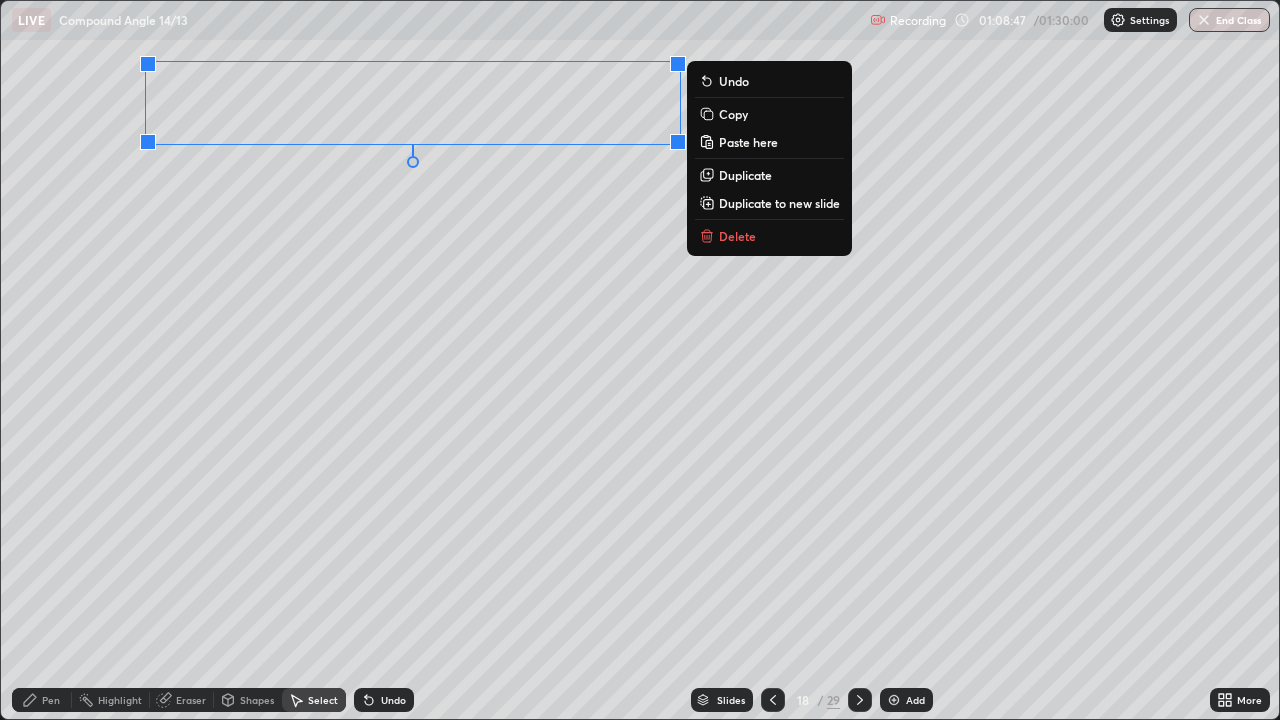 click on "0 ° Undo Copy Paste here Duplicate Duplicate to new slide Delete" at bounding box center [640, 360] 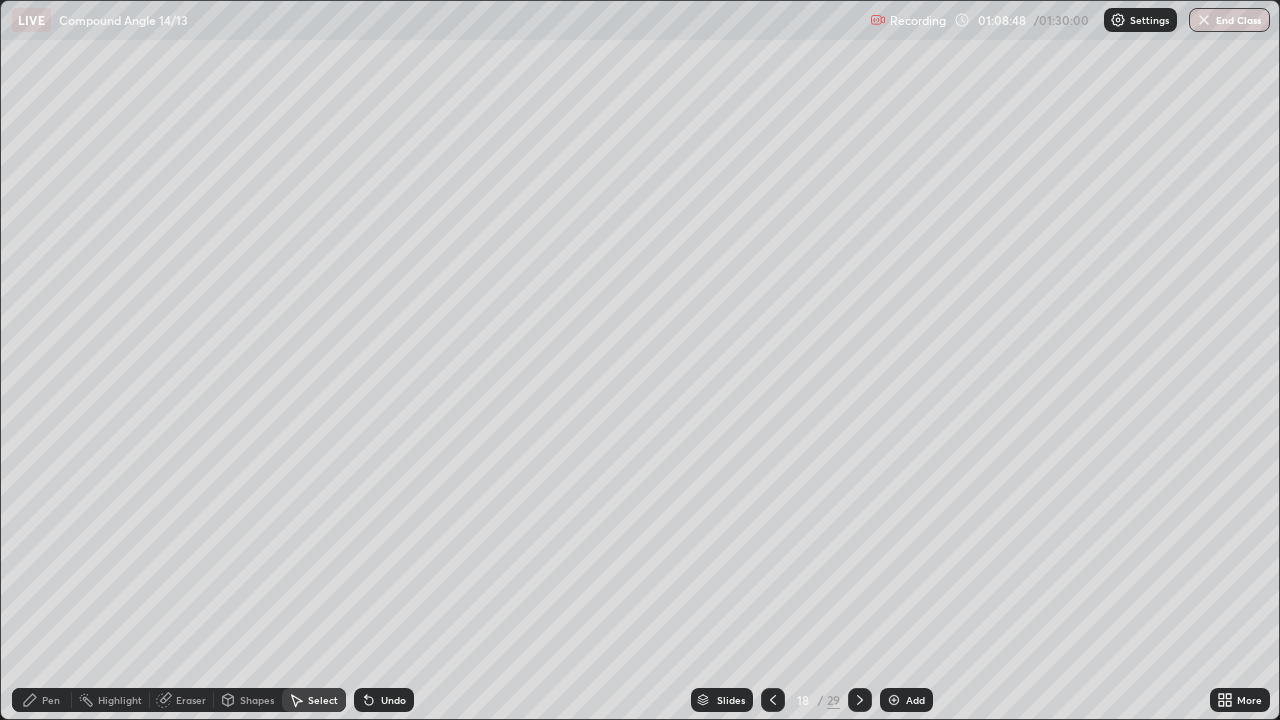 click on "Pen" at bounding box center (51, 700) 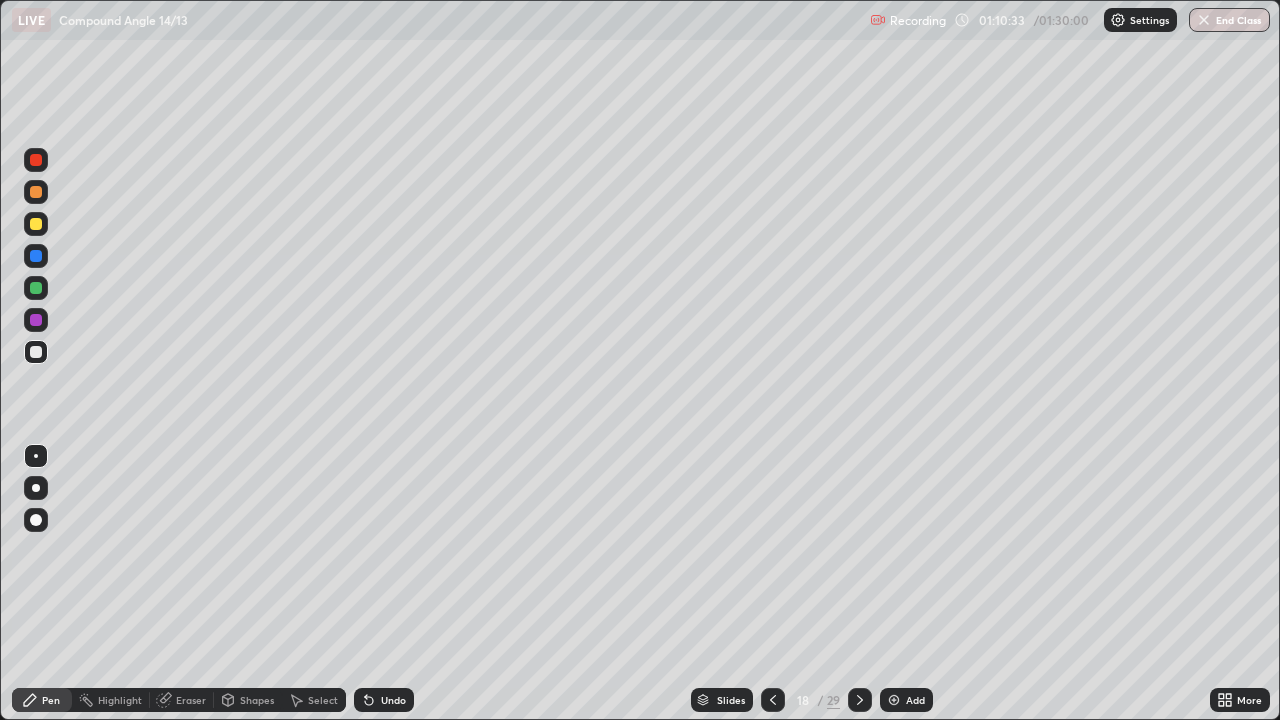 click 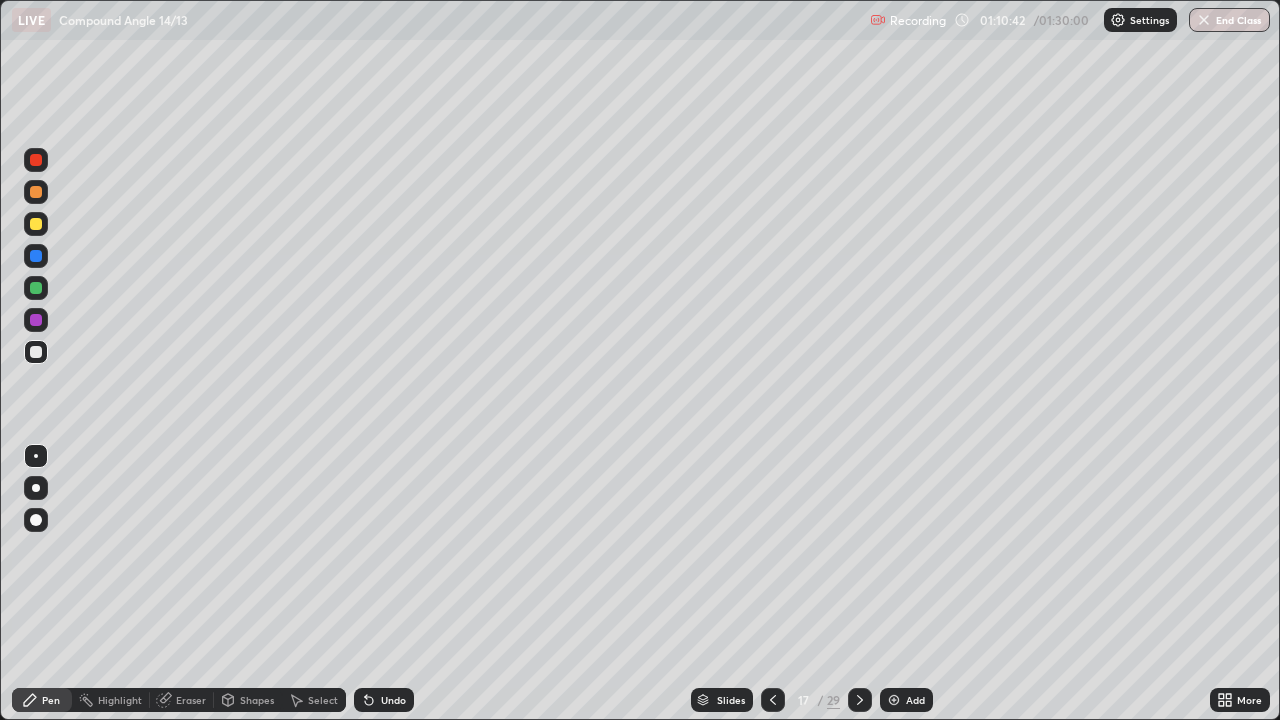 click 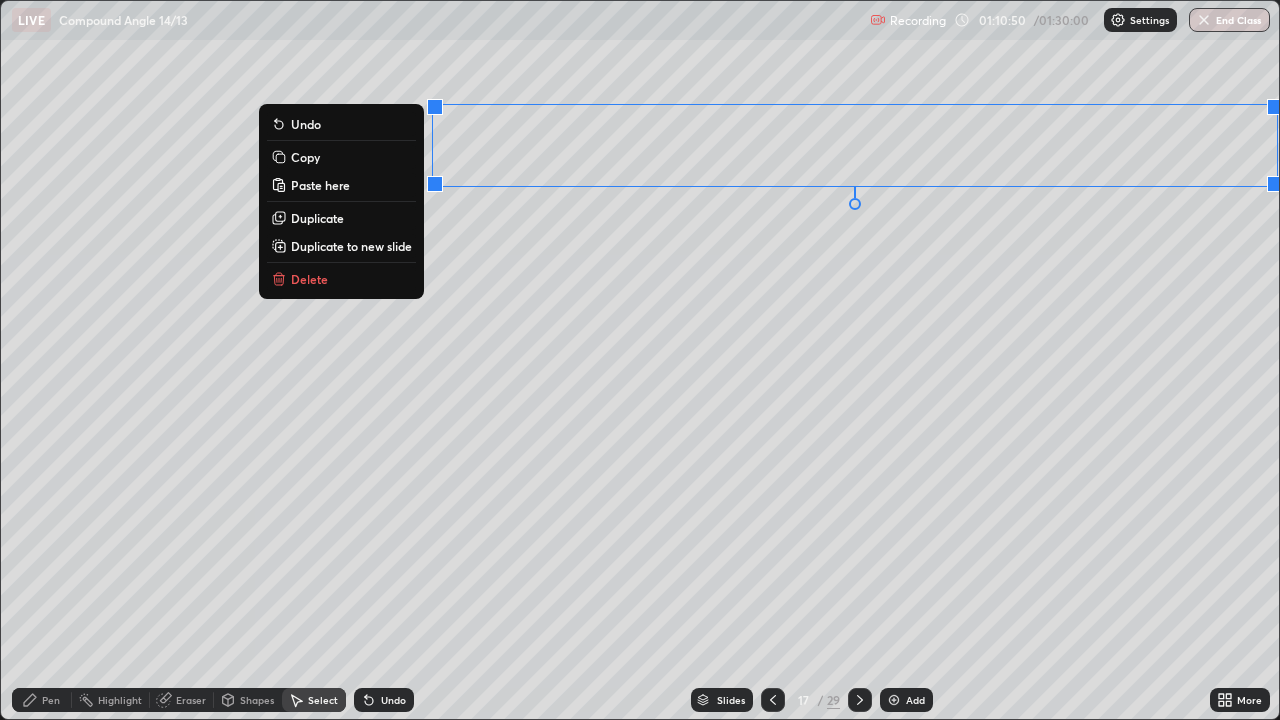 click on "Copy" at bounding box center [305, 157] 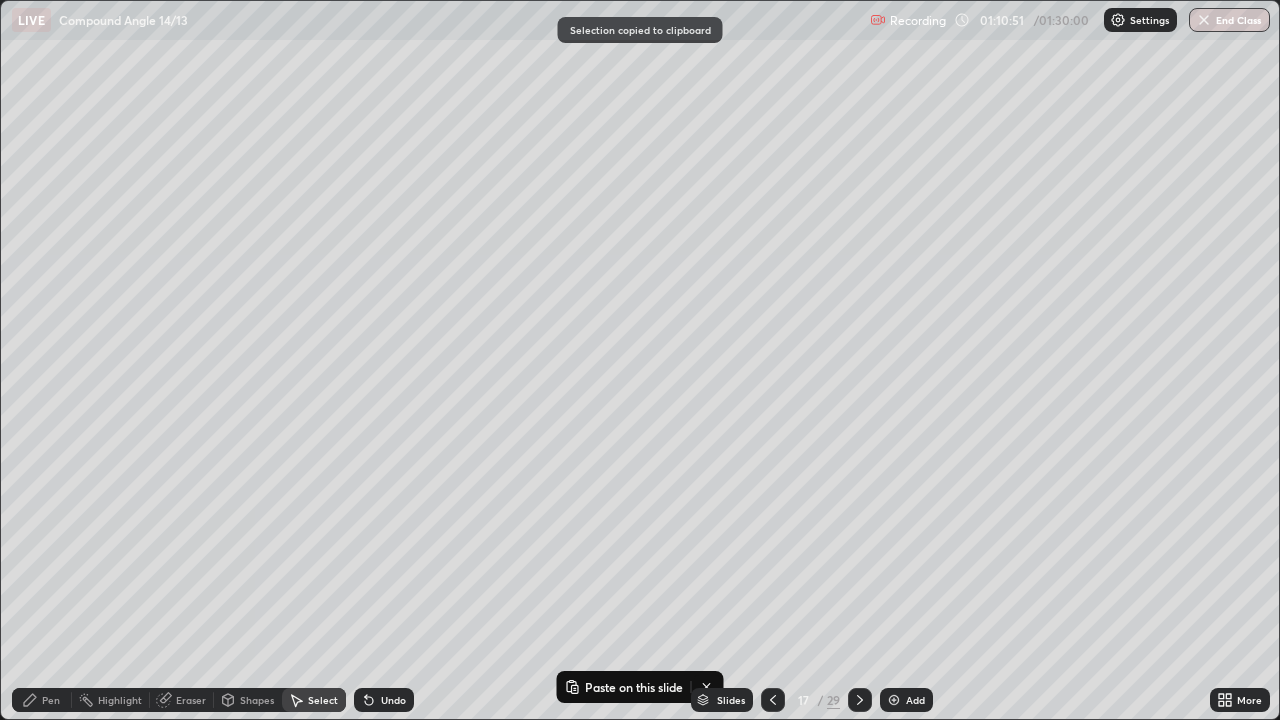 click 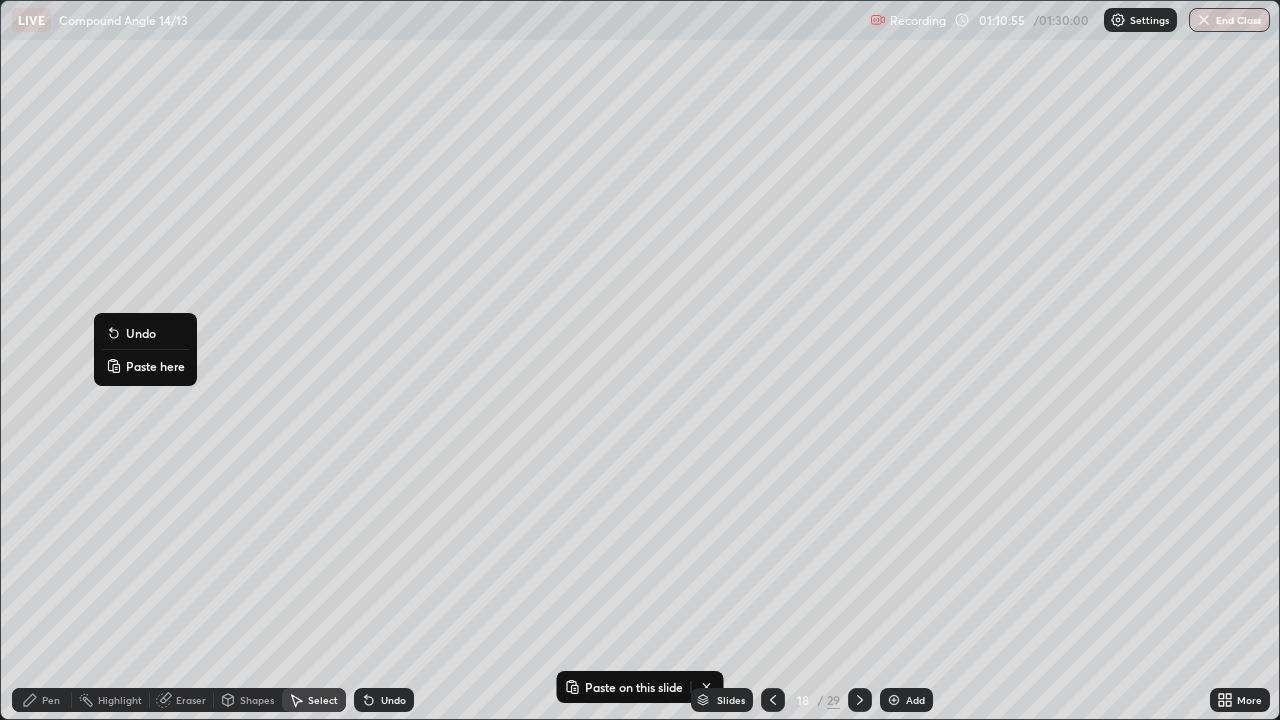click 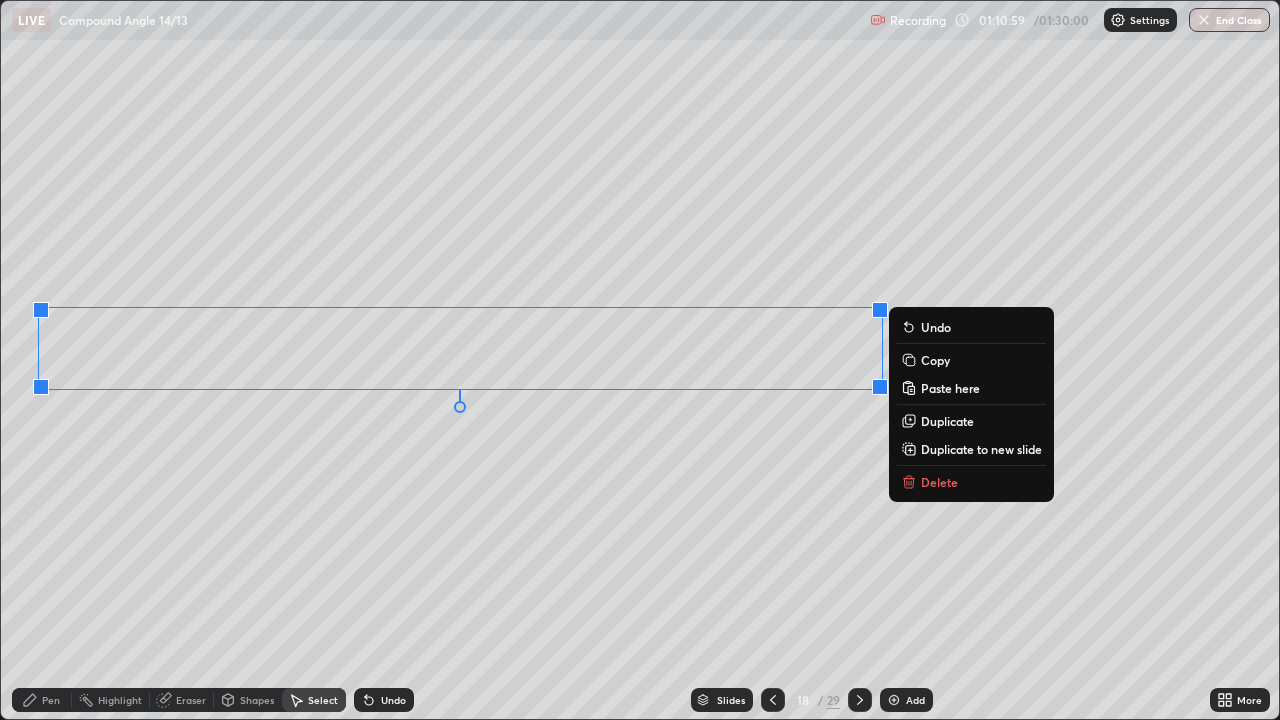 click on "0 ° Undo Copy Paste here Duplicate Duplicate to new slide Delete" at bounding box center [640, 360] 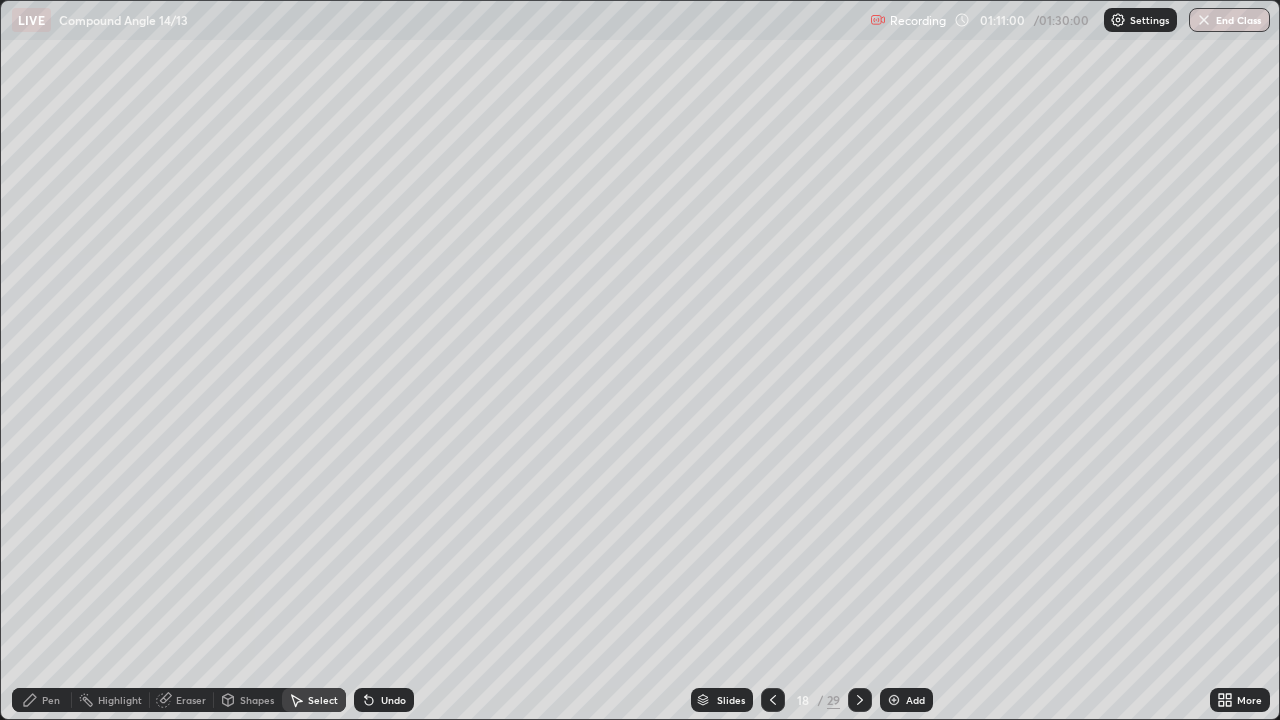 click on "Pen" at bounding box center (51, 700) 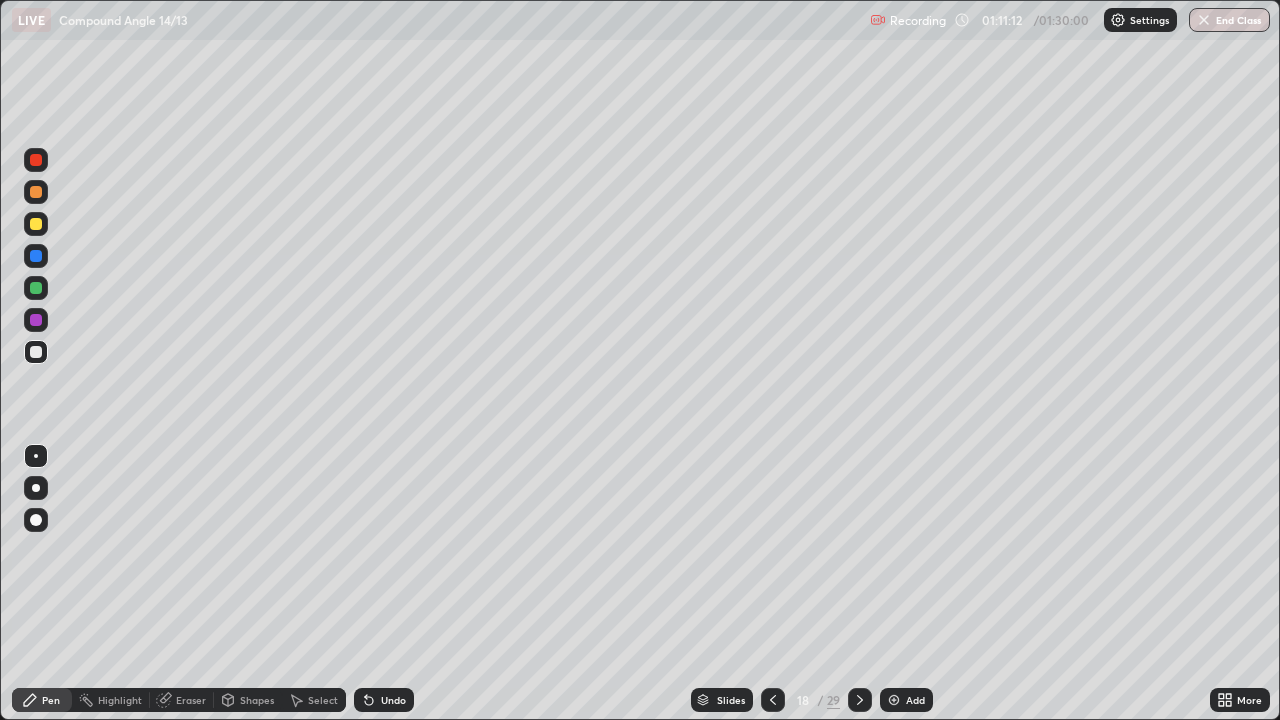 click 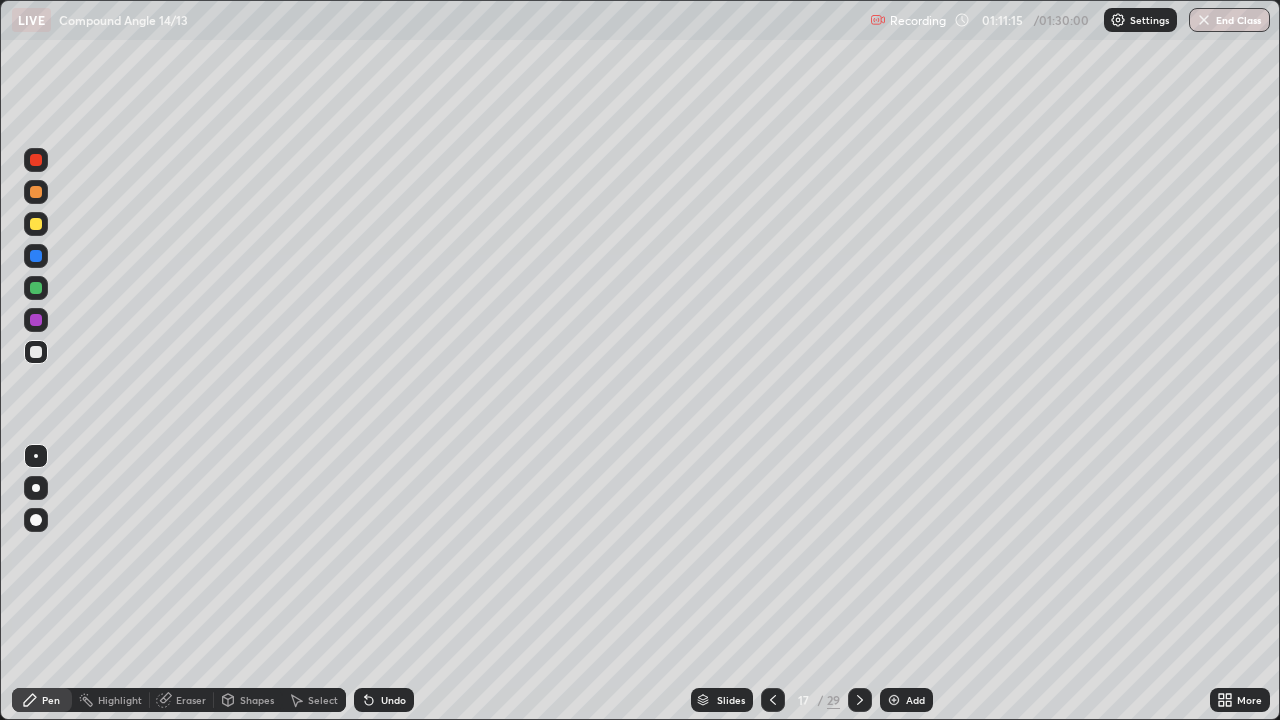 click 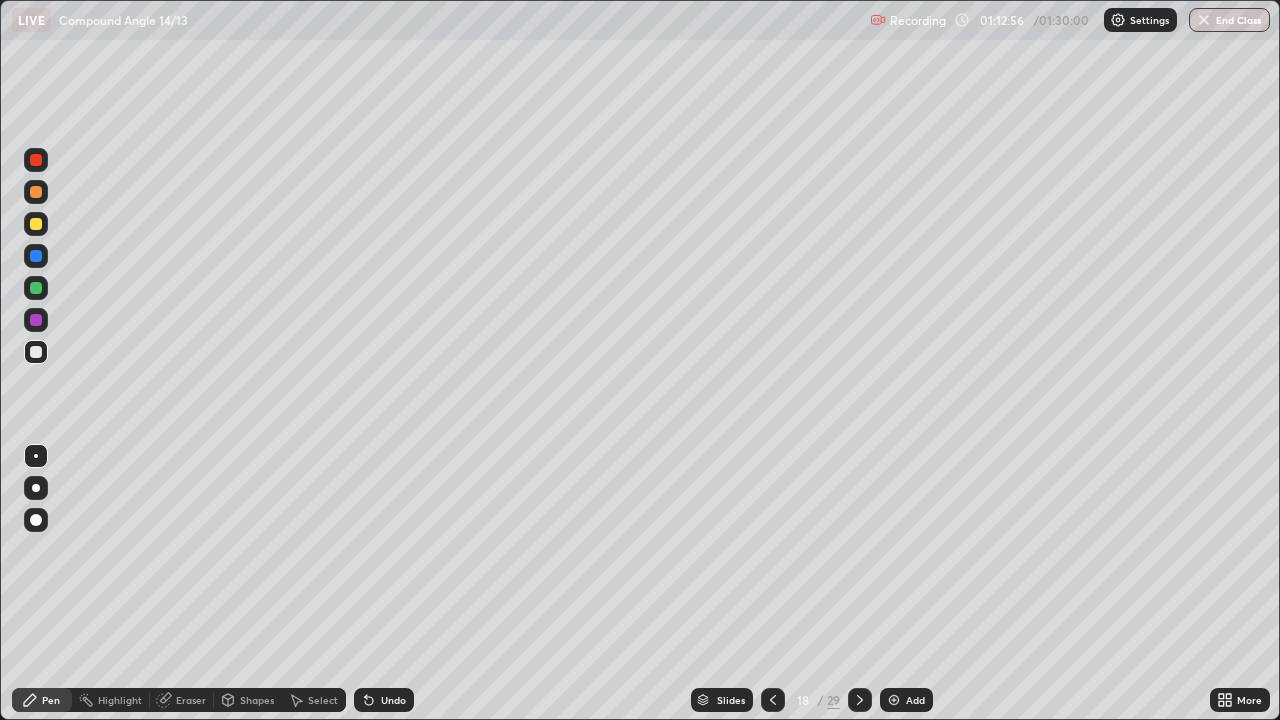 click at bounding box center (36, 352) 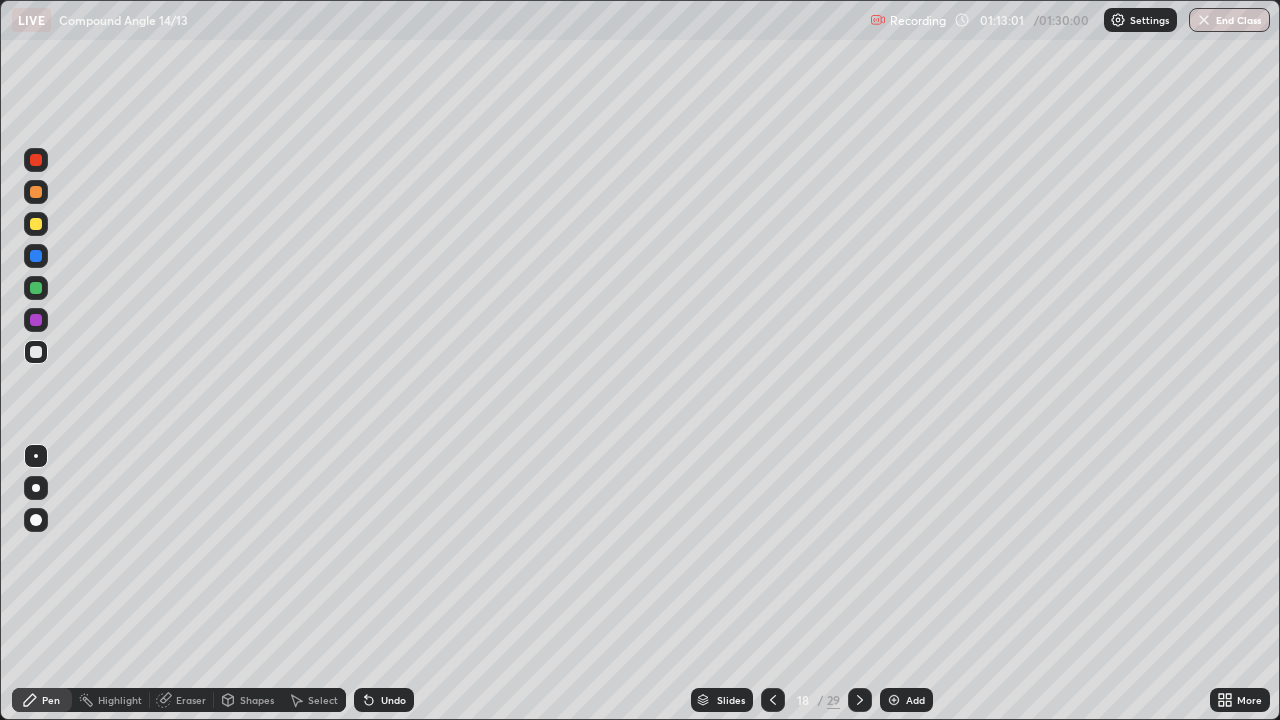 click 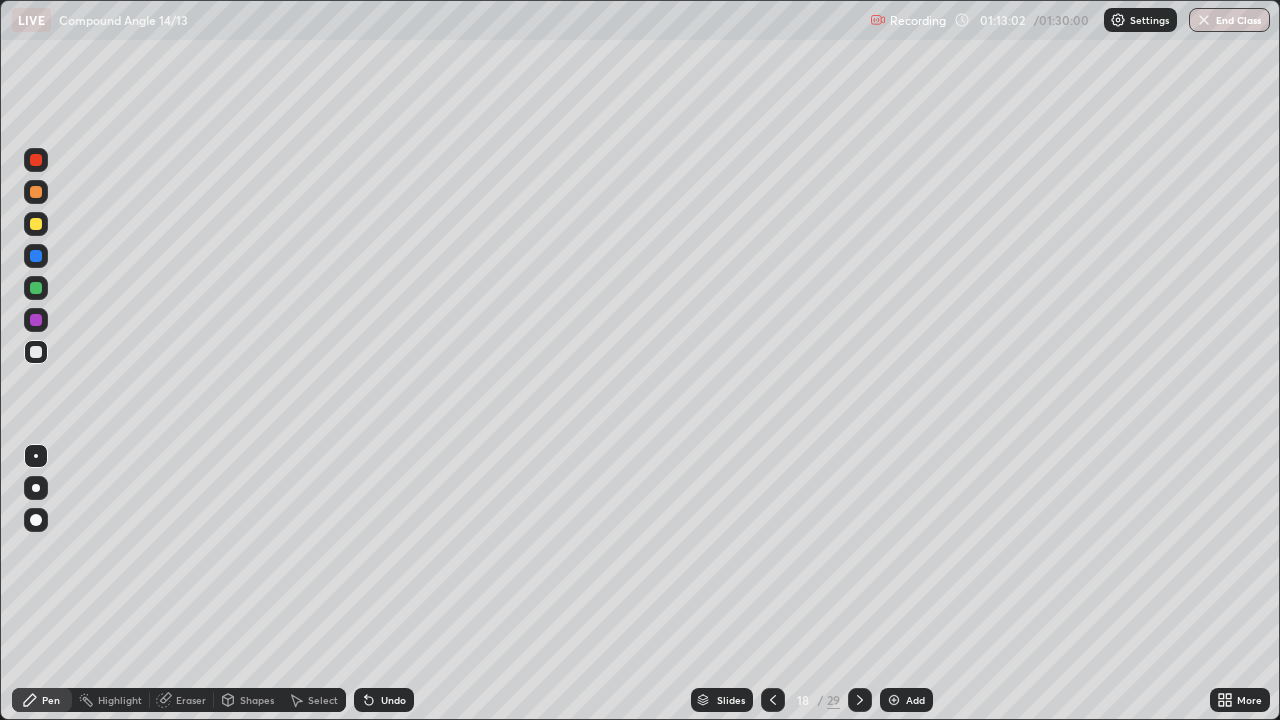 click 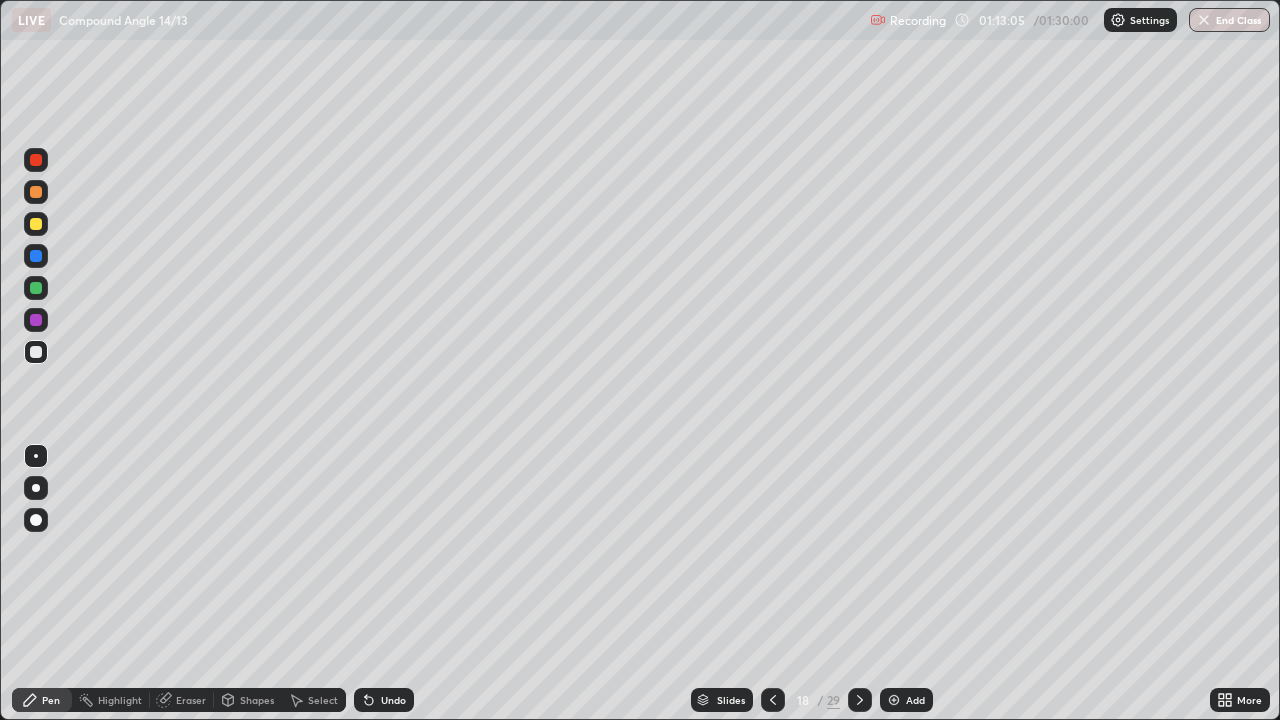 click 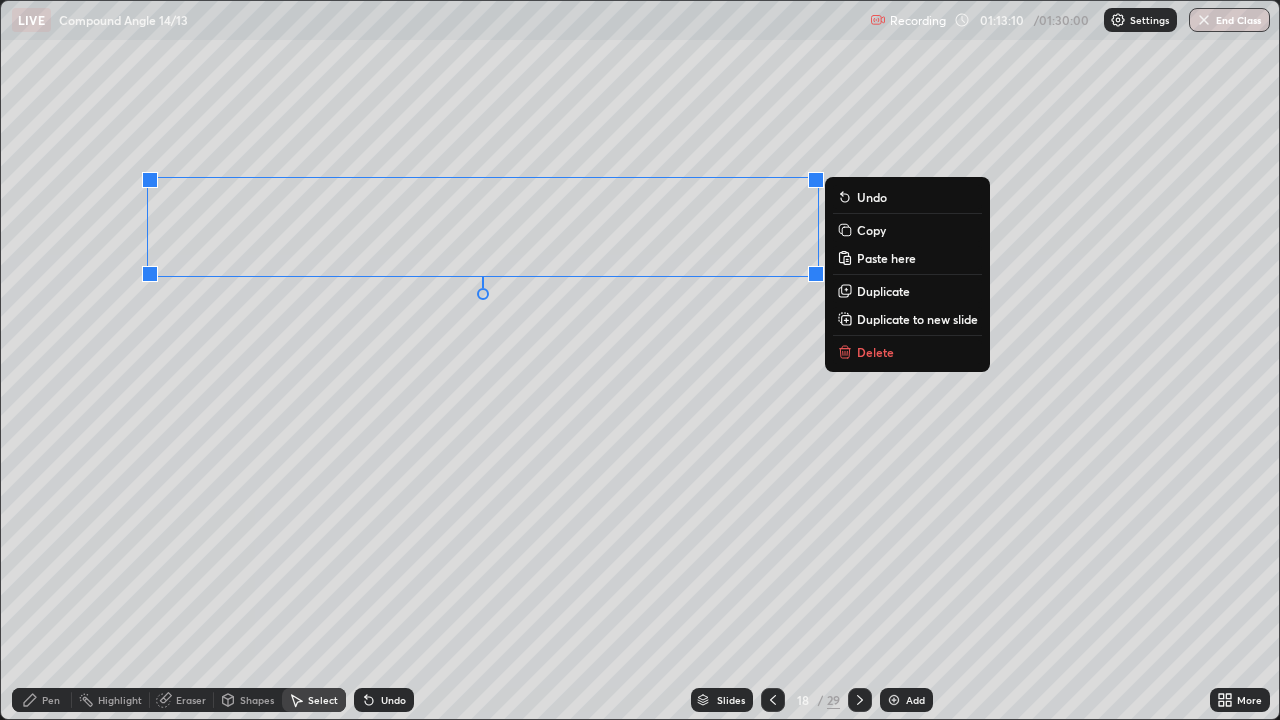 click on "0 ° Undo Copy Paste here Duplicate Duplicate to new slide Delete" at bounding box center [640, 360] 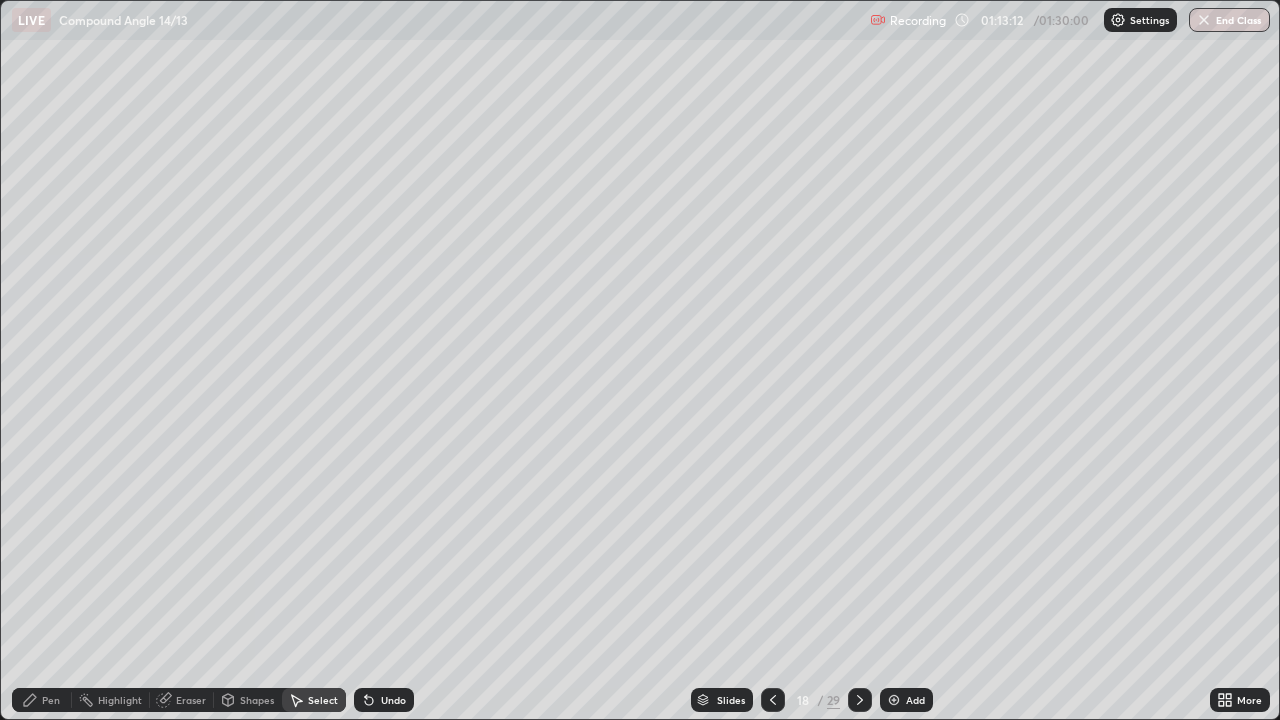 click on "Pen" at bounding box center (42, 700) 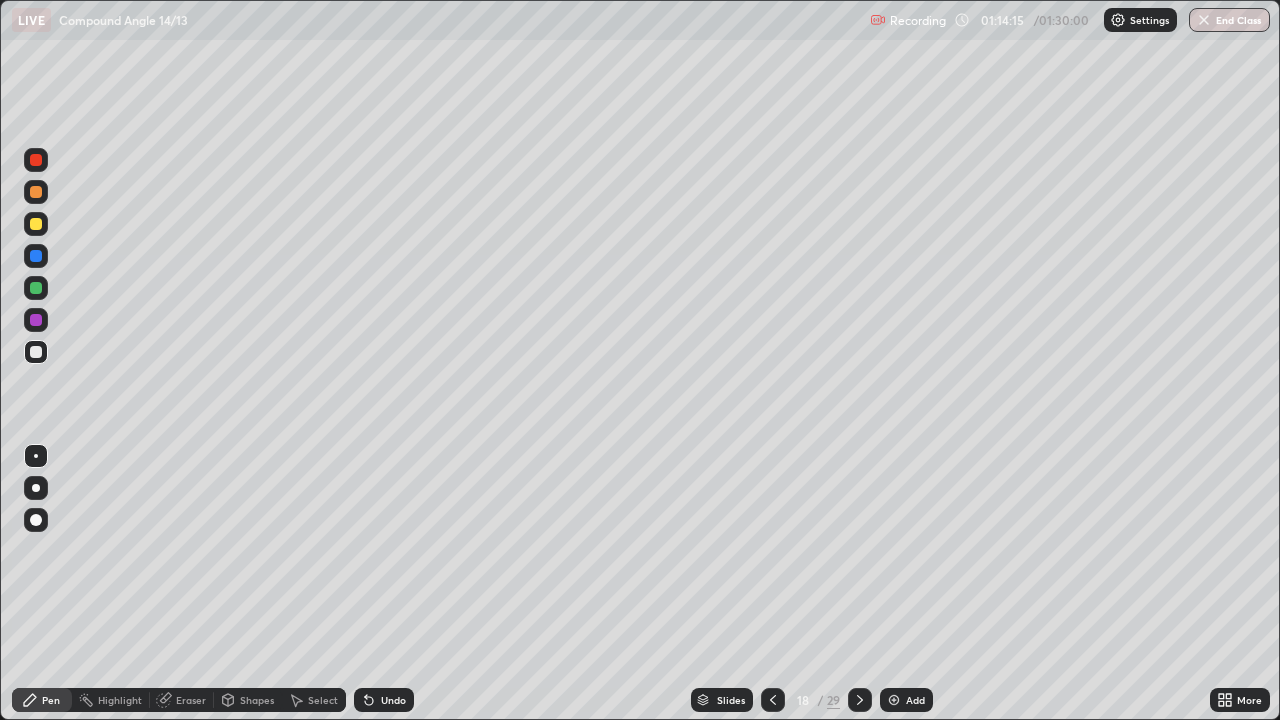 click 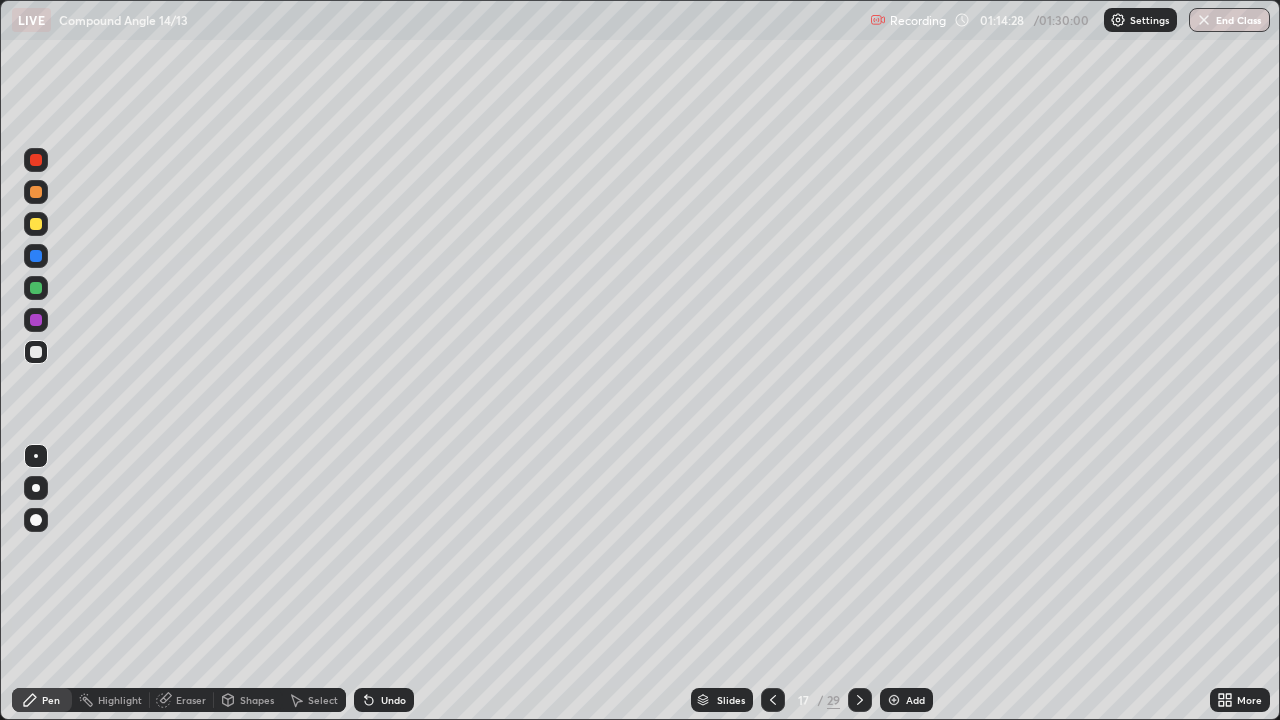 click 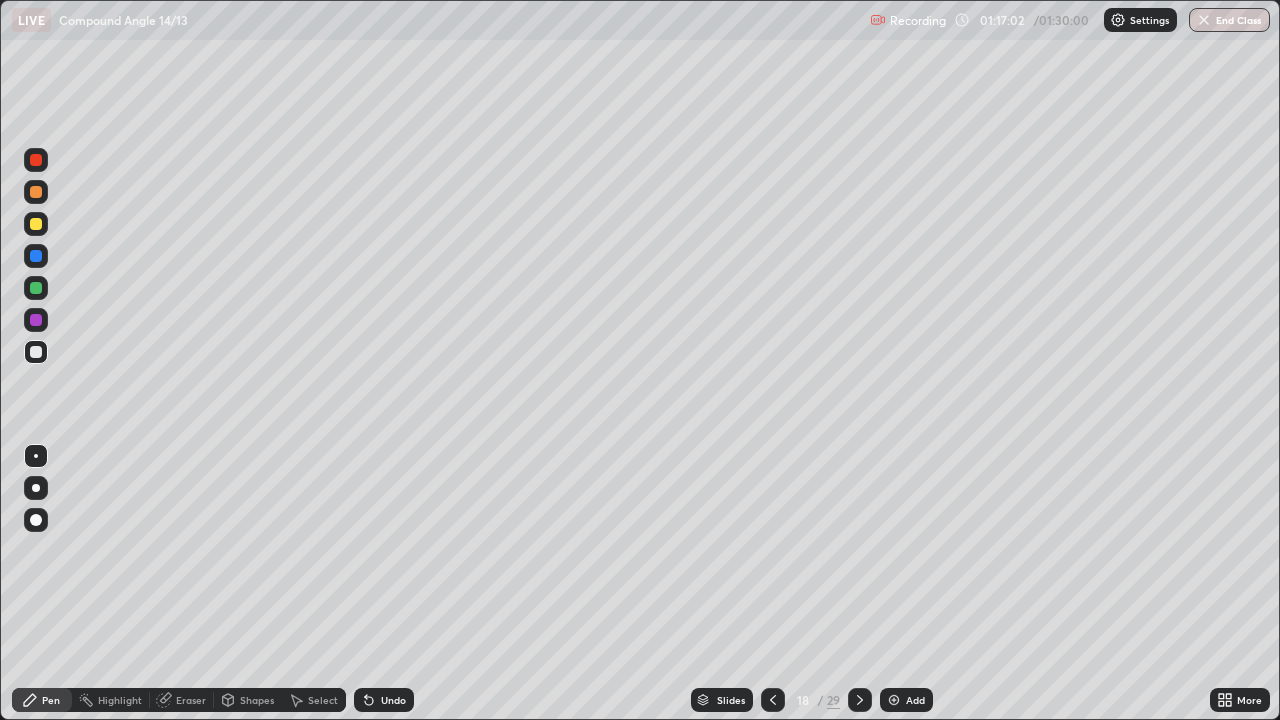 click 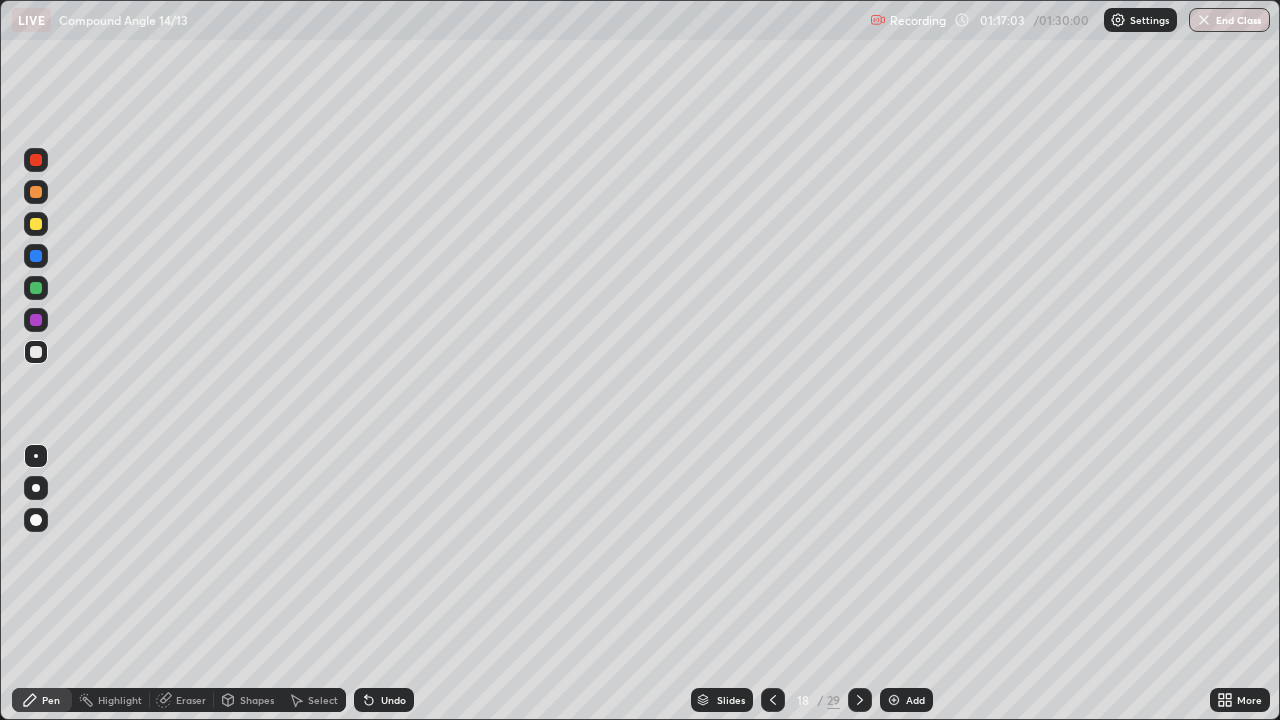 click 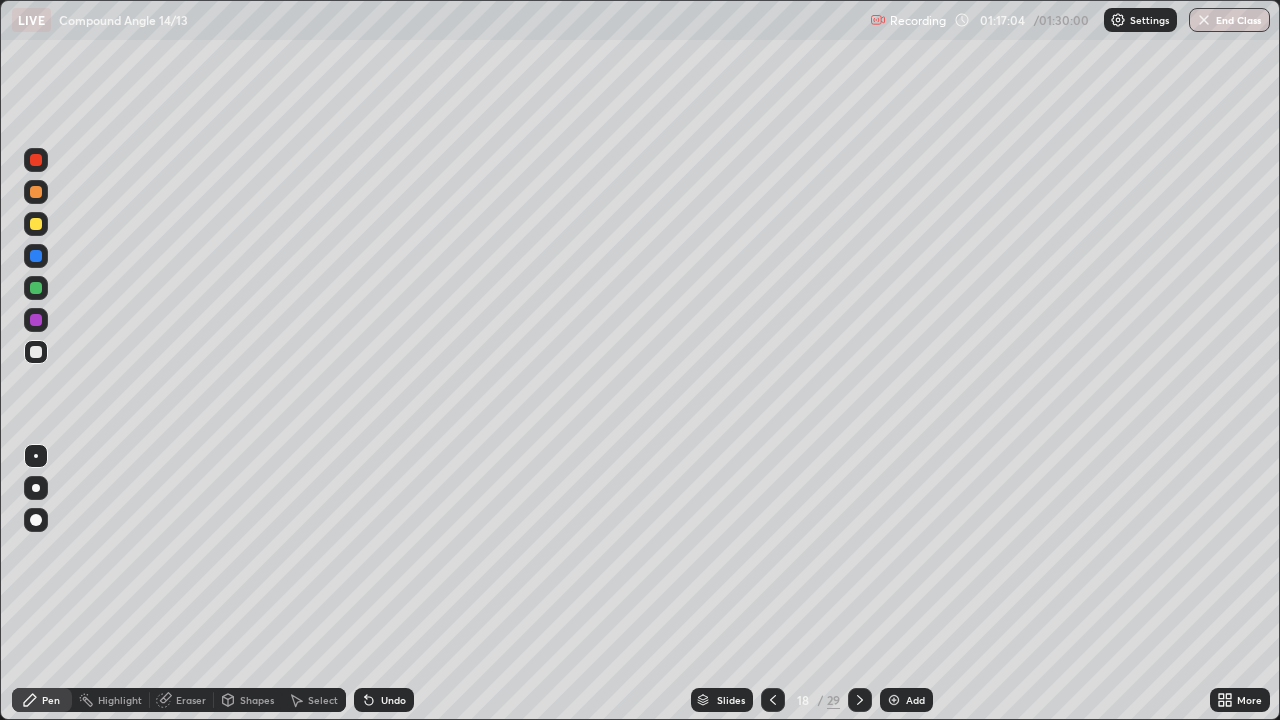 click 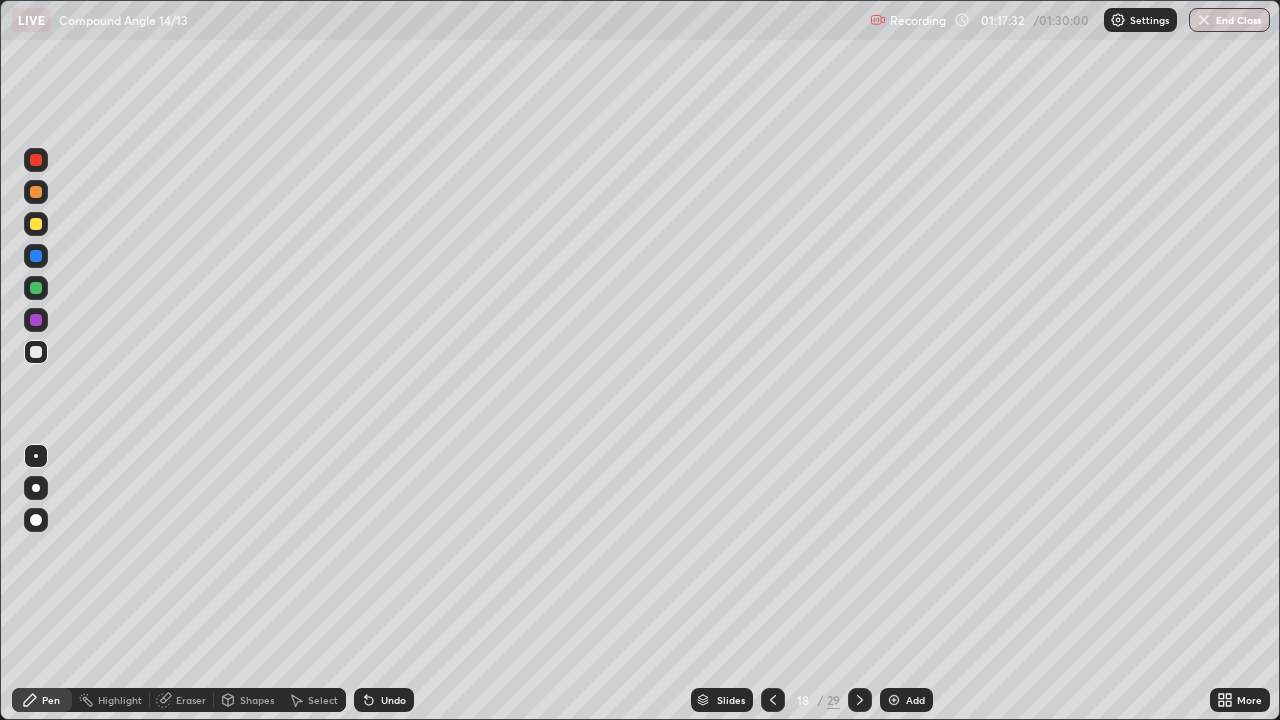 click on "Eraser" at bounding box center [182, 700] 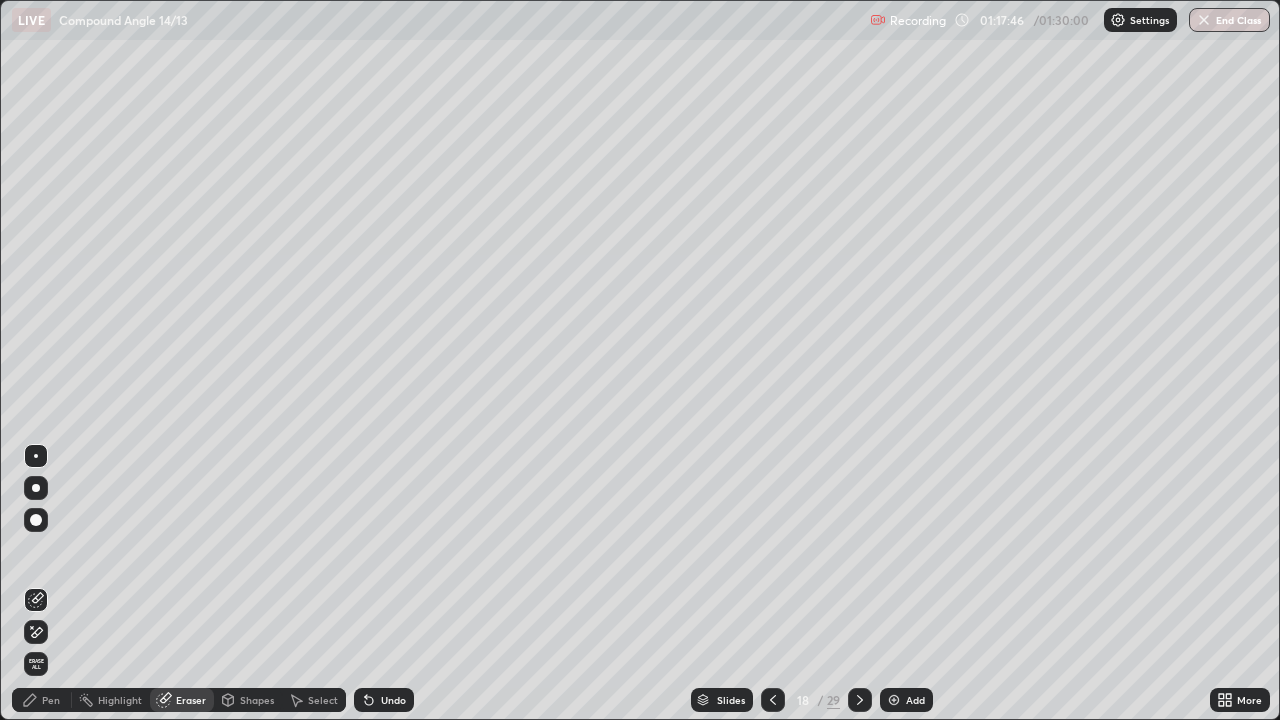 click 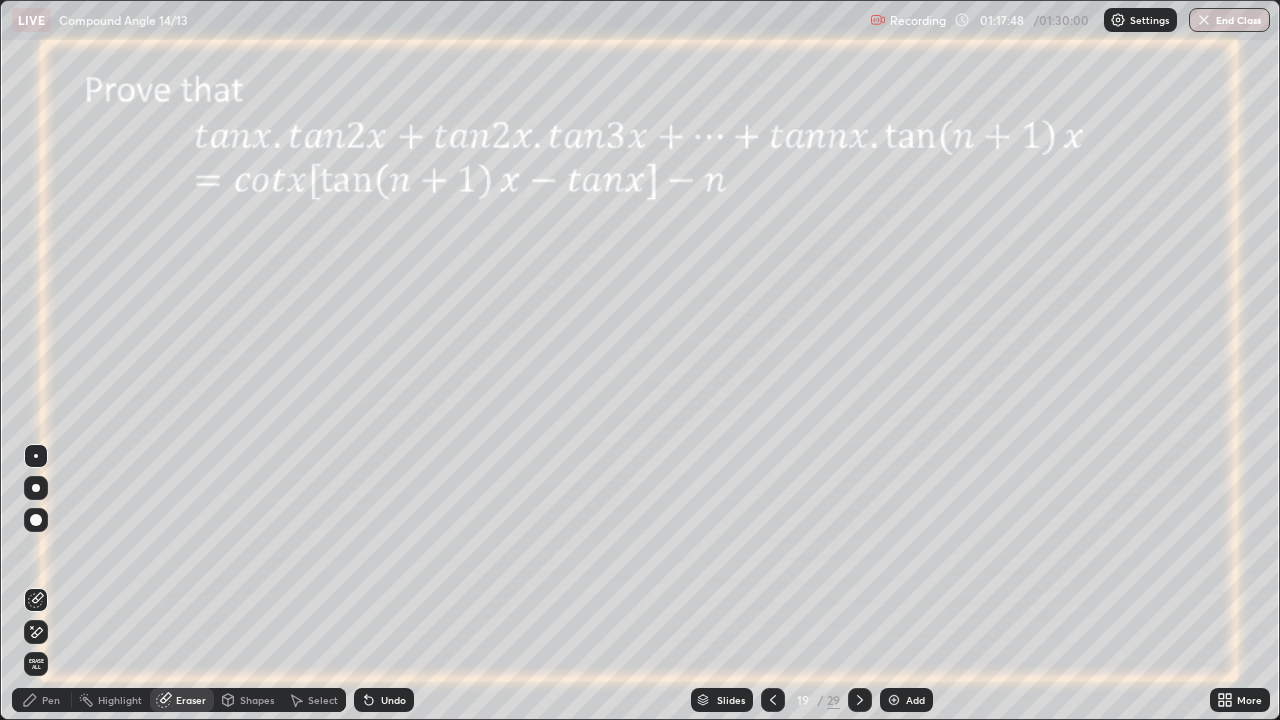 click 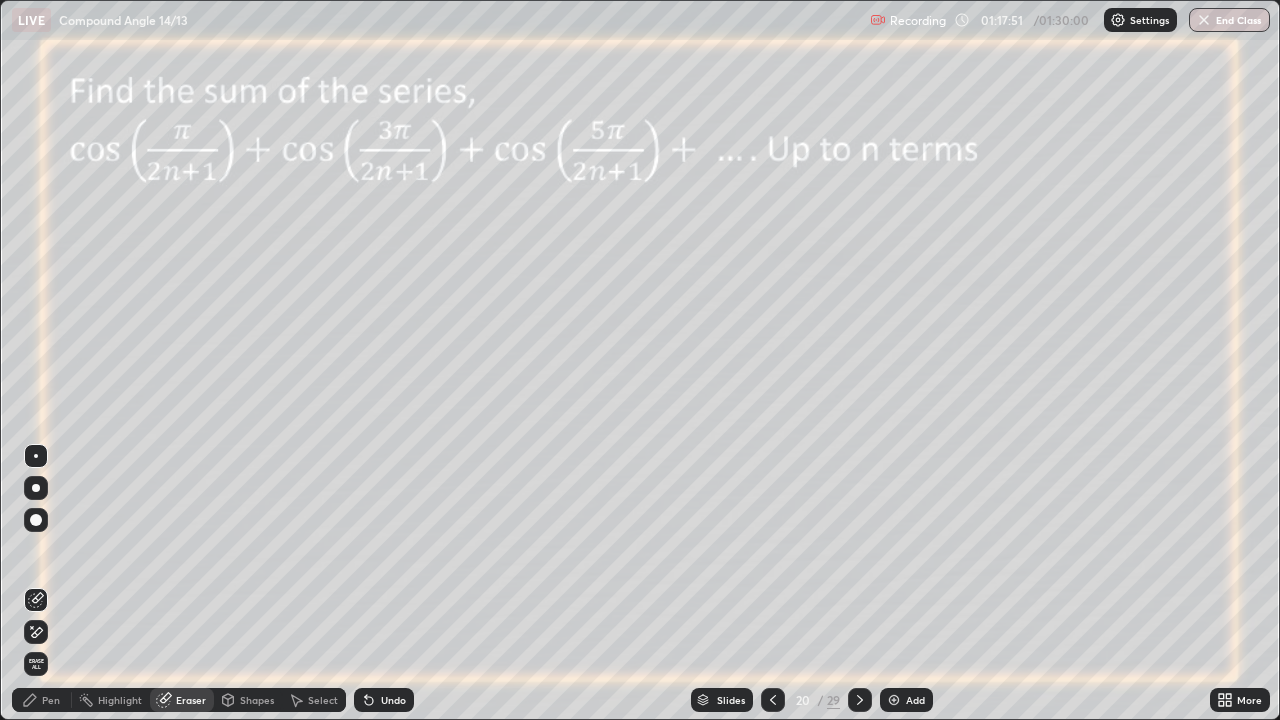 click 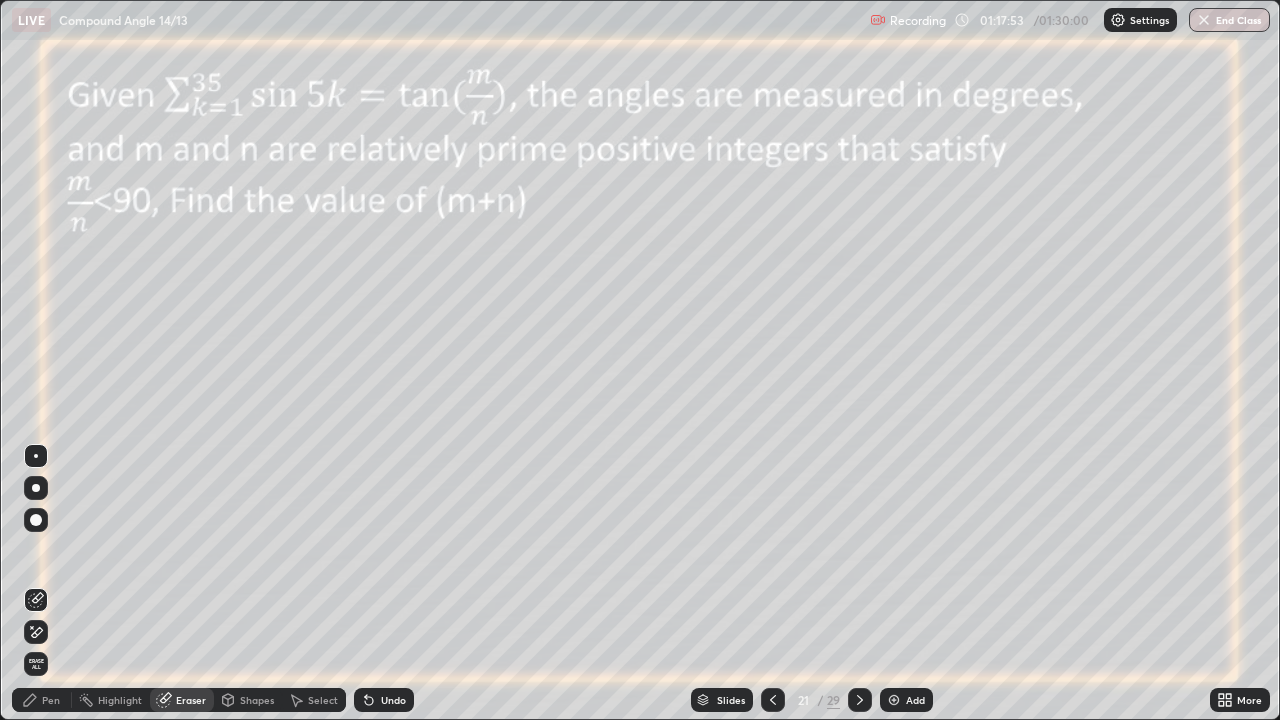 click 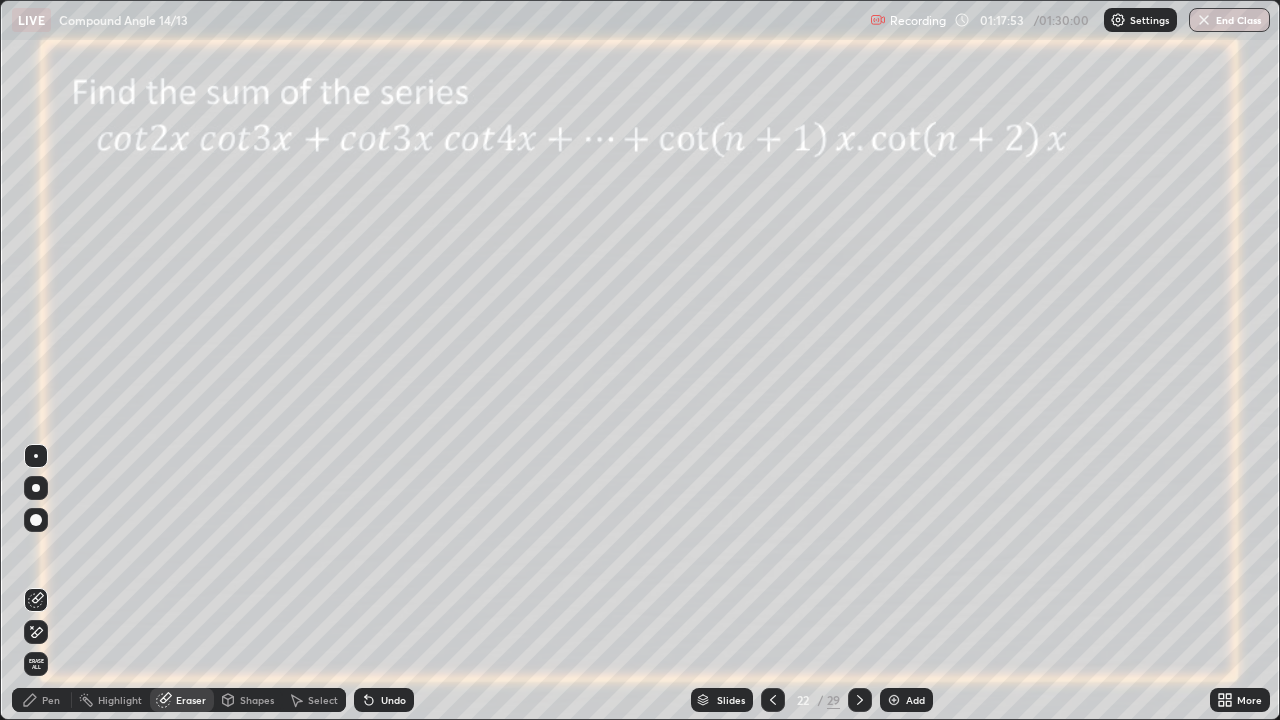 click 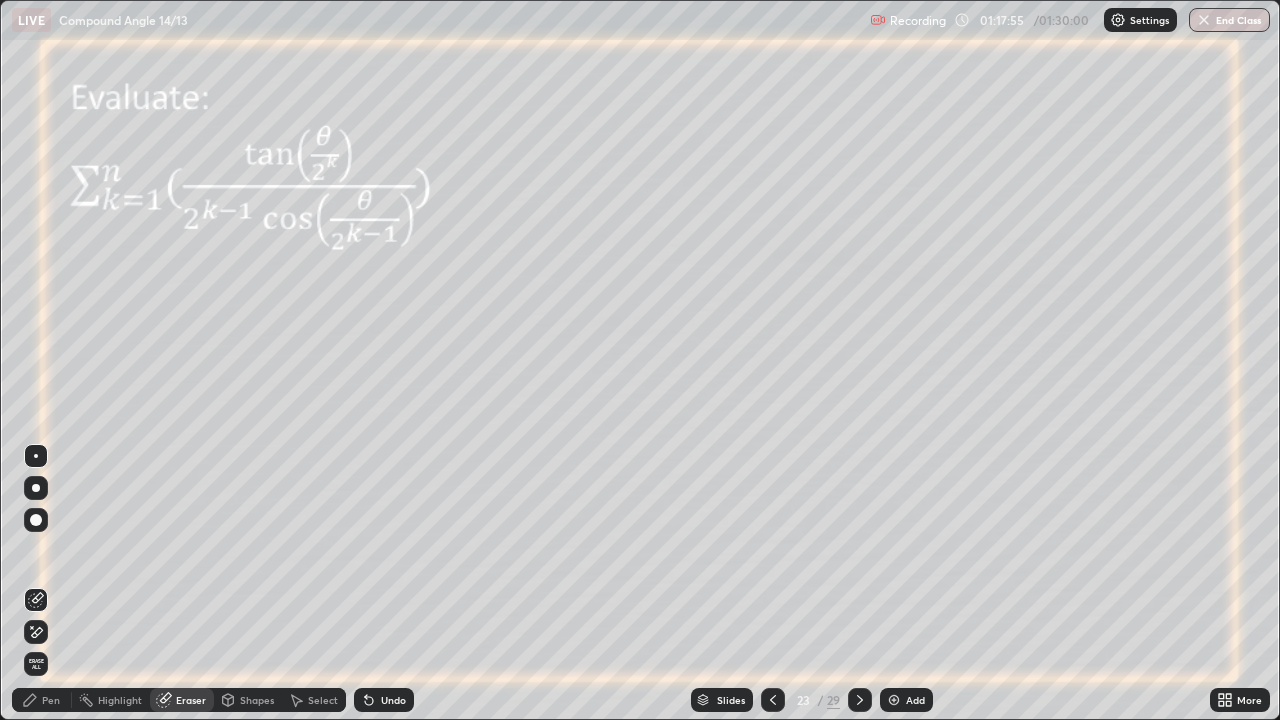 click 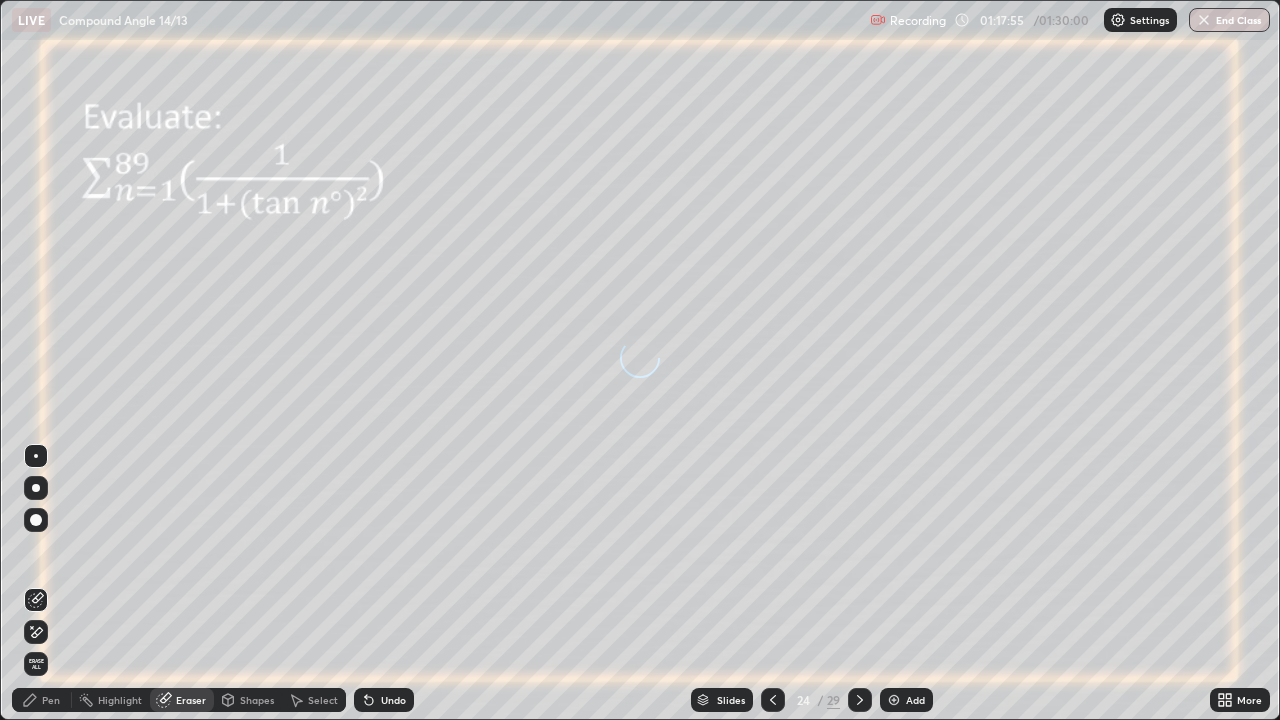 click 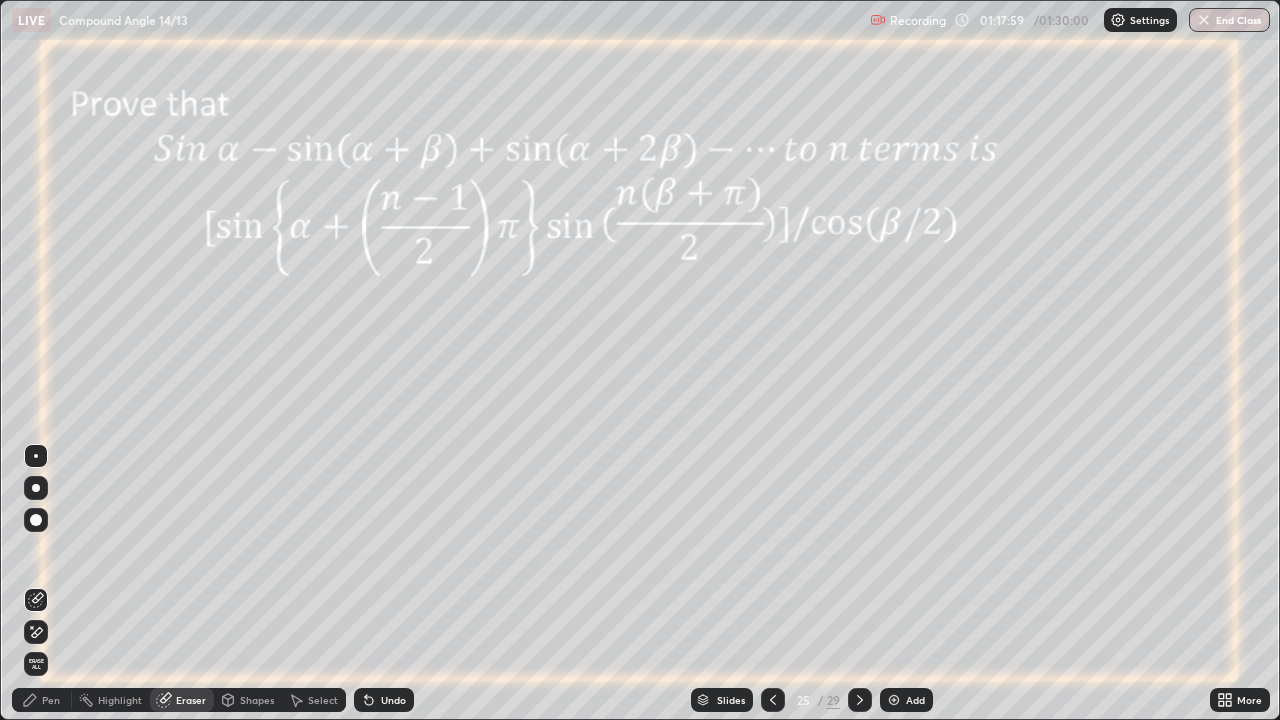 click 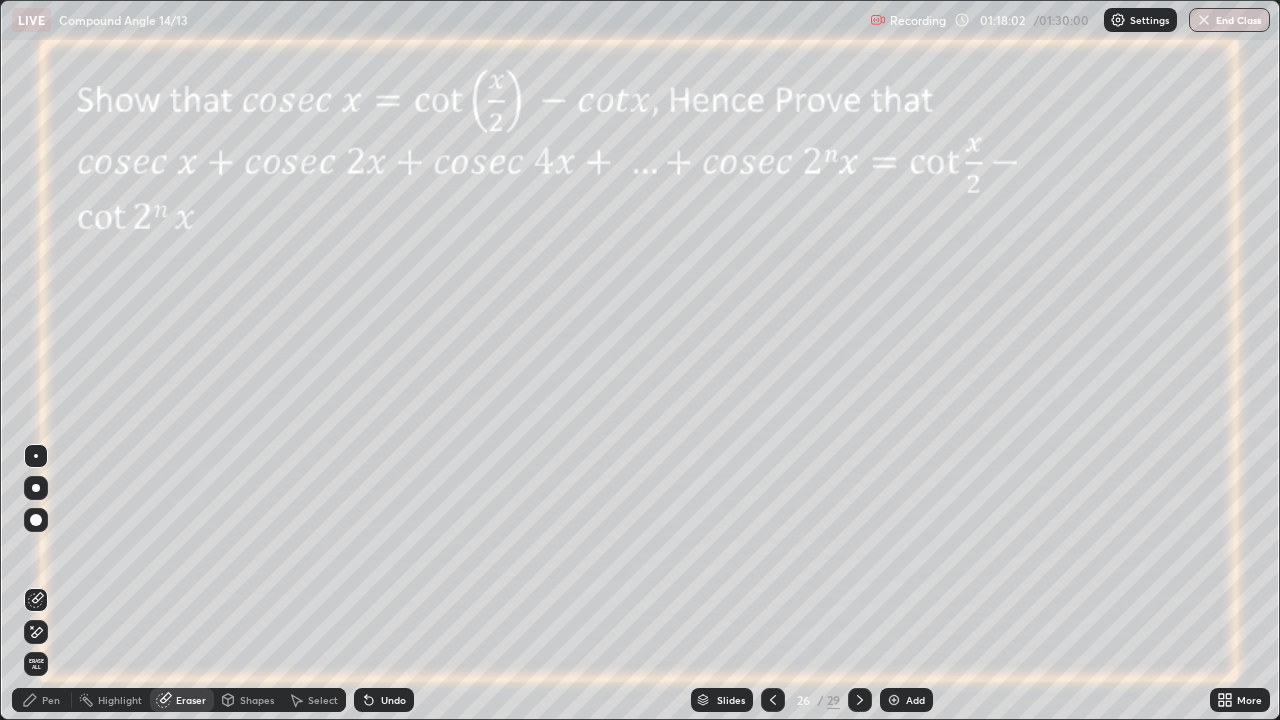 click 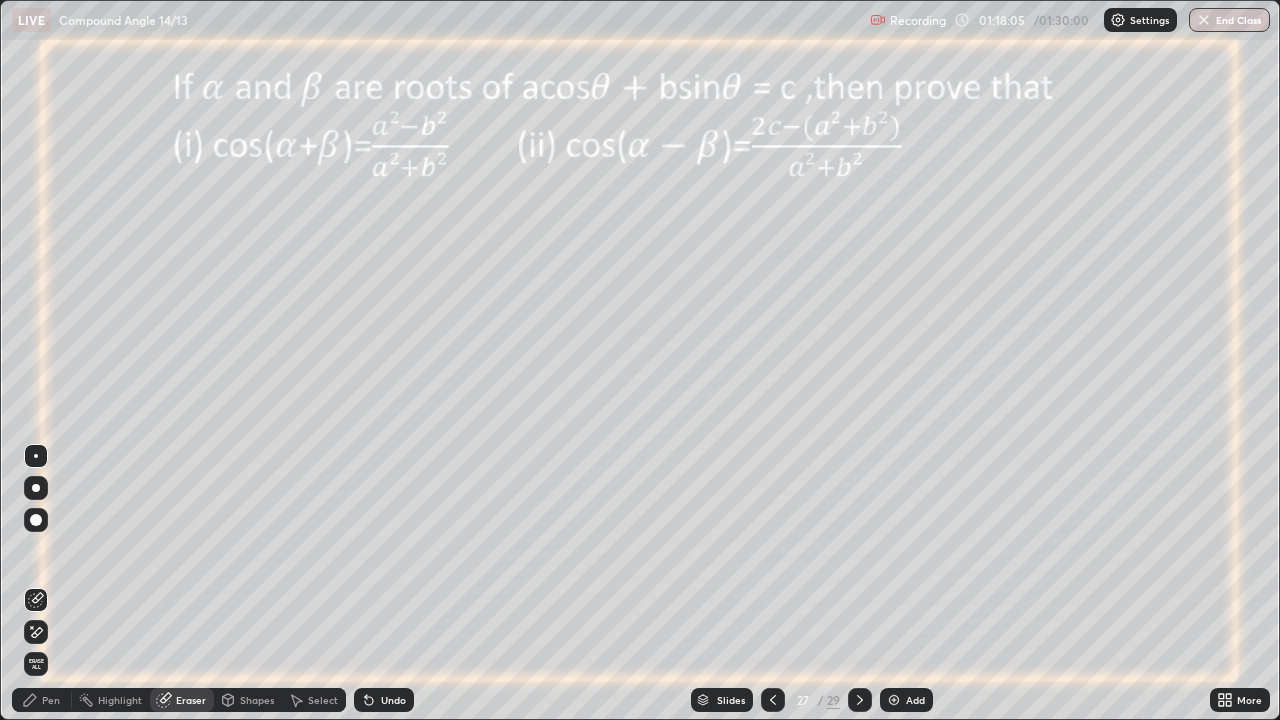 click on "Slides" at bounding box center (731, 700) 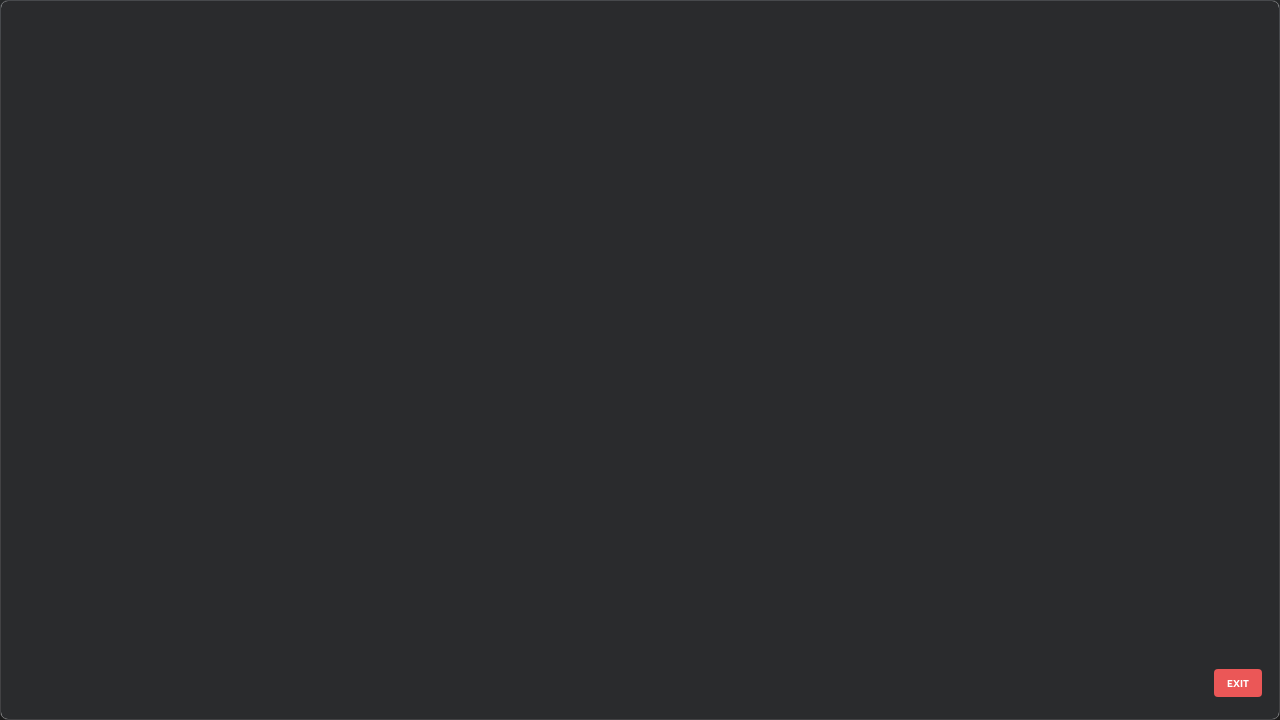 scroll, scrollTop: 1303, scrollLeft: 0, axis: vertical 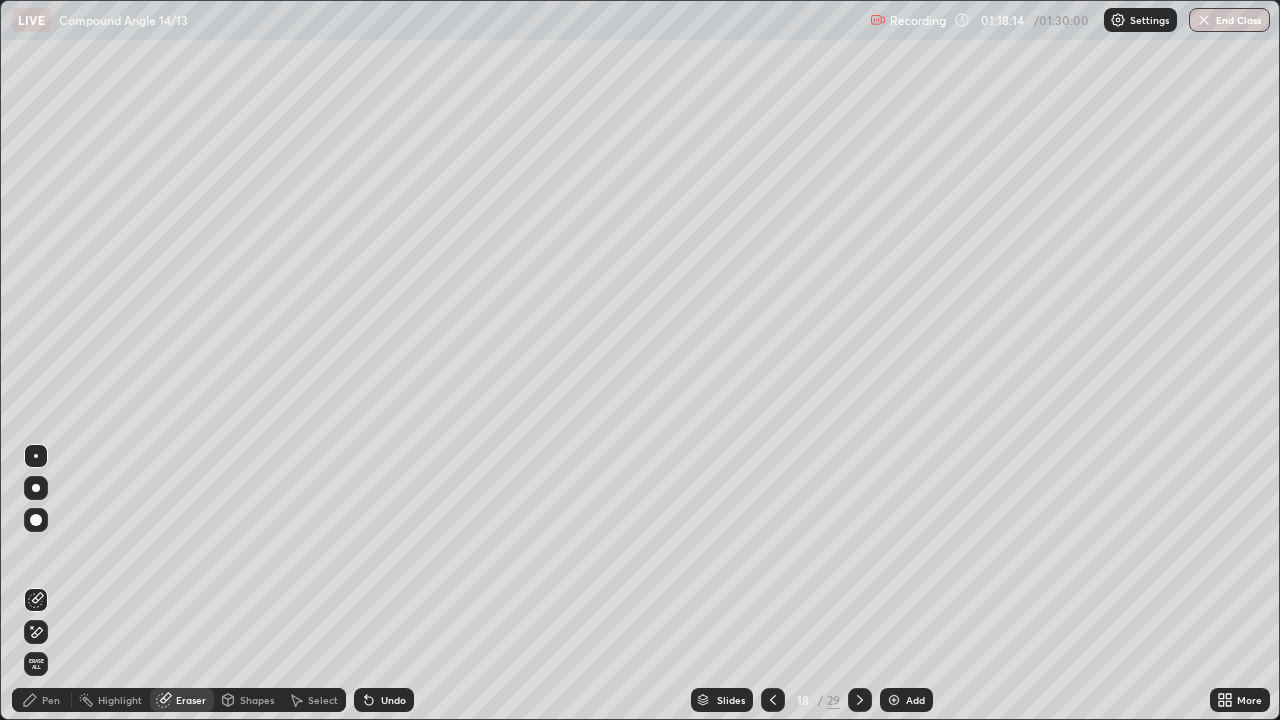 click on "Add" at bounding box center (906, 700) 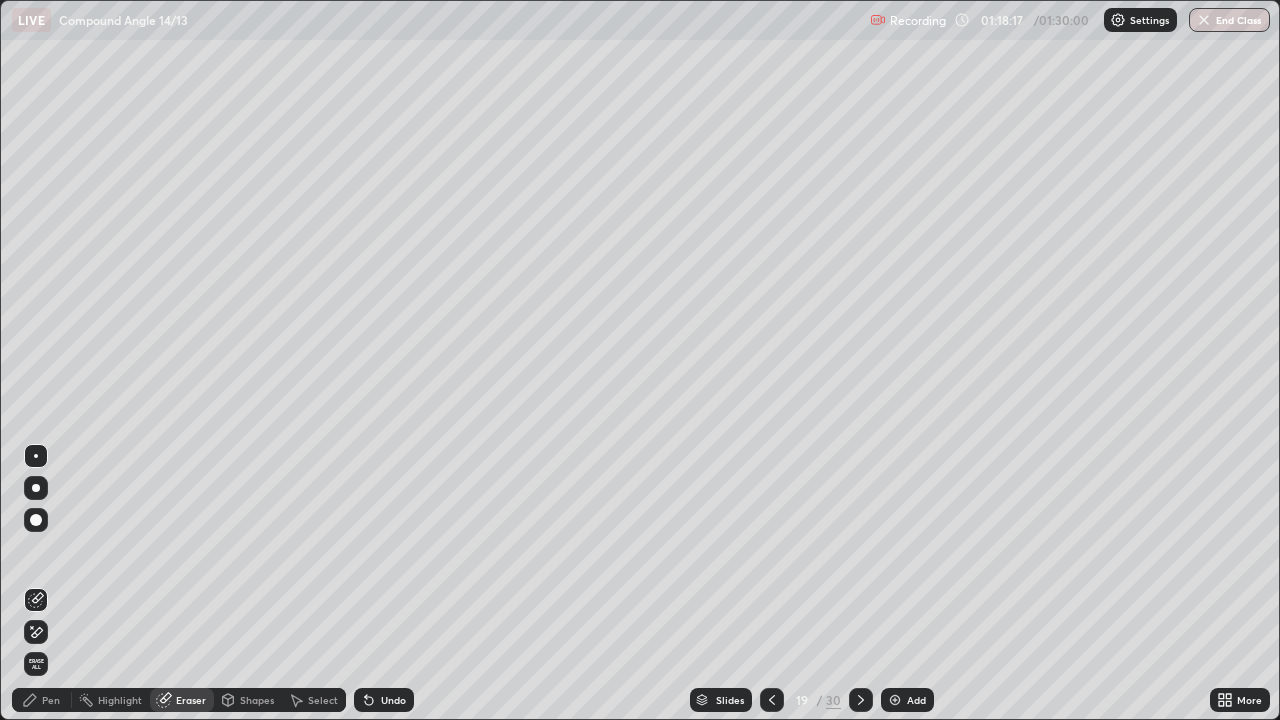 click on "Pen" at bounding box center (42, 700) 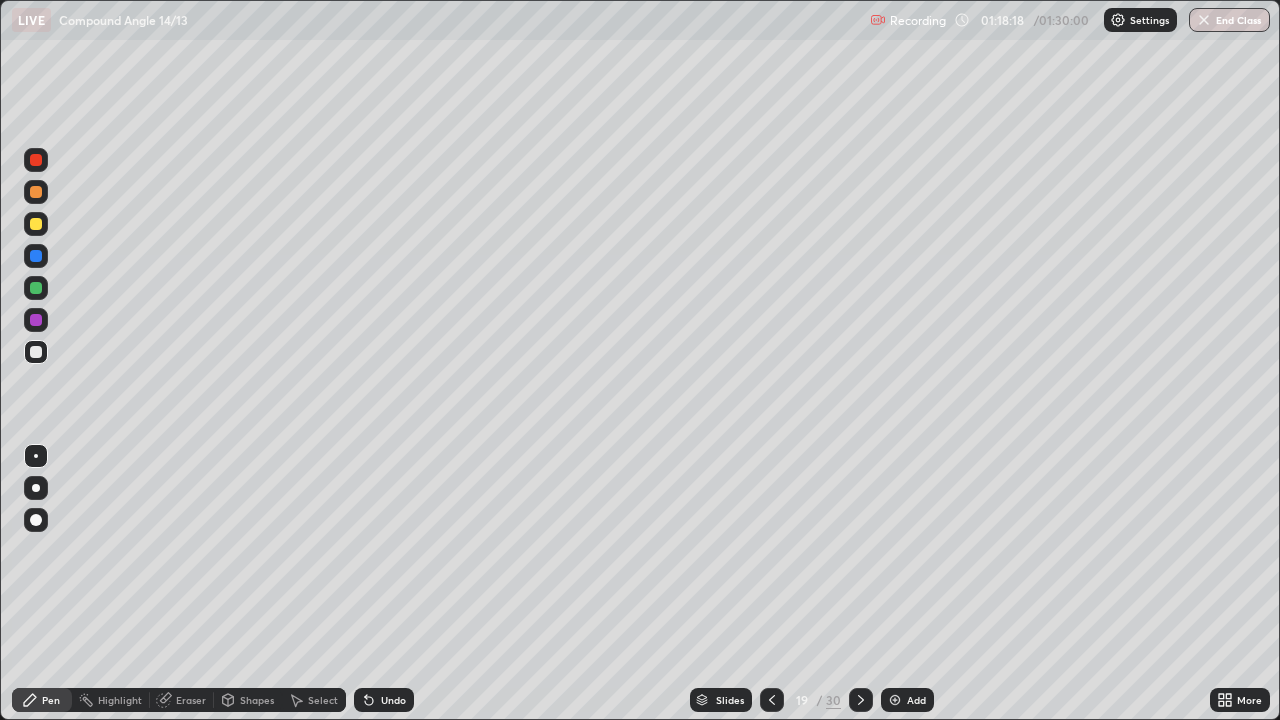 click at bounding box center [36, 224] 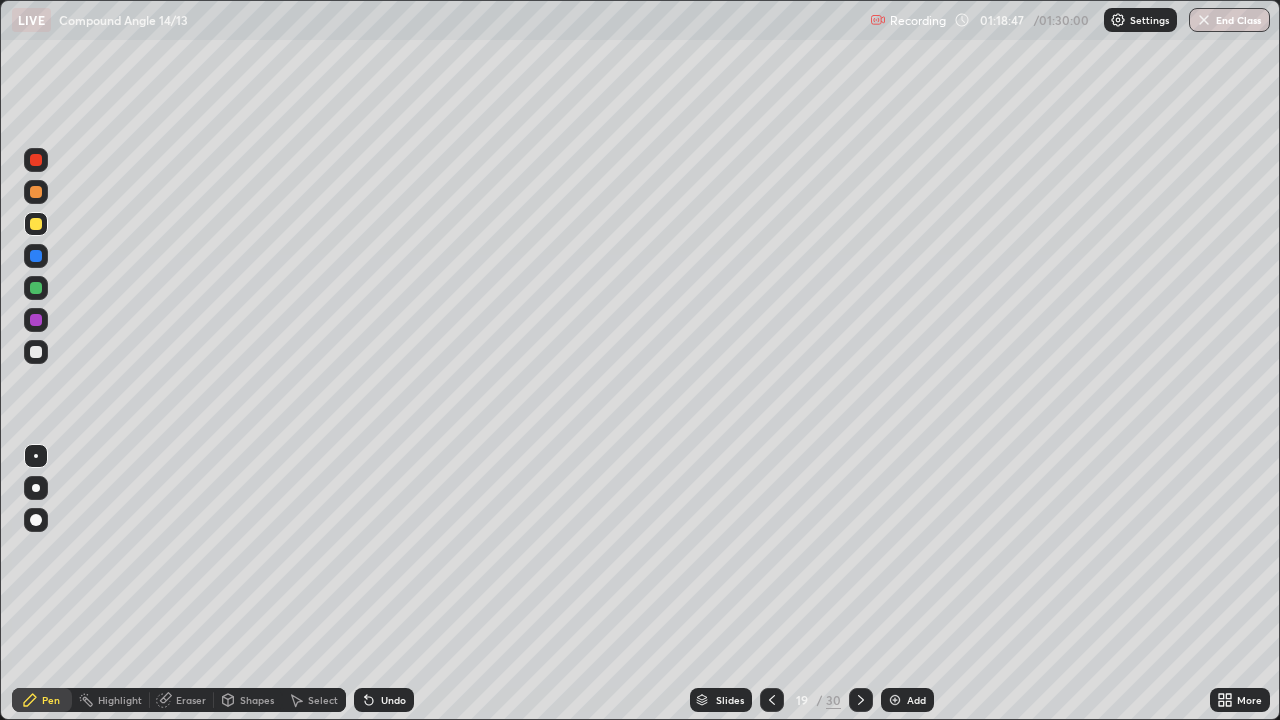 click on "Undo" at bounding box center [384, 700] 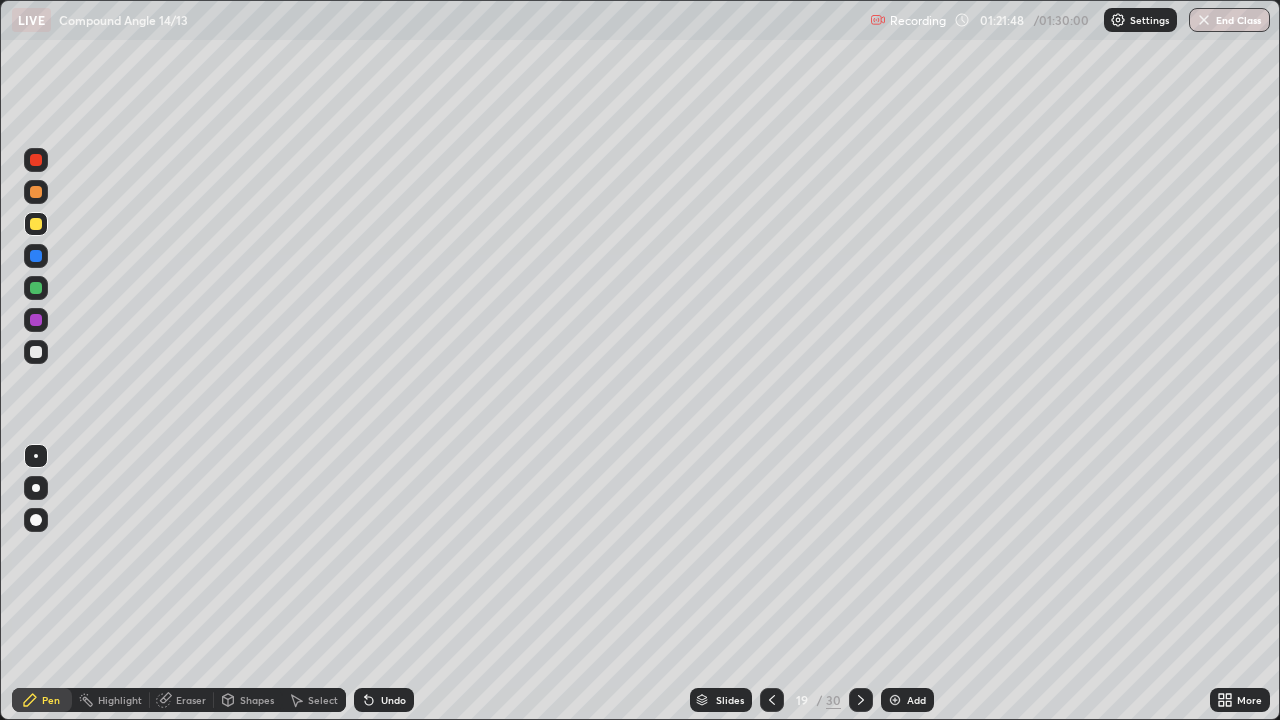 click at bounding box center (36, 288) 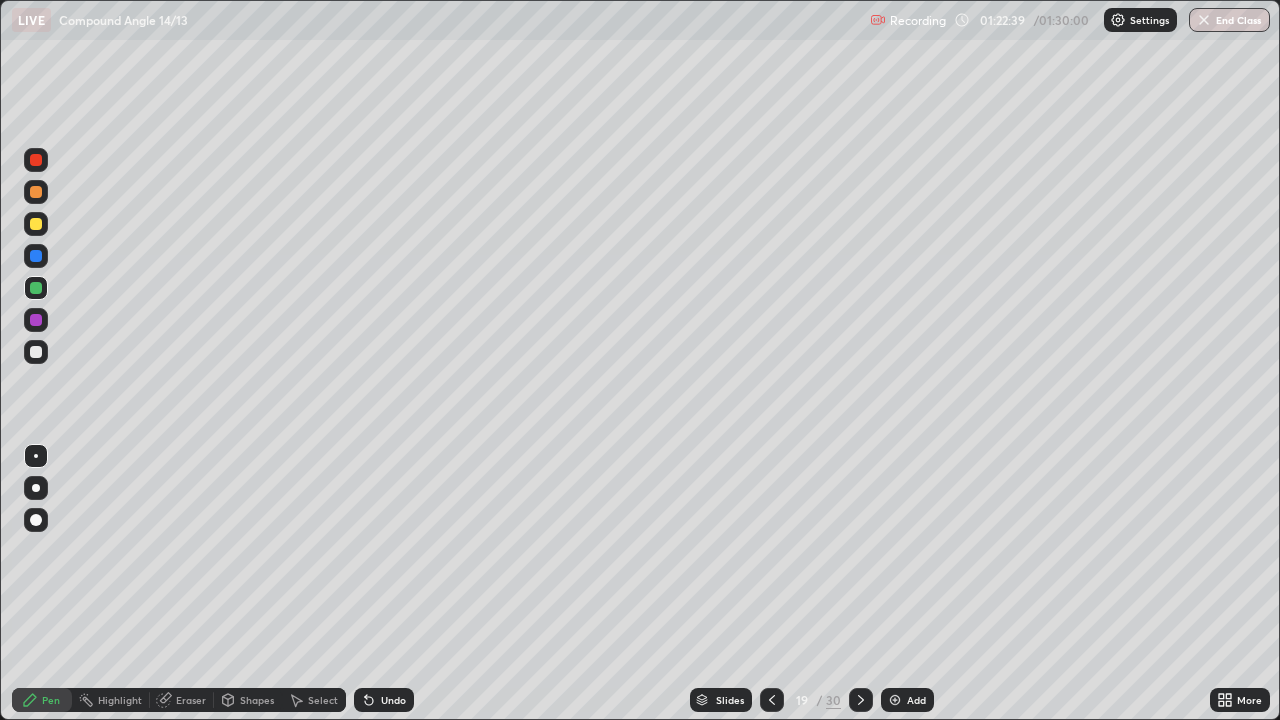 click 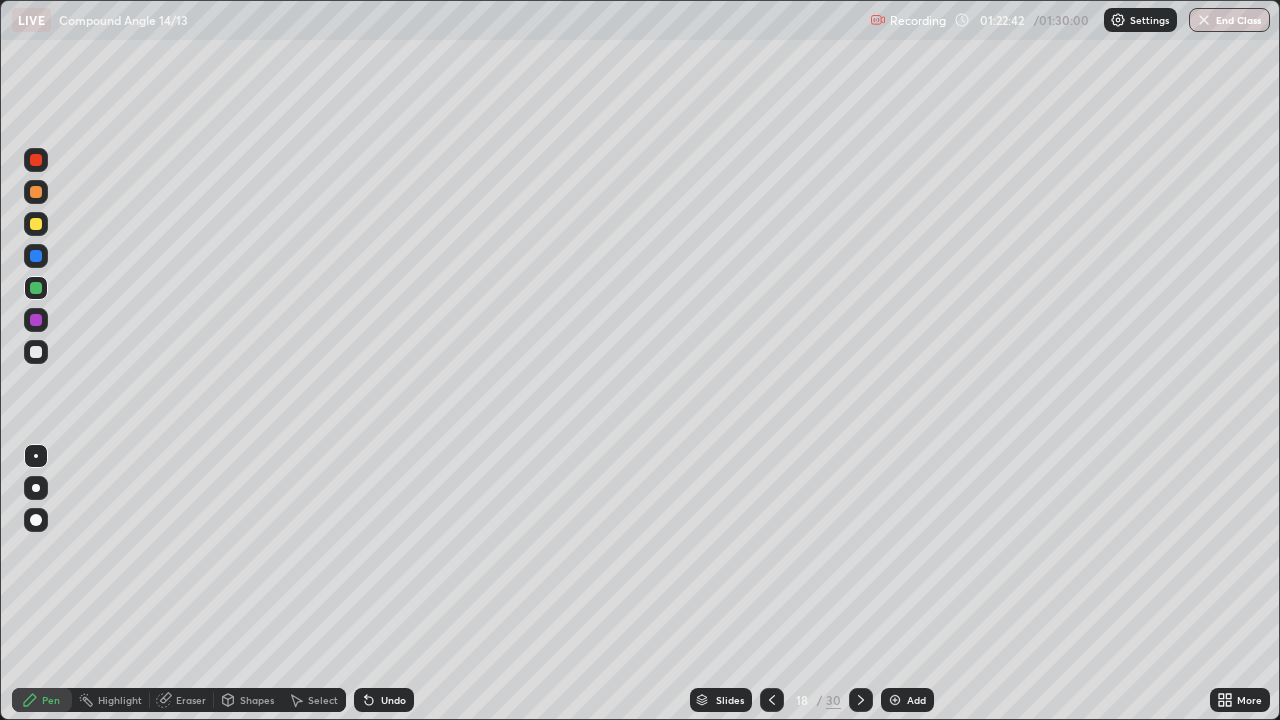 click at bounding box center (36, 320) 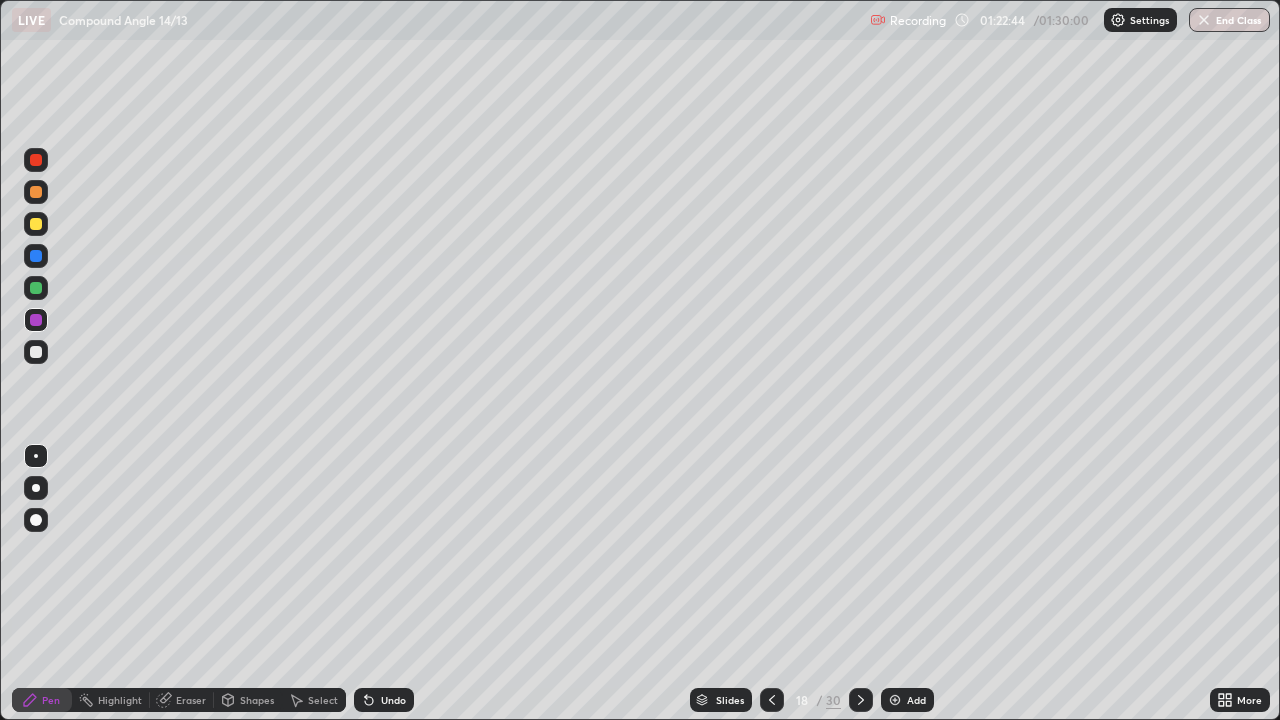 click 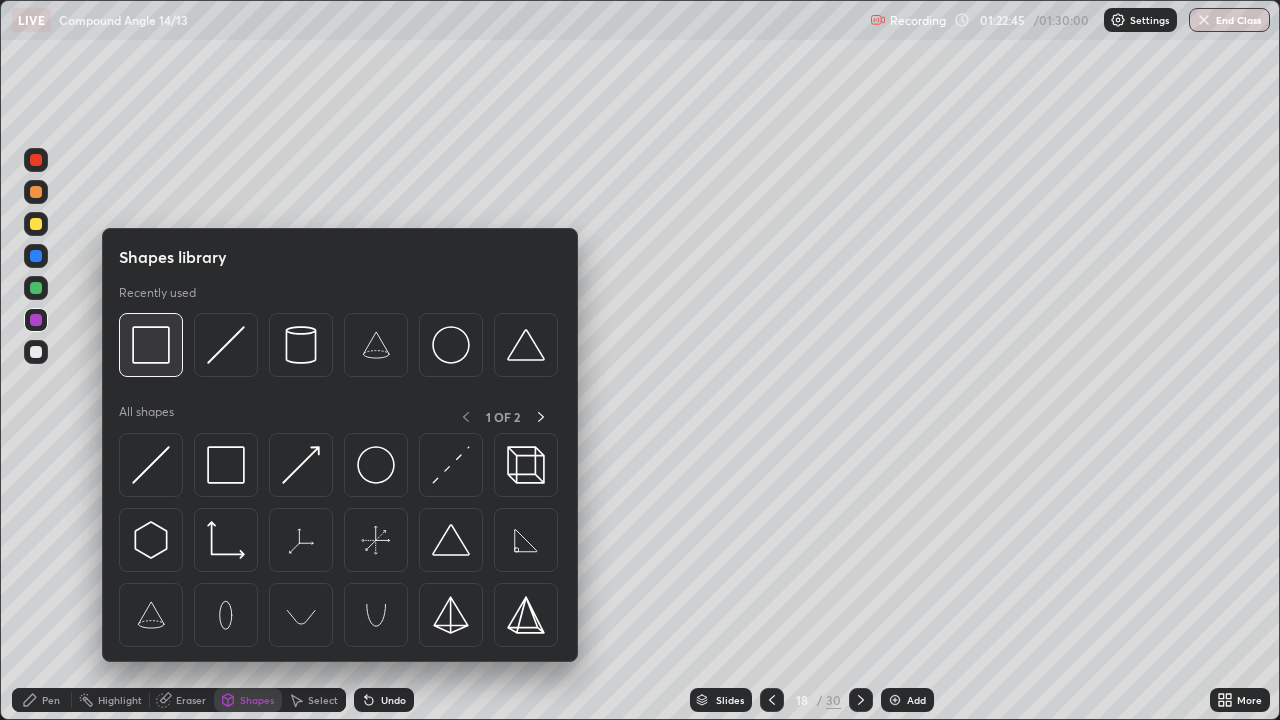 click at bounding box center (151, 345) 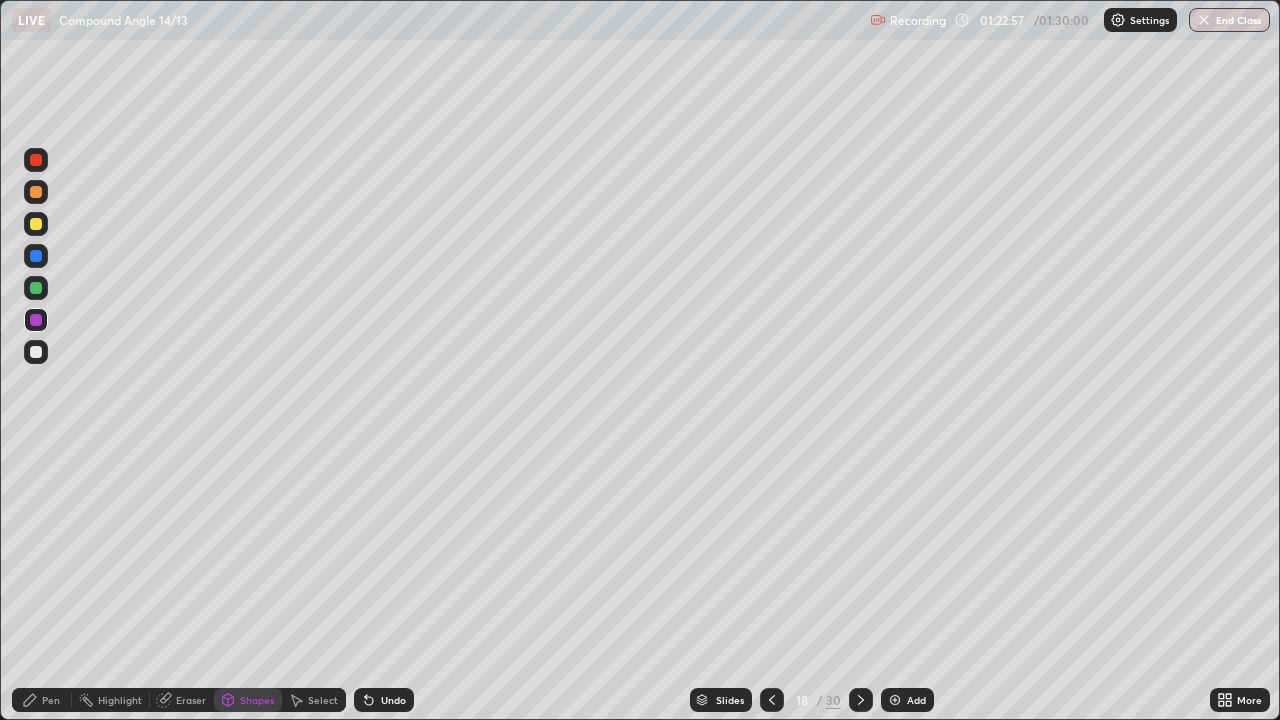 click 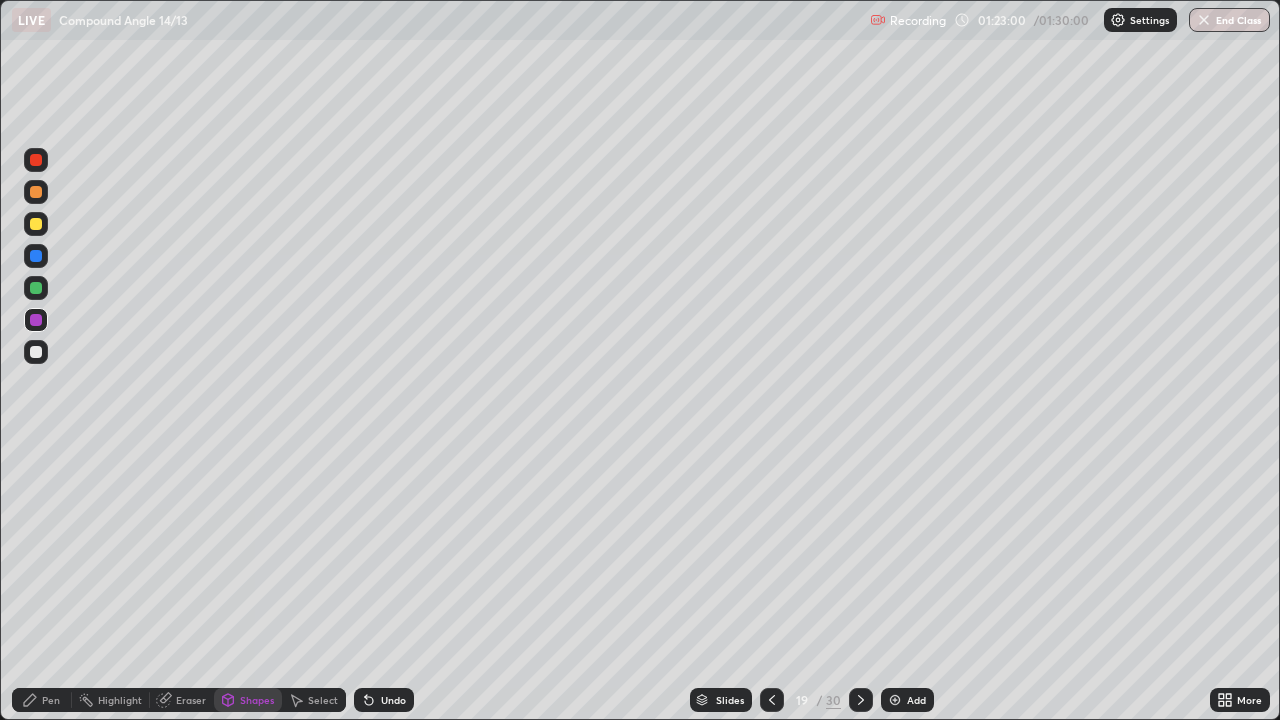 click at bounding box center (36, 352) 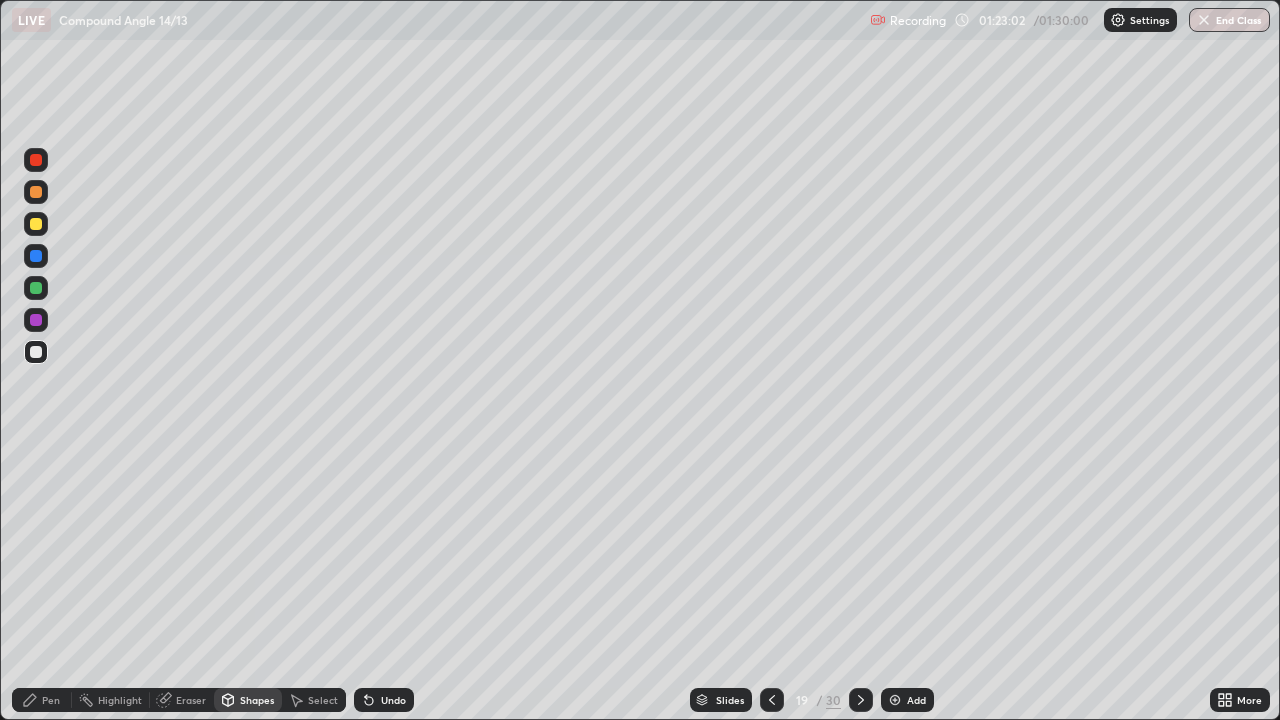 click on "Undo" at bounding box center [384, 700] 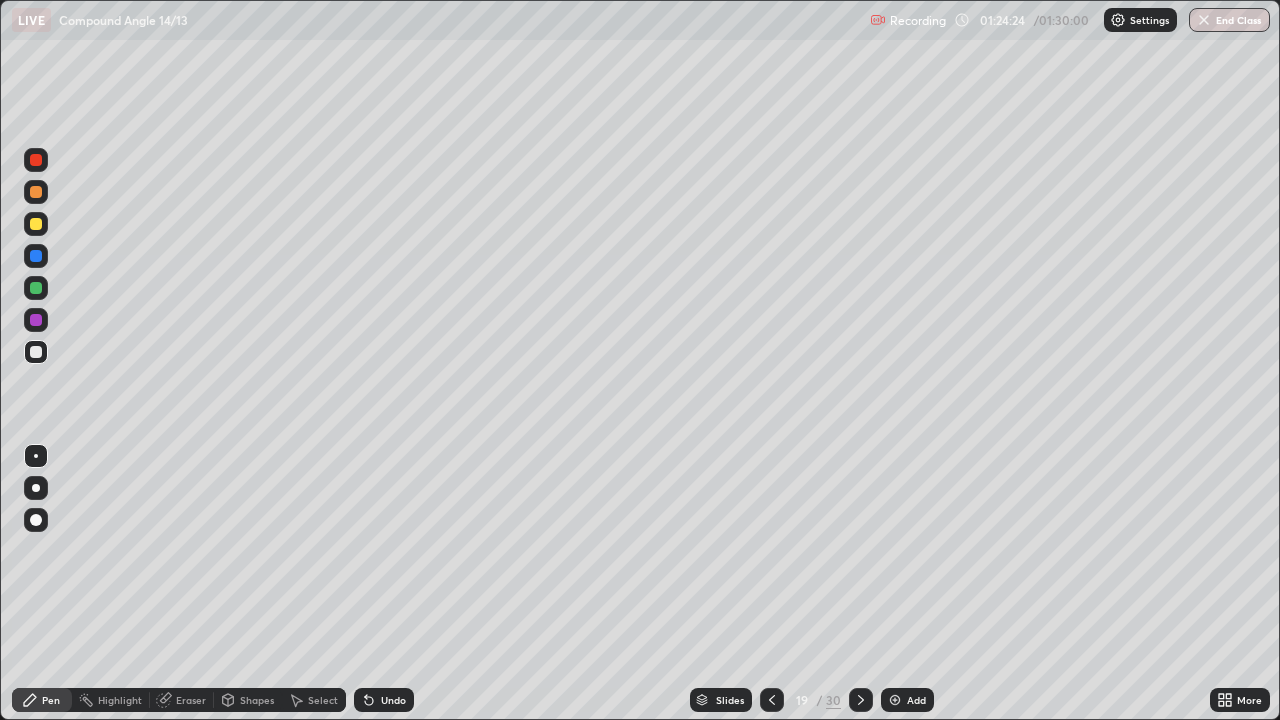 click at bounding box center (36, 320) 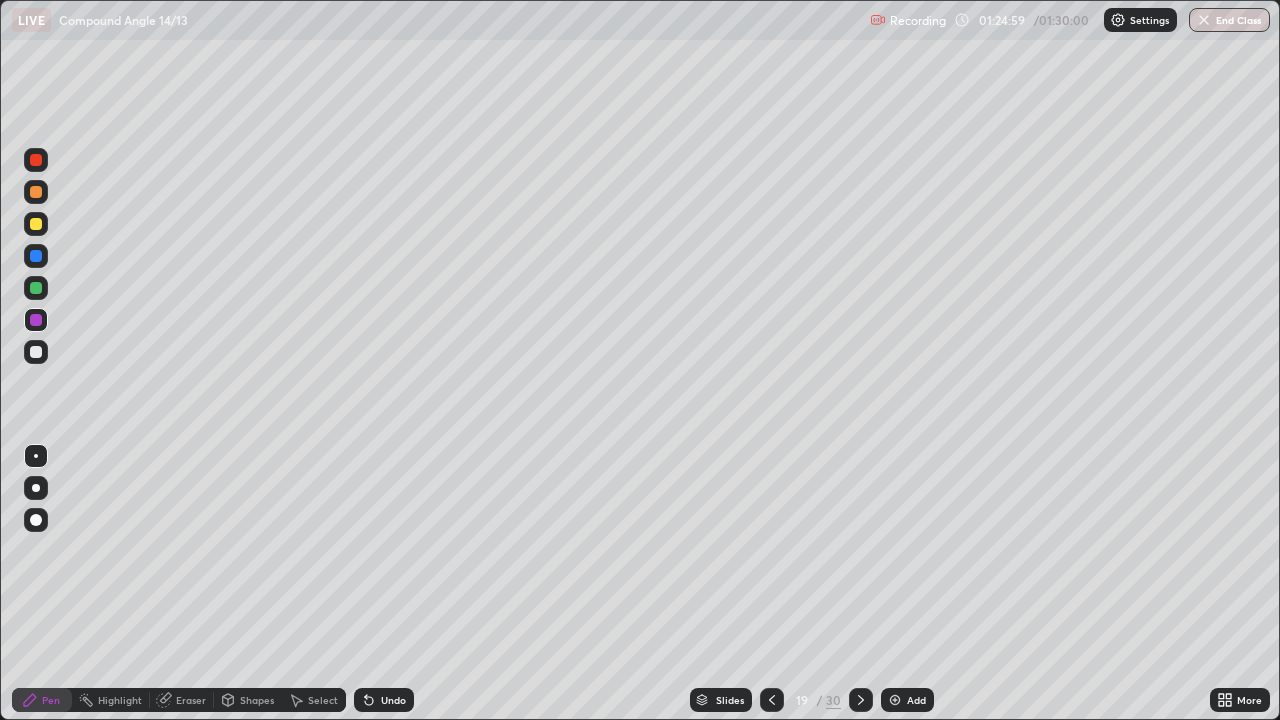 click 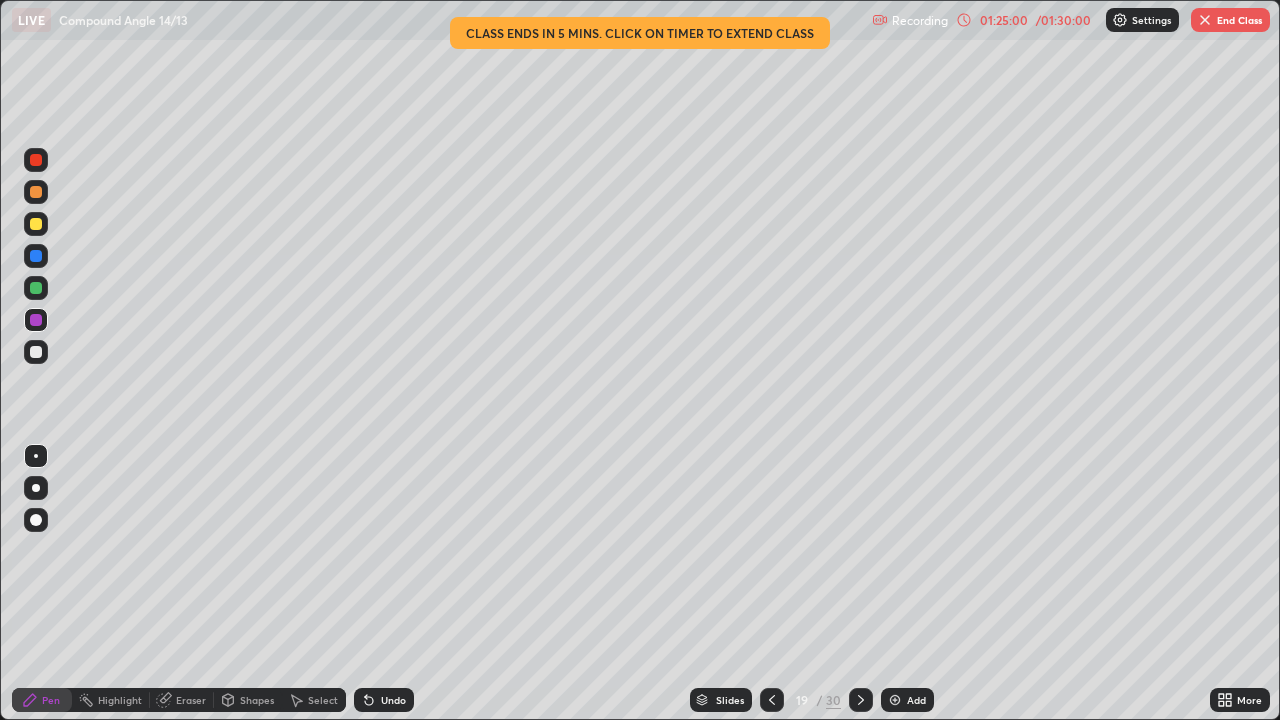 click 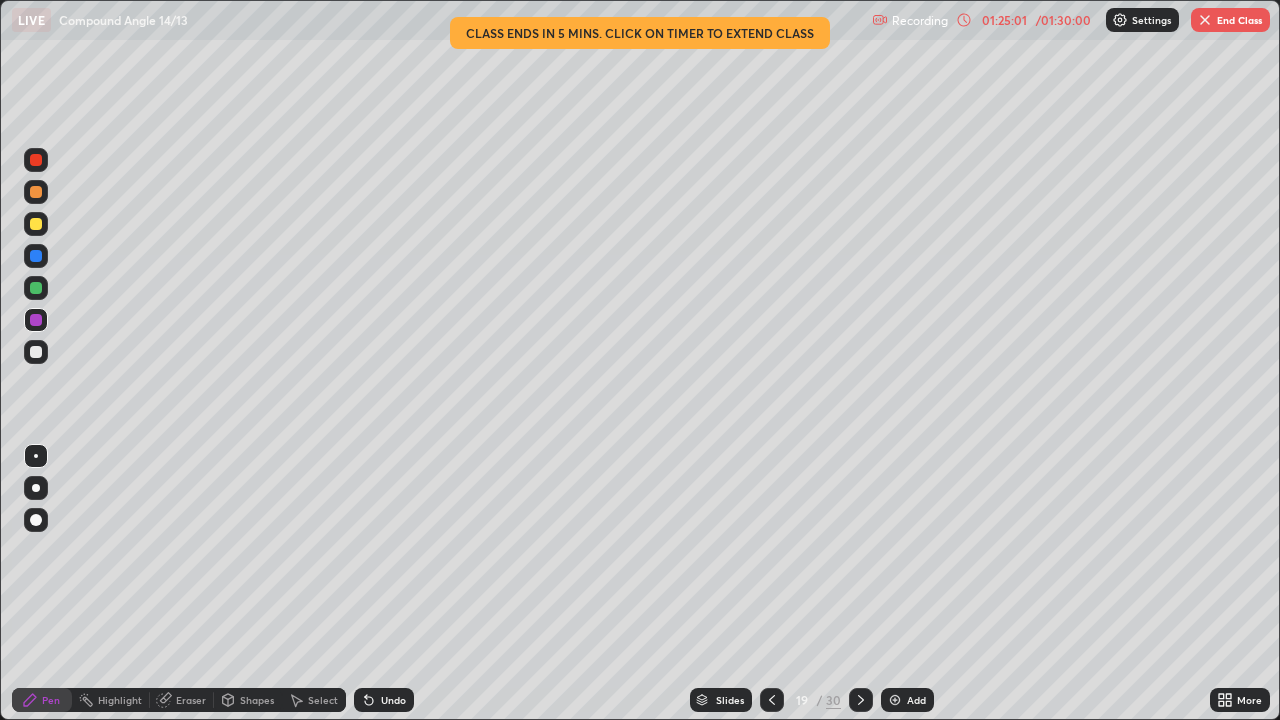 click 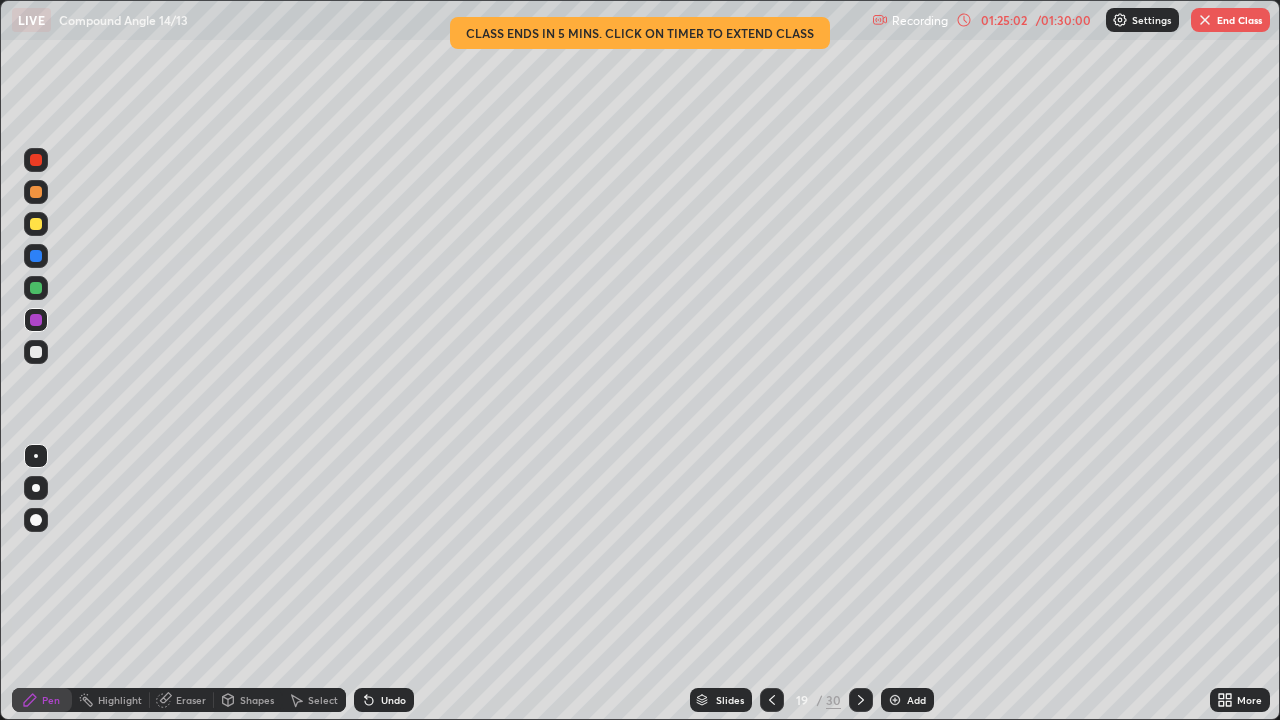 click on "Undo" at bounding box center [384, 700] 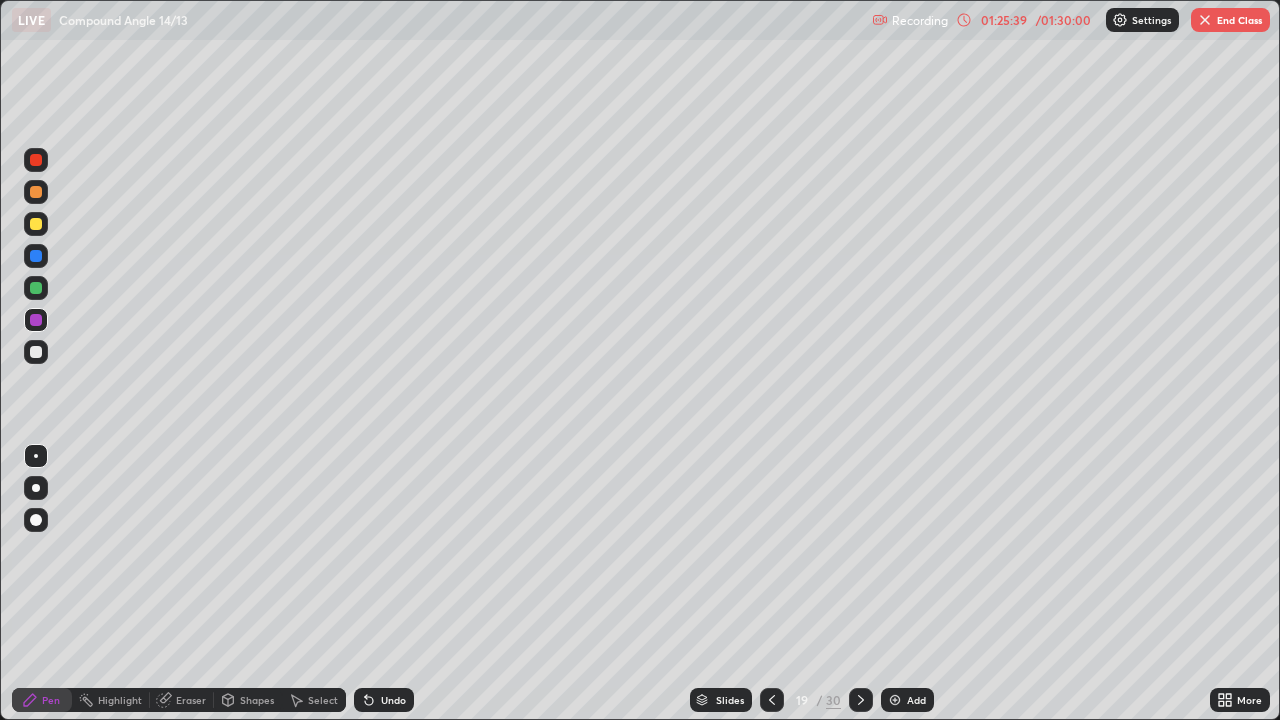 click 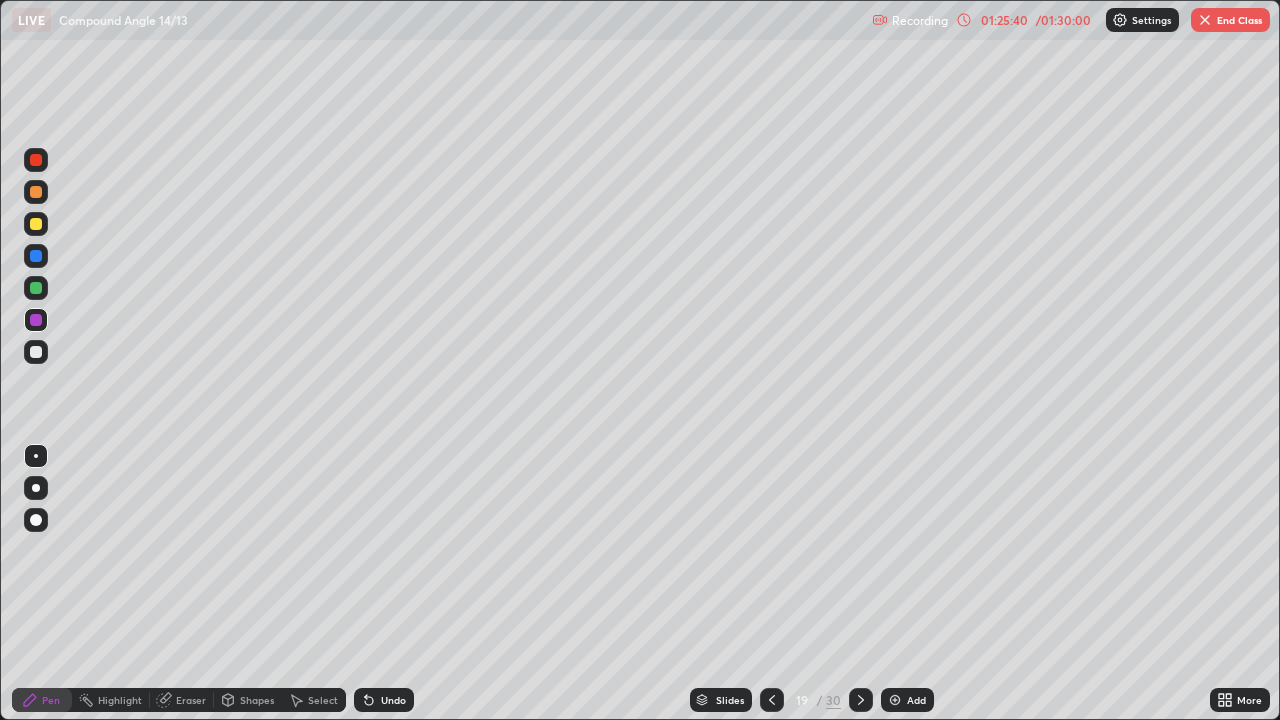click 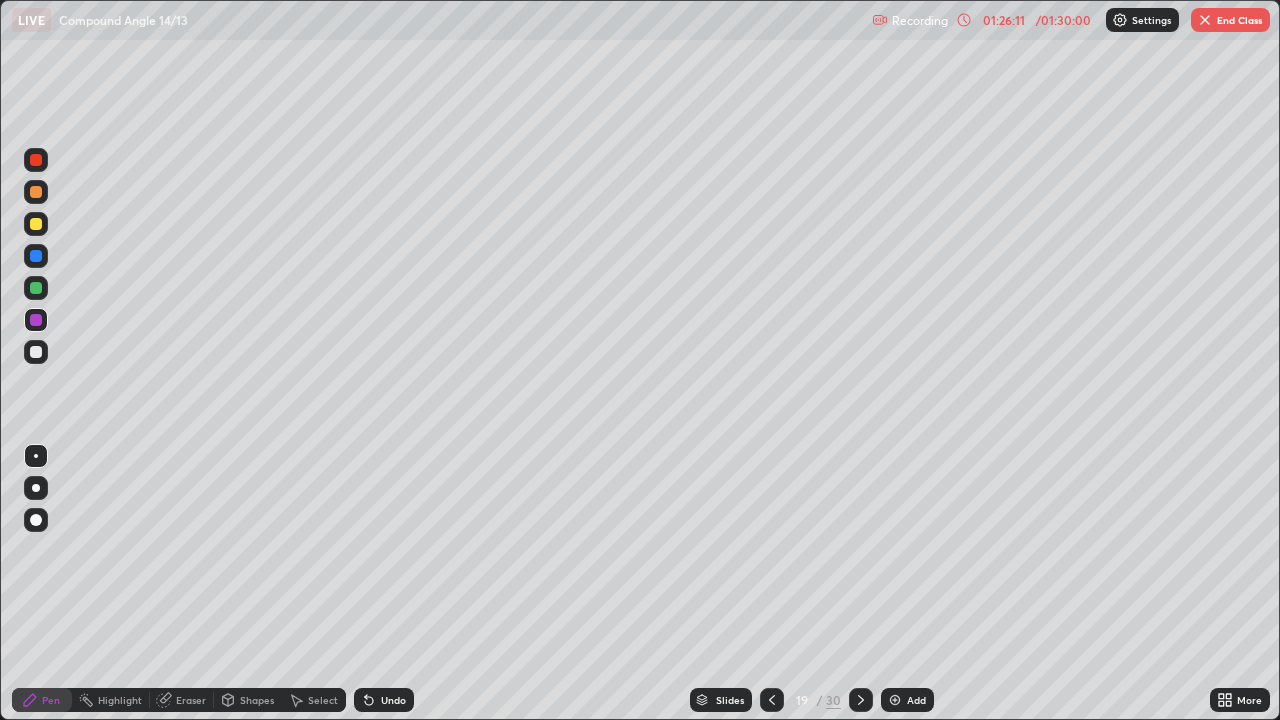 click 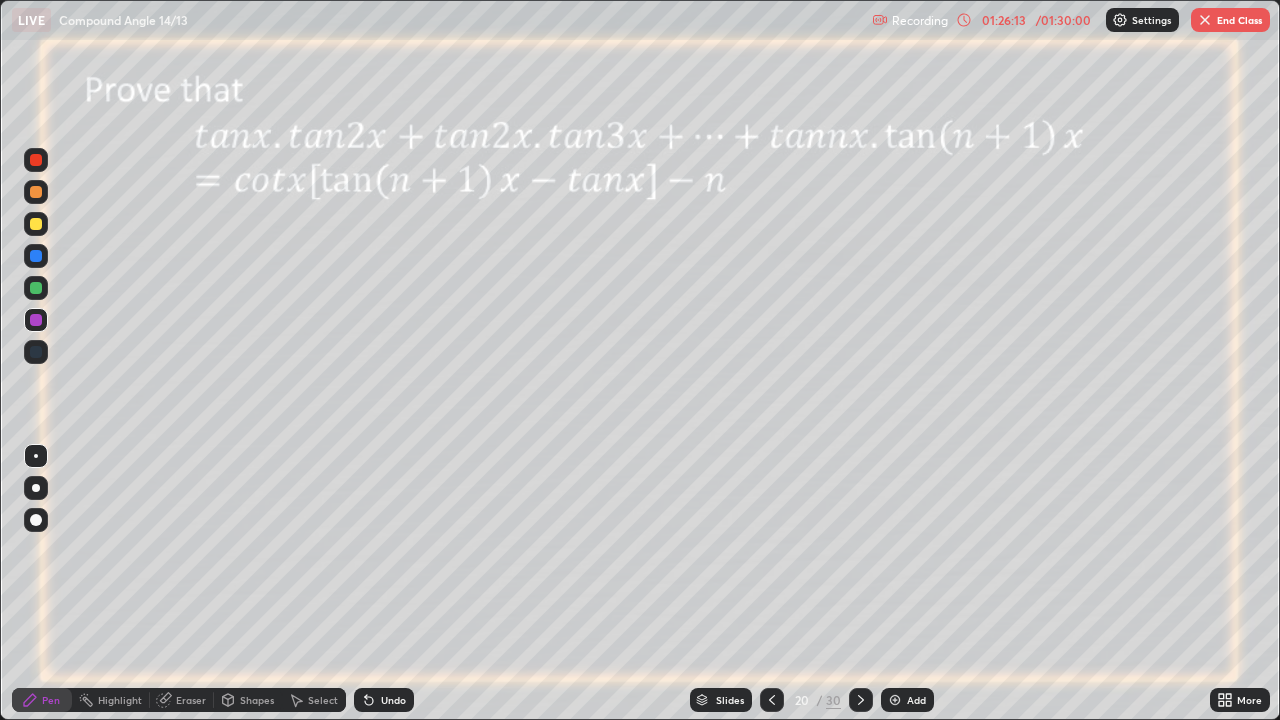 click 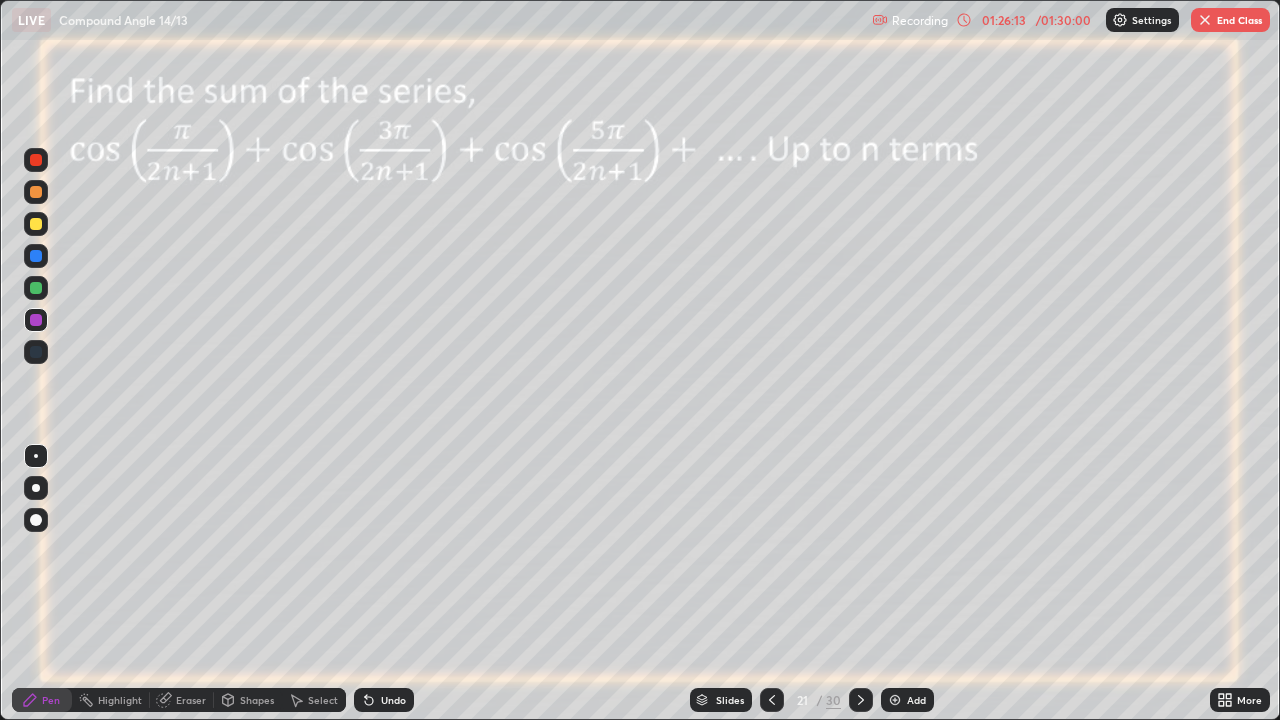 click 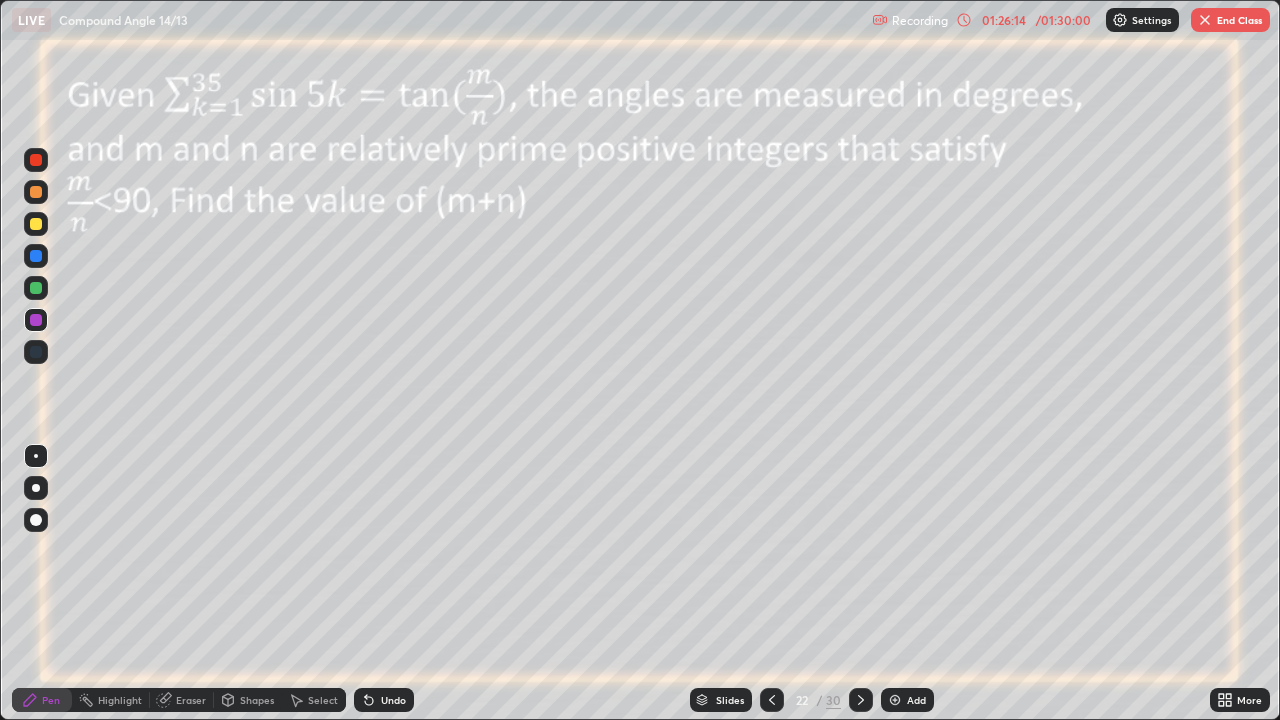 click 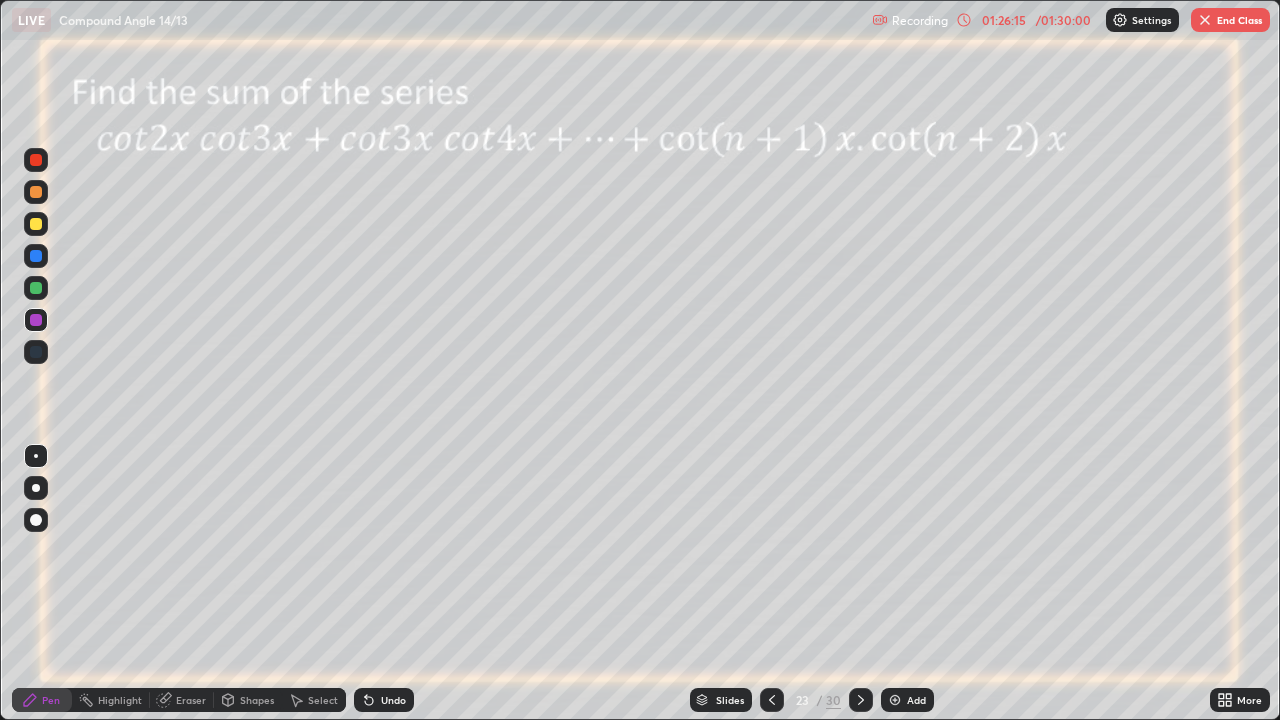 click 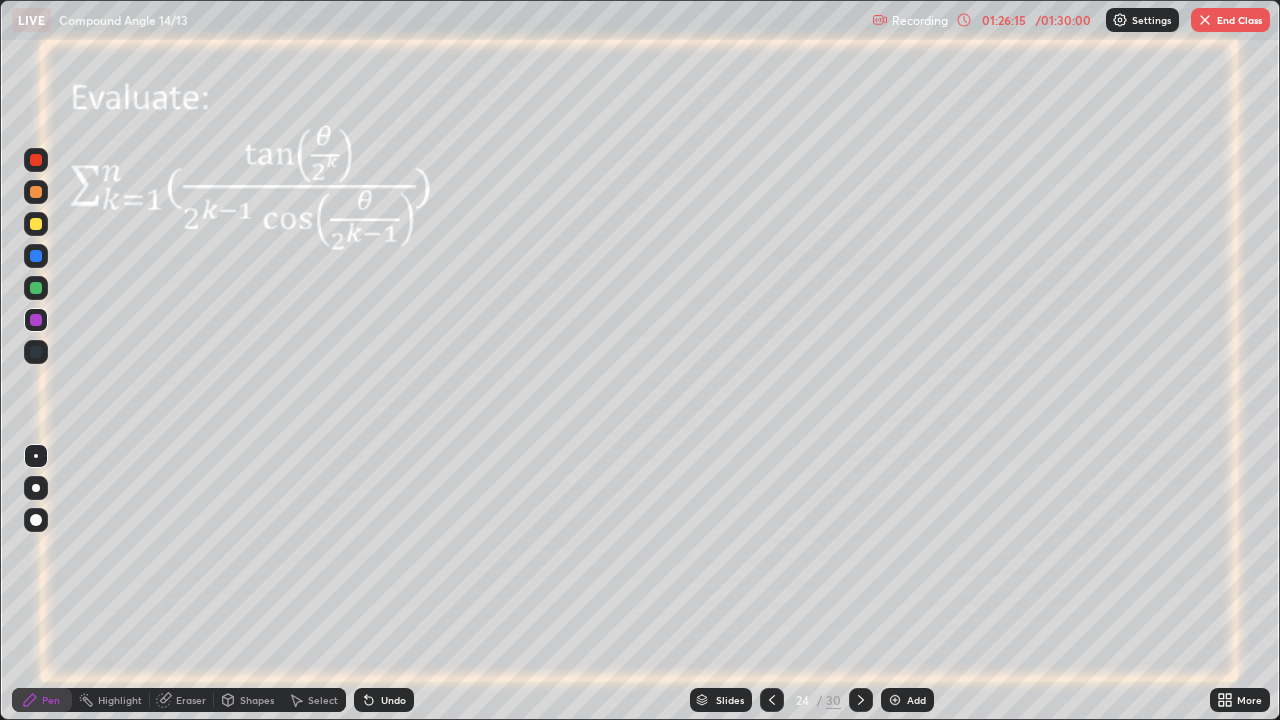 click 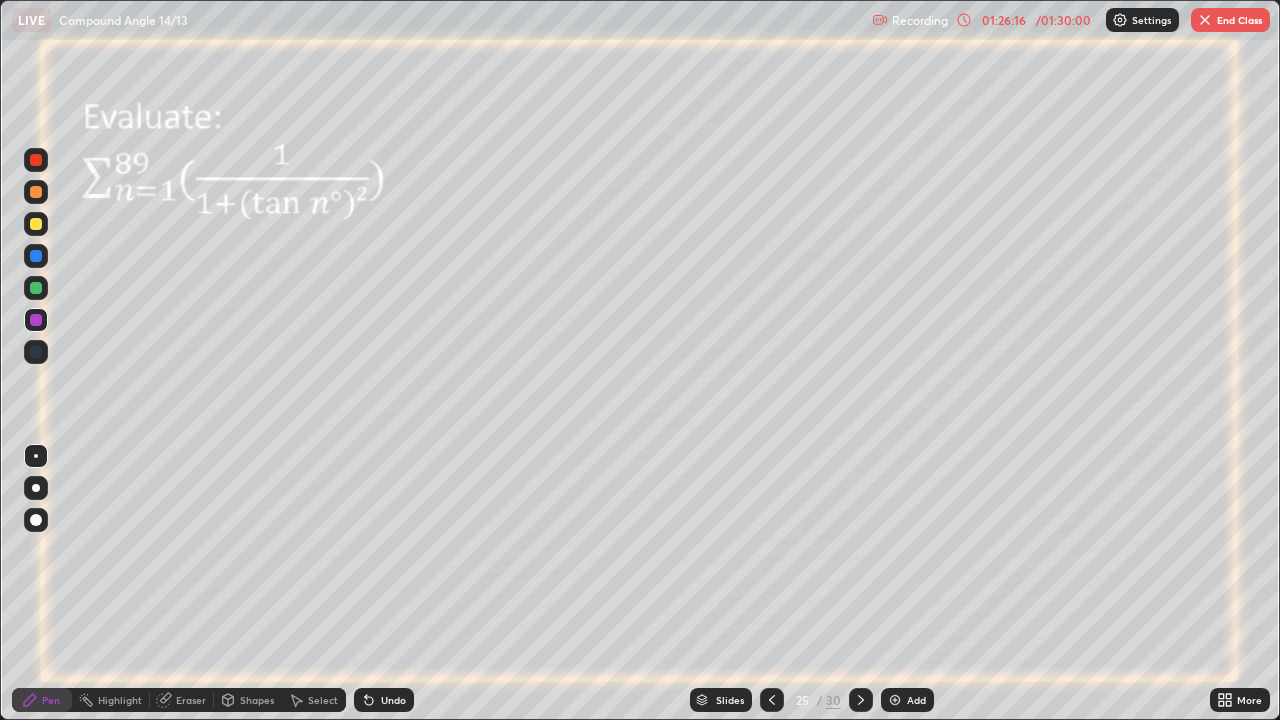 click on "End Class" at bounding box center (1230, 20) 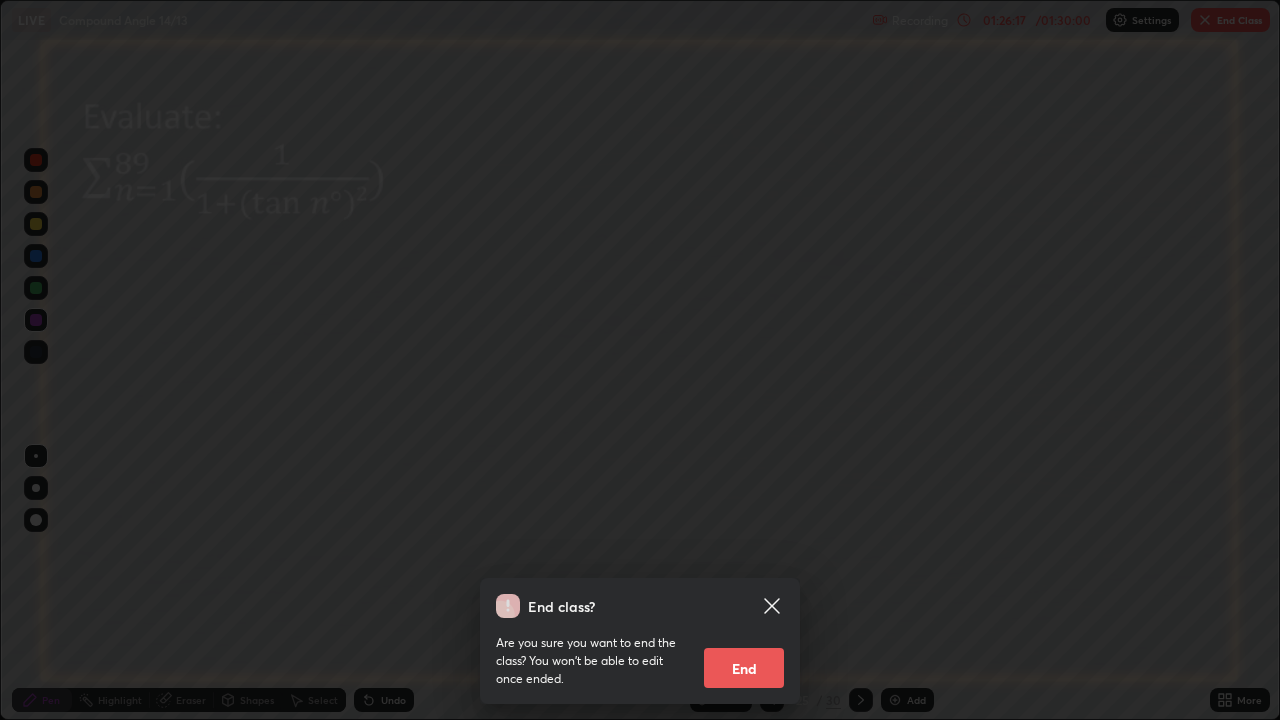 click on "End" at bounding box center (744, 668) 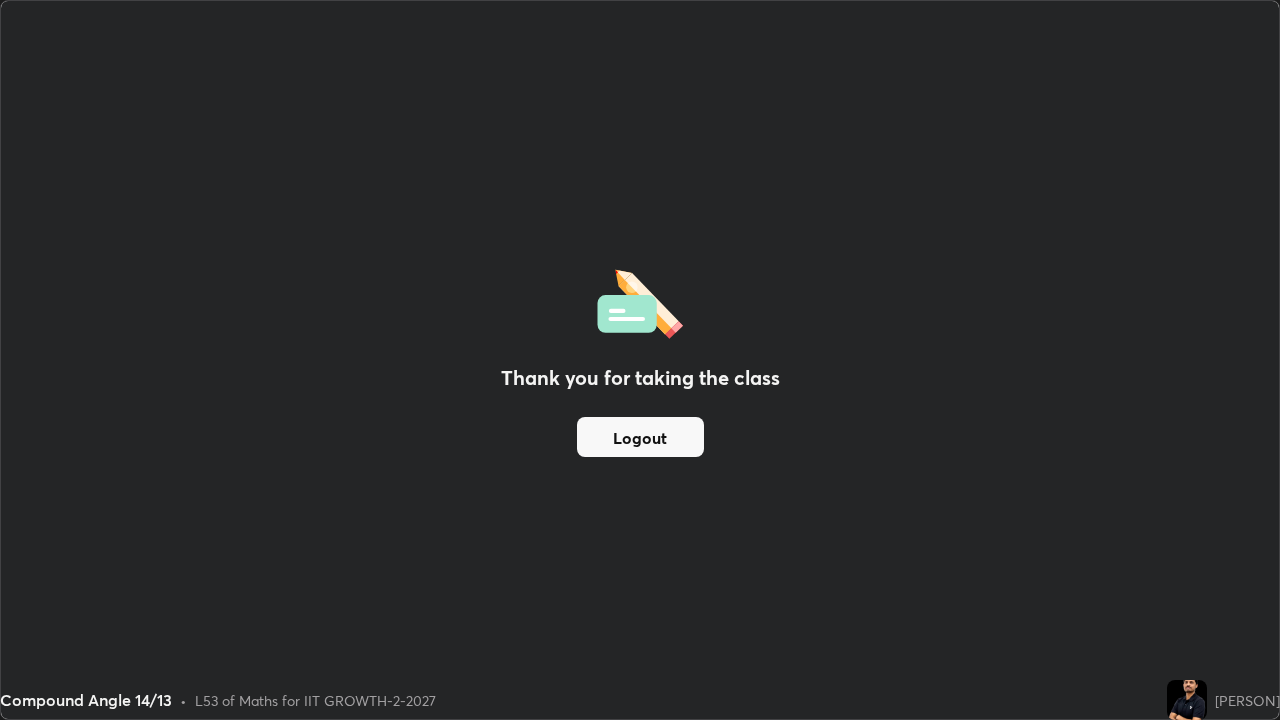 click on "Logout" at bounding box center [640, 437] 